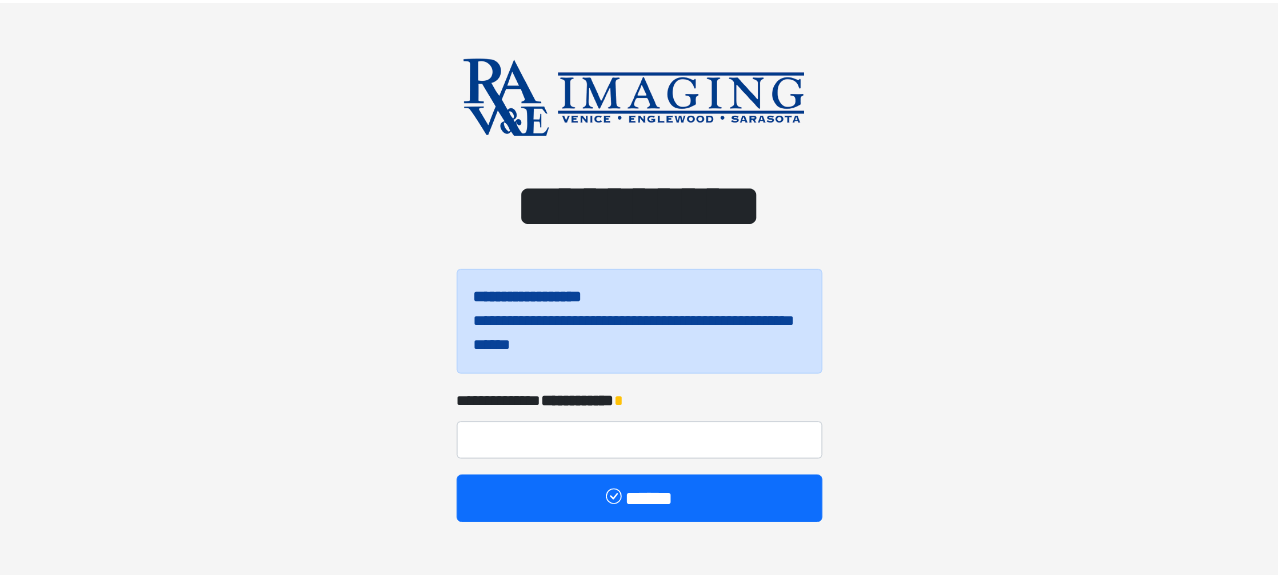 scroll, scrollTop: 0, scrollLeft: 0, axis: both 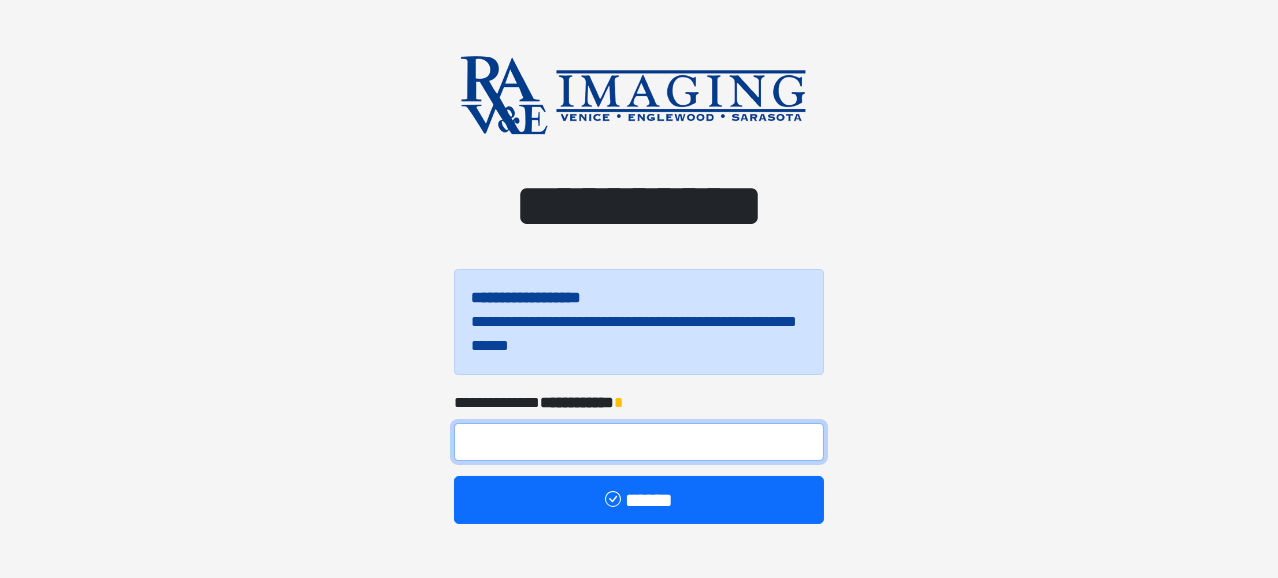 click at bounding box center [639, 442] 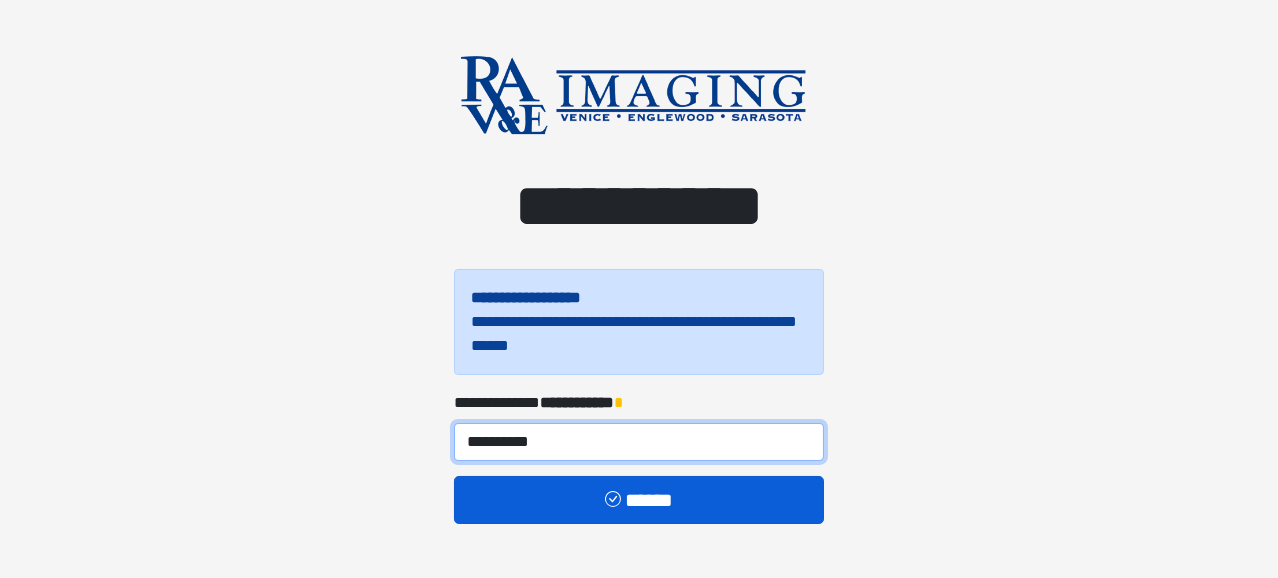 type on "**********" 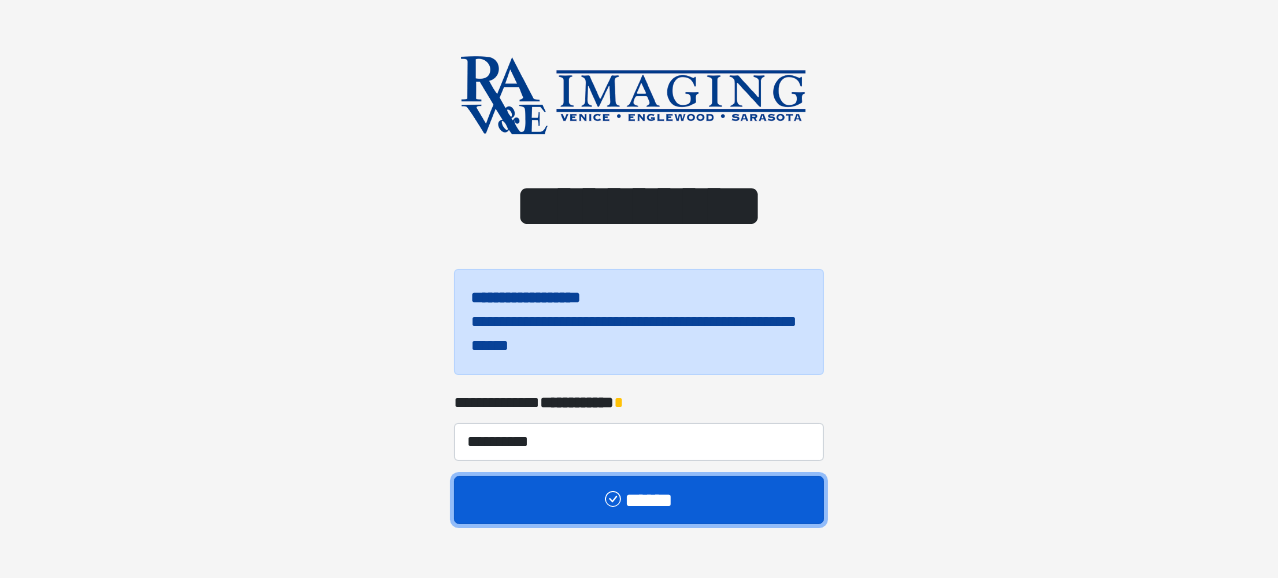 click on "******" at bounding box center (639, 500) 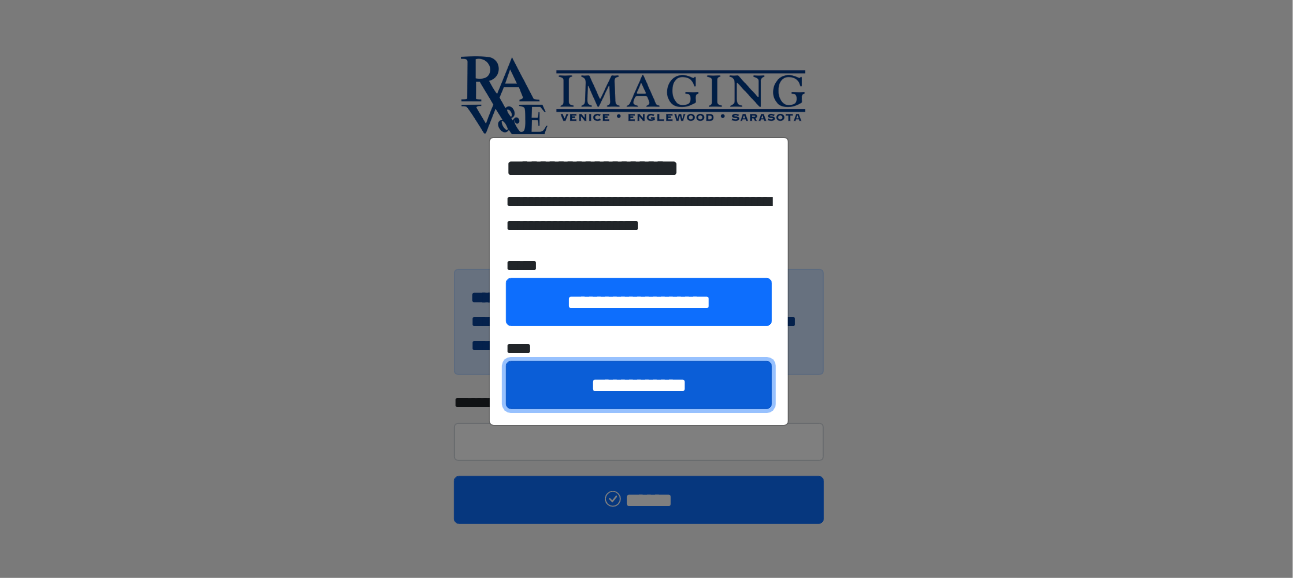 click on "**********" at bounding box center [639, 385] 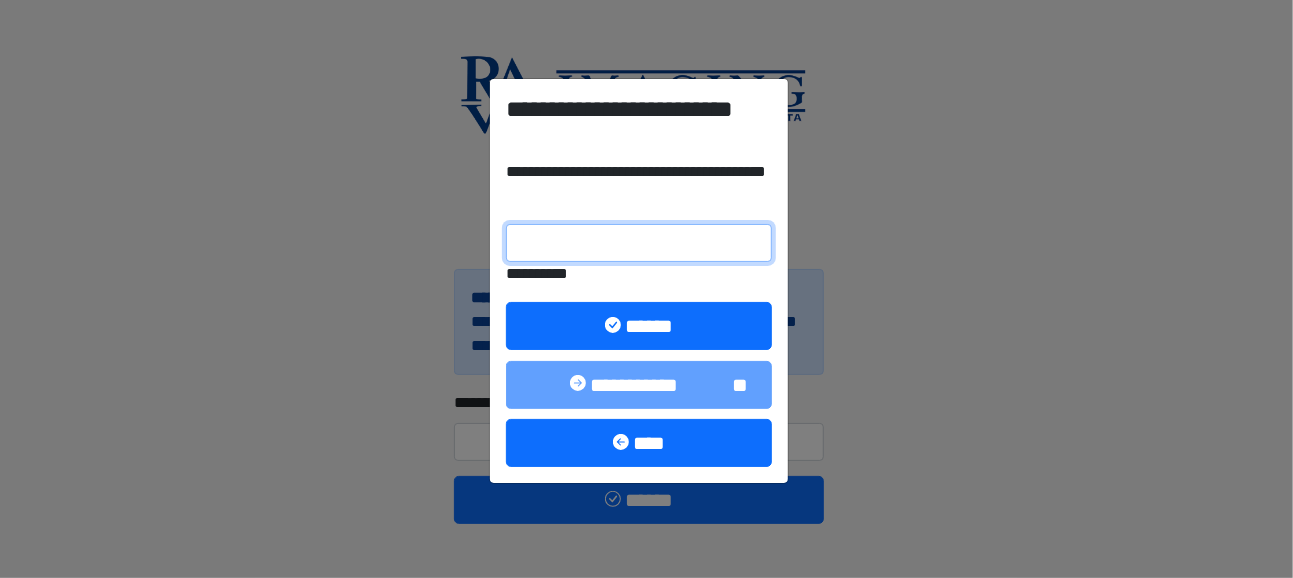 click on "**********" at bounding box center (639, 243) 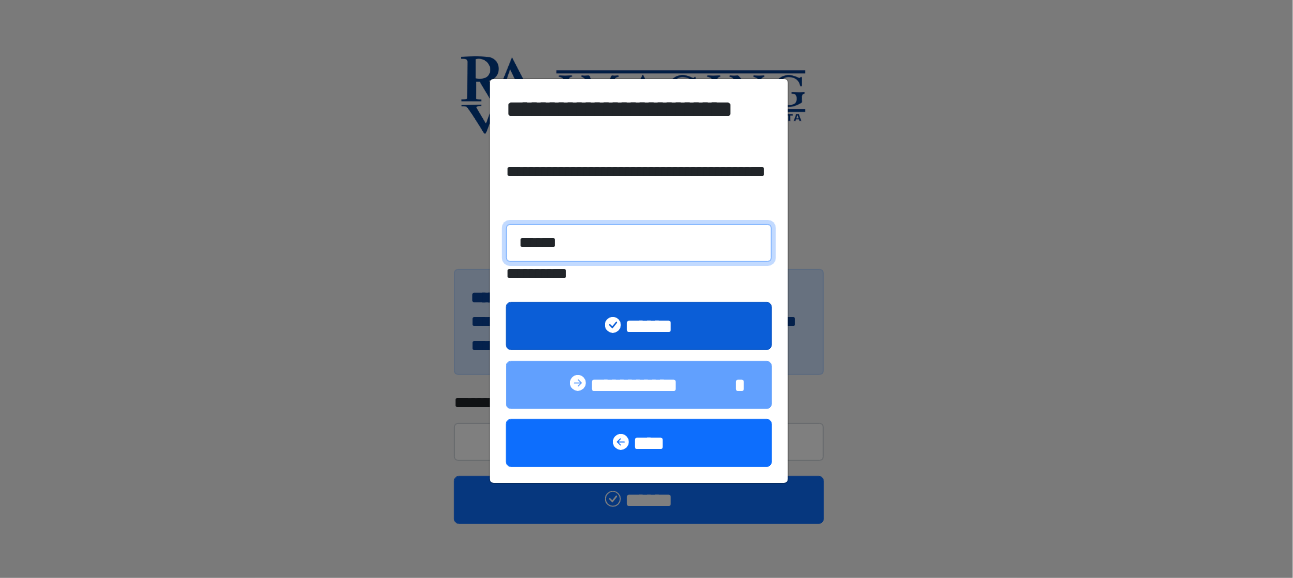 type on "******" 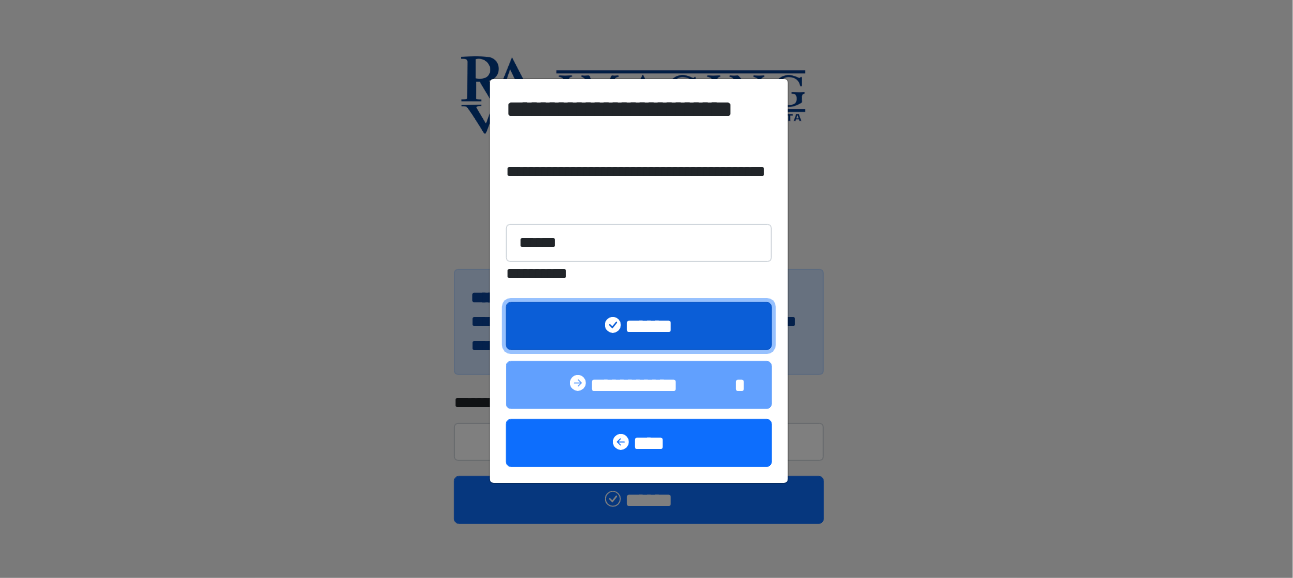 click on "******" at bounding box center [639, 326] 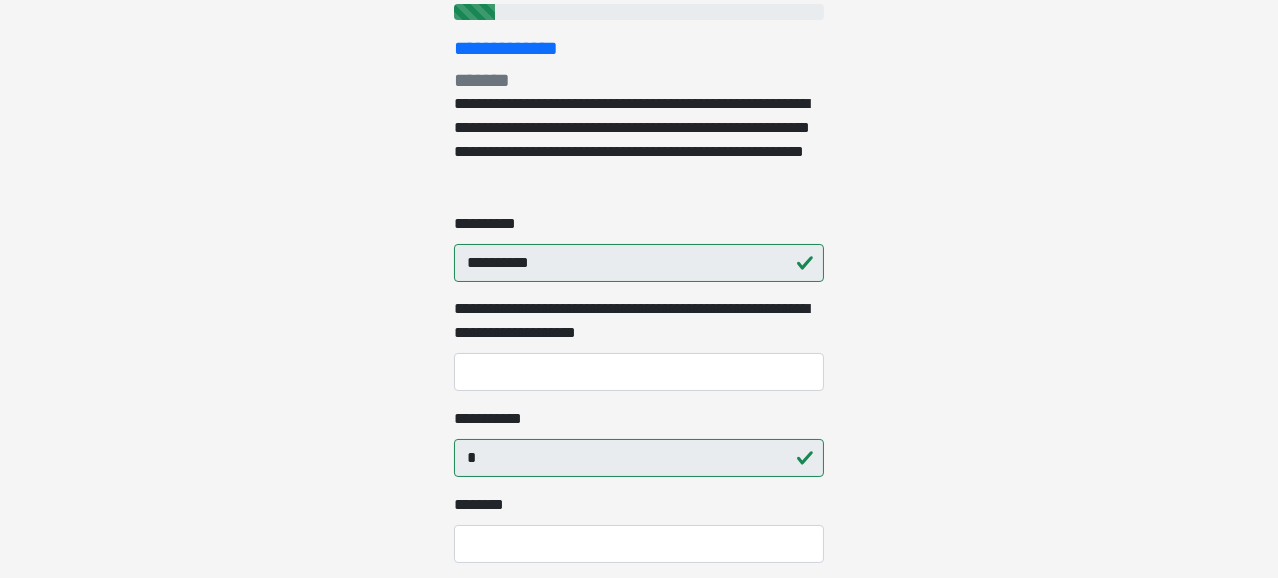 scroll, scrollTop: 300, scrollLeft: 0, axis: vertical 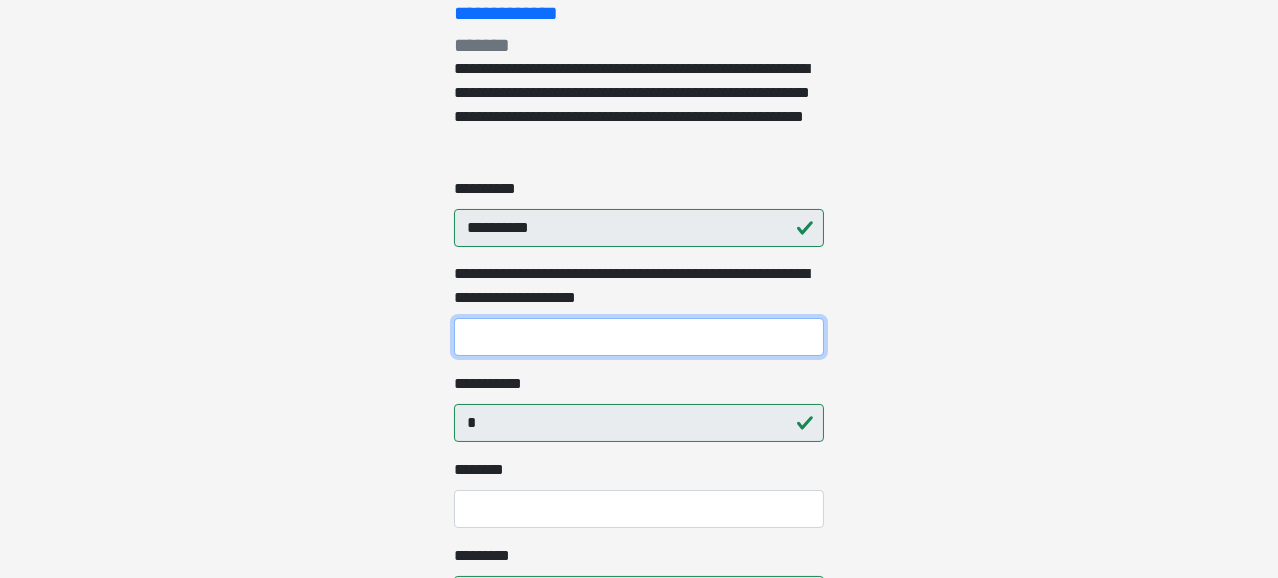 click on "**********" at bounding box center (639, 337) 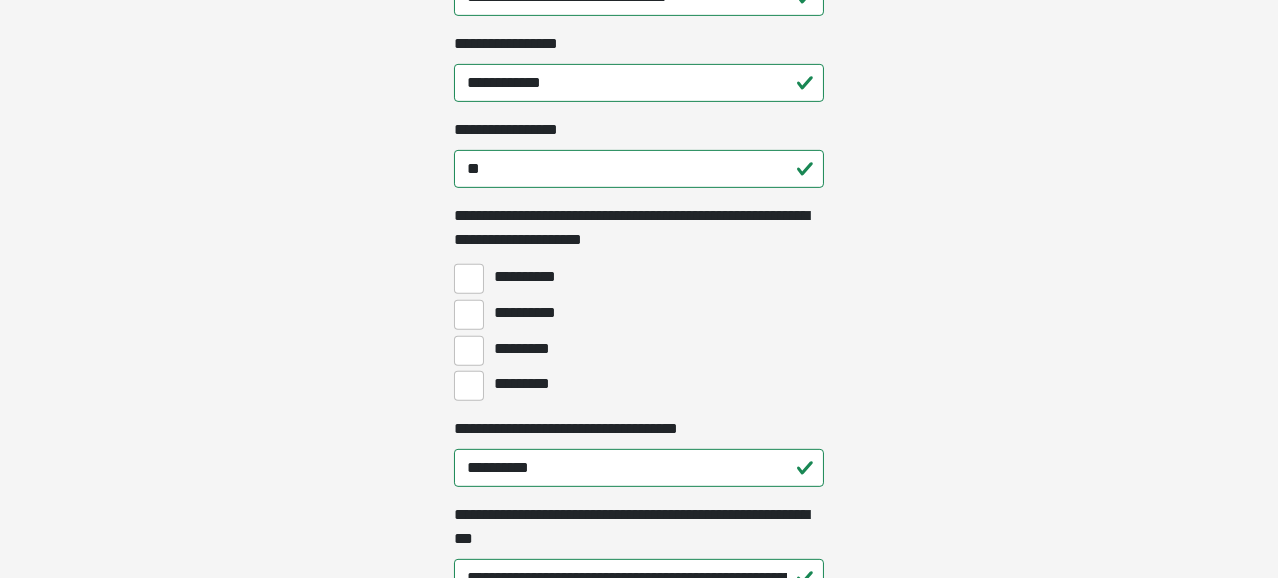 scroll, scrollTop: 1500, scrollLeft: 0, axis: vertical 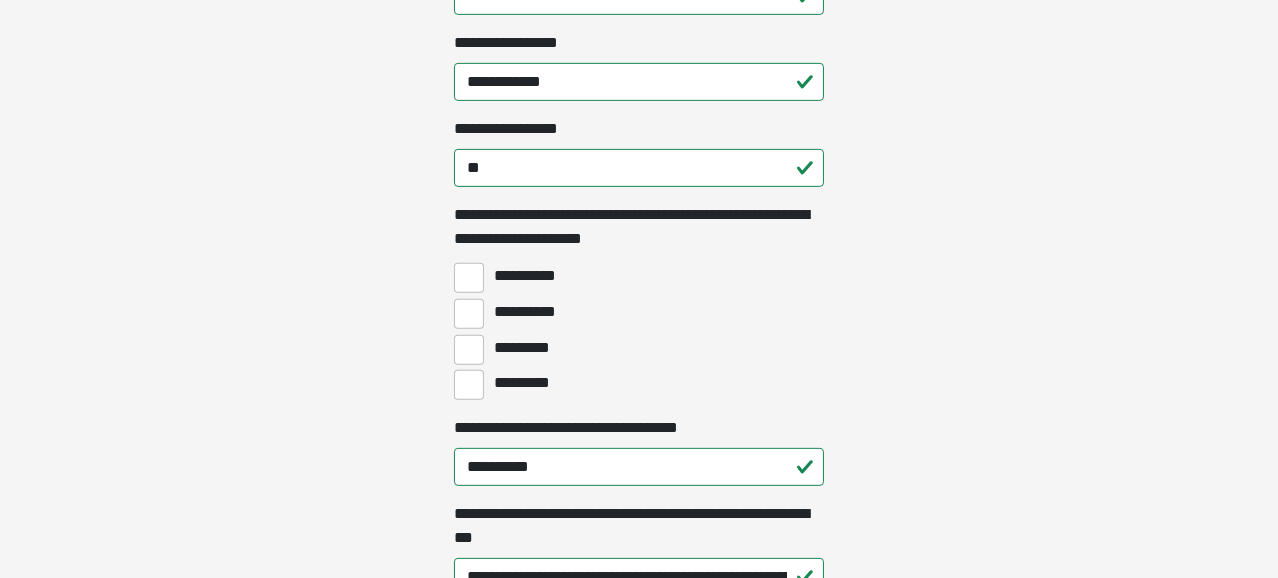 type on "******" 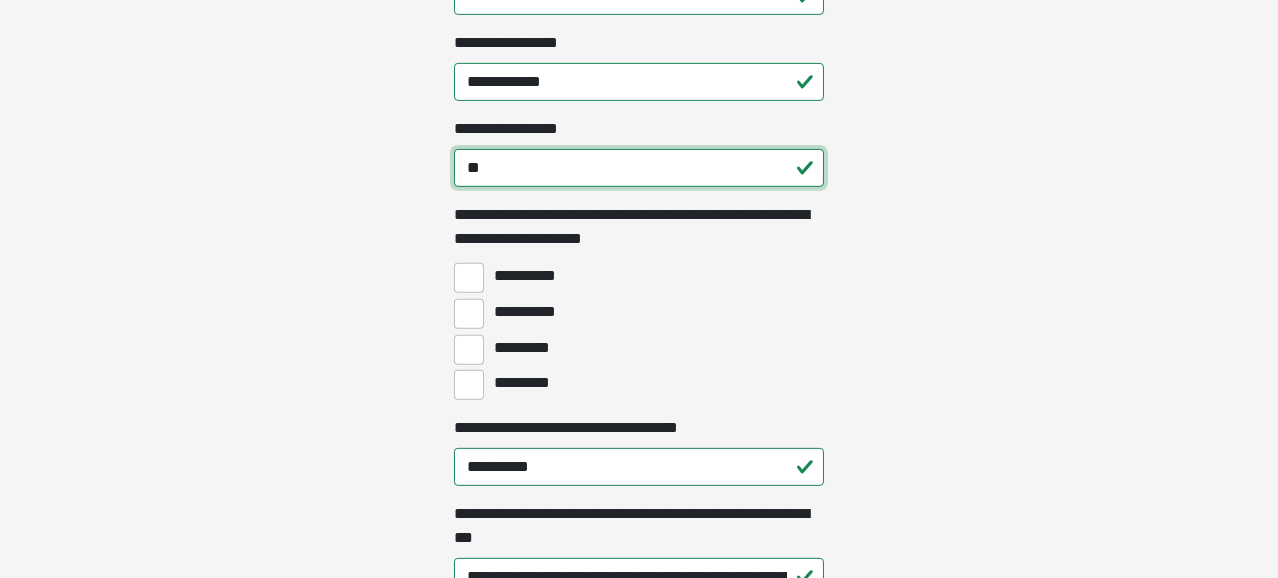 click on "**" at bounding box center (639, 168) 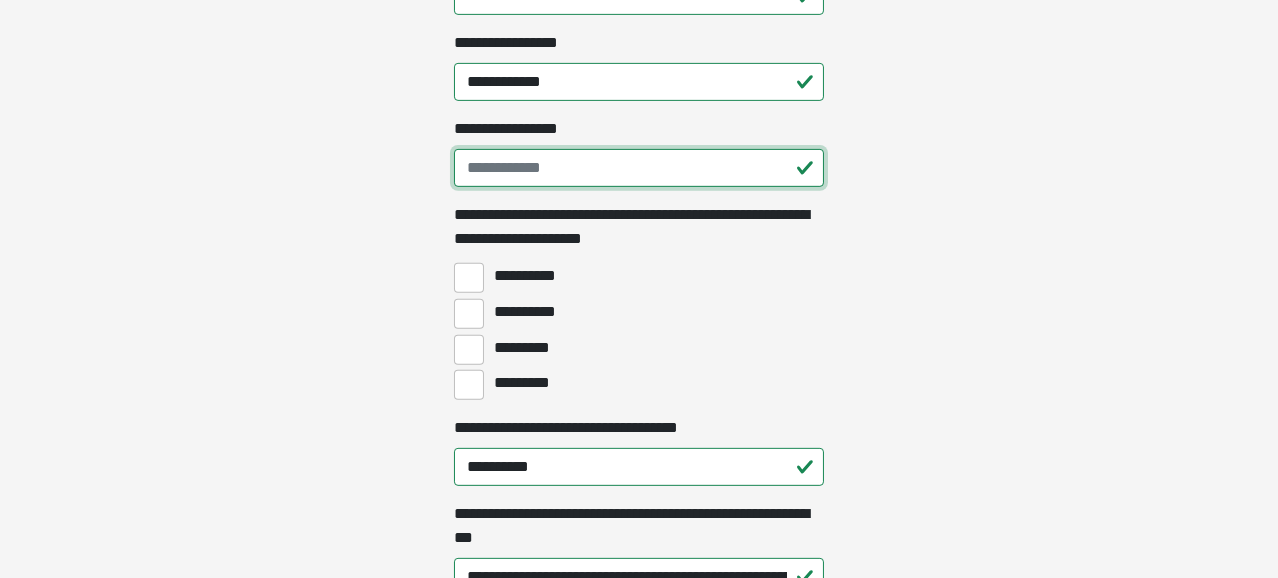 type 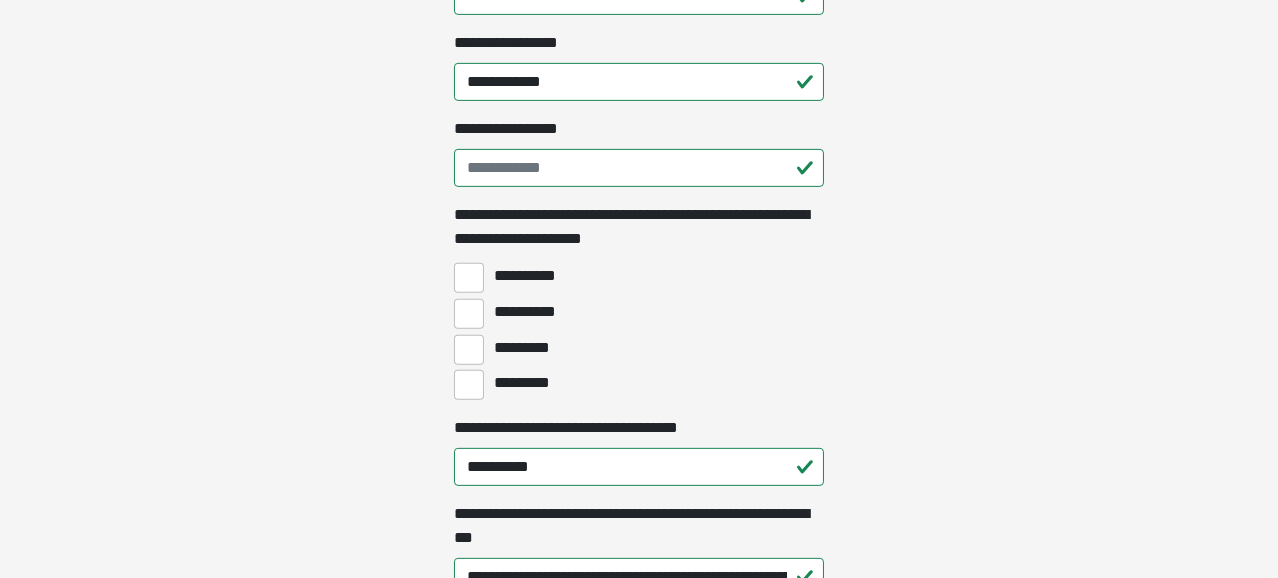 click on "**********" at bounding box center (639, -1211) 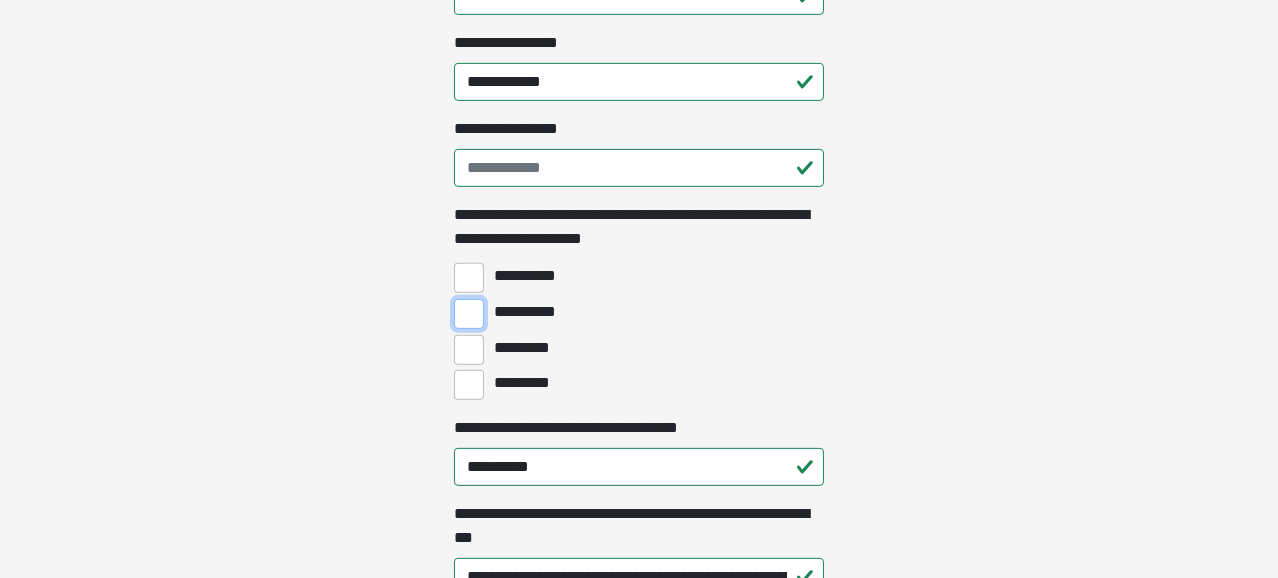 click on "**********" at bounding box center [469, 314] 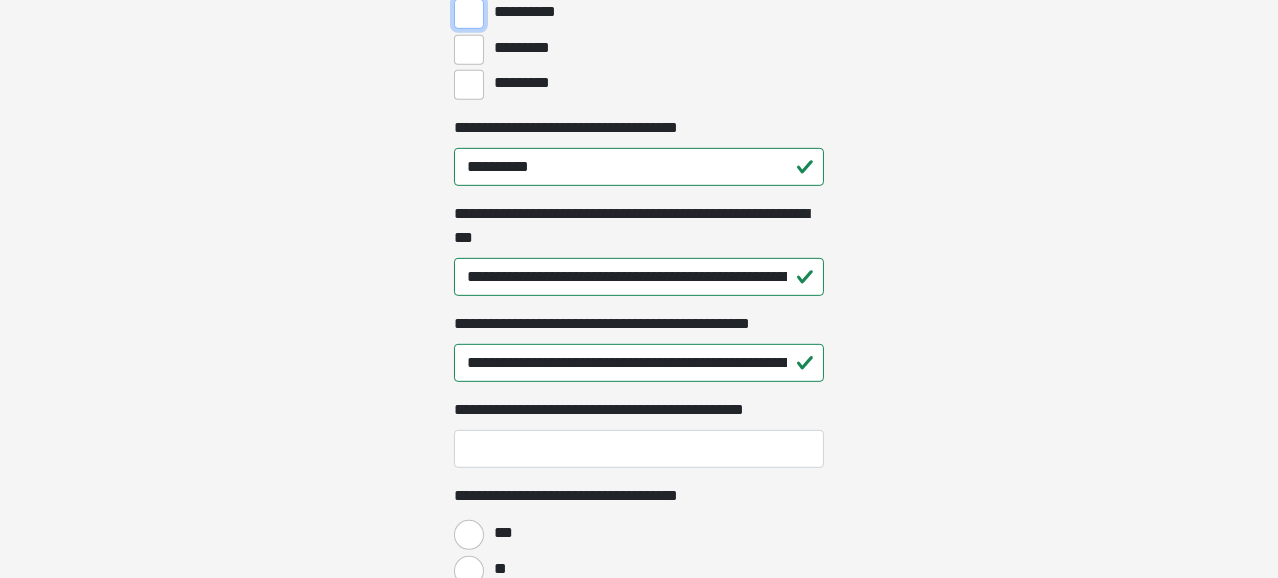 scroll, scrollTop: 1900, scrollLeft: 0, axis: vertical 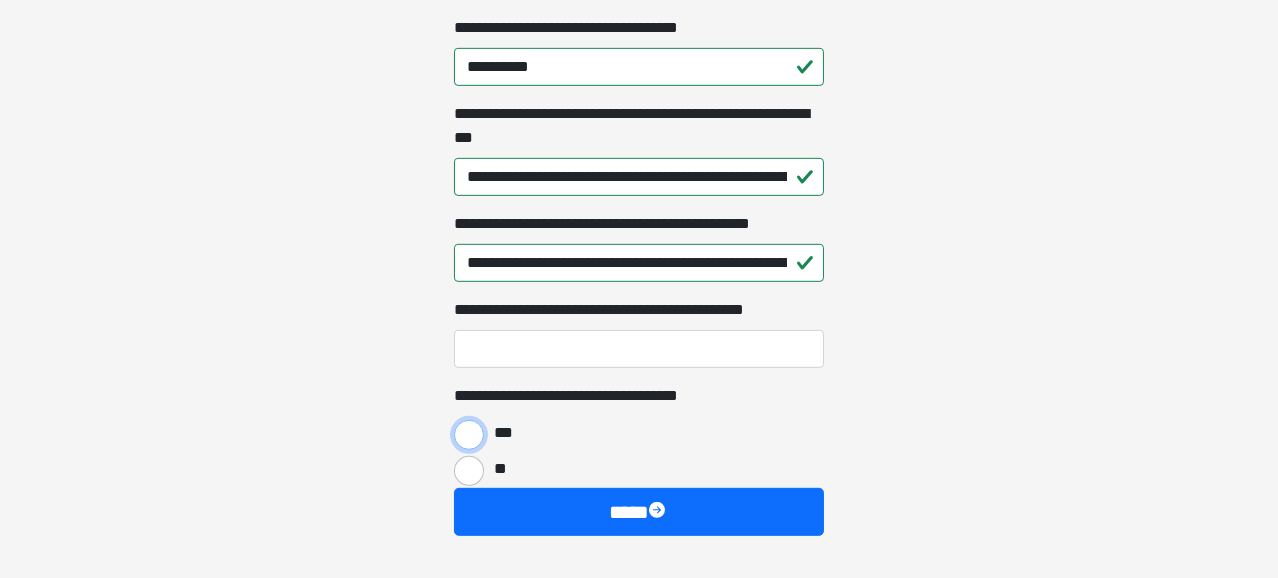 click on "***" at bounding box center (469, 435) 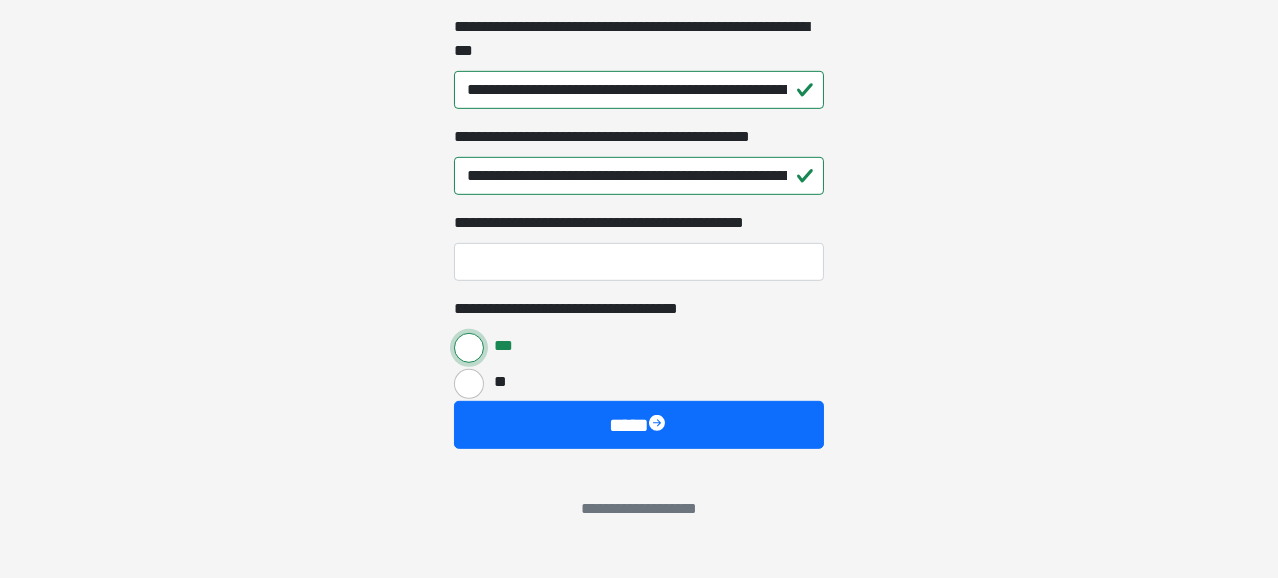 scroll, scrollTop: 1992, scrollLeft: 0, axis: vertical 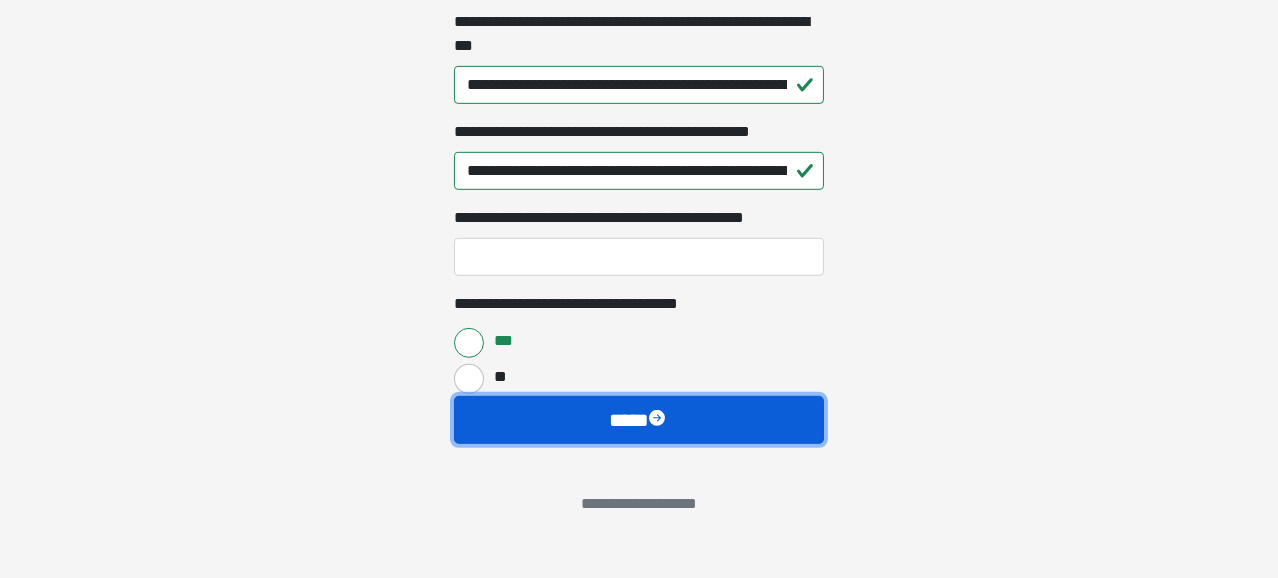 click on "****" at bounding box center [639, 420] 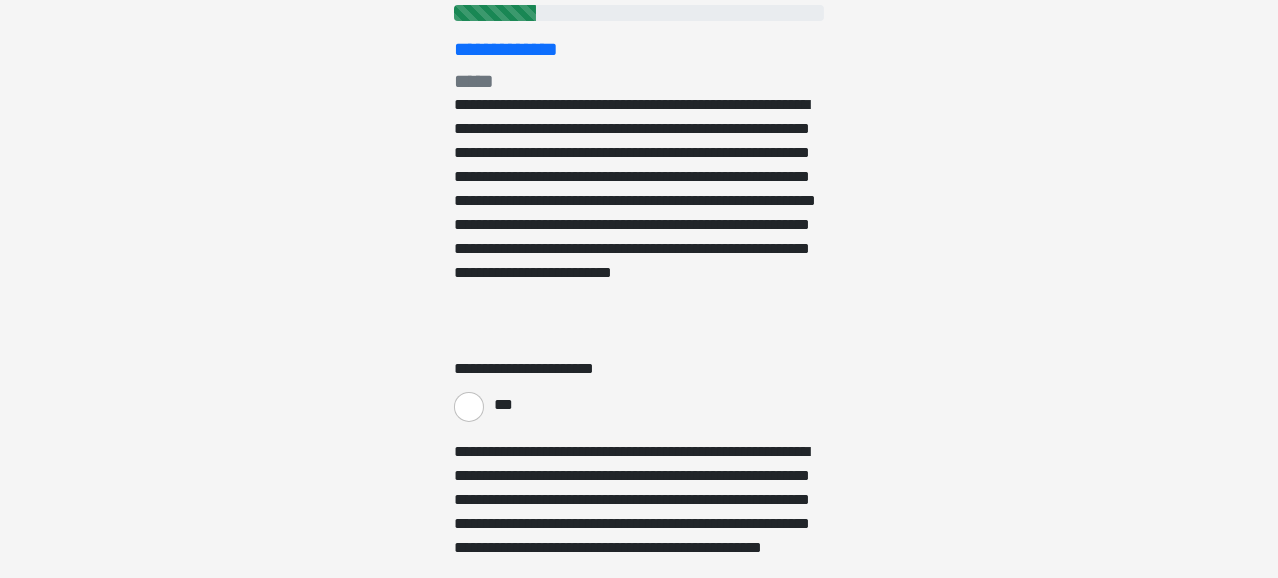 scroll, scrollTop: 300, scrollLeft: 0, axis: vertical 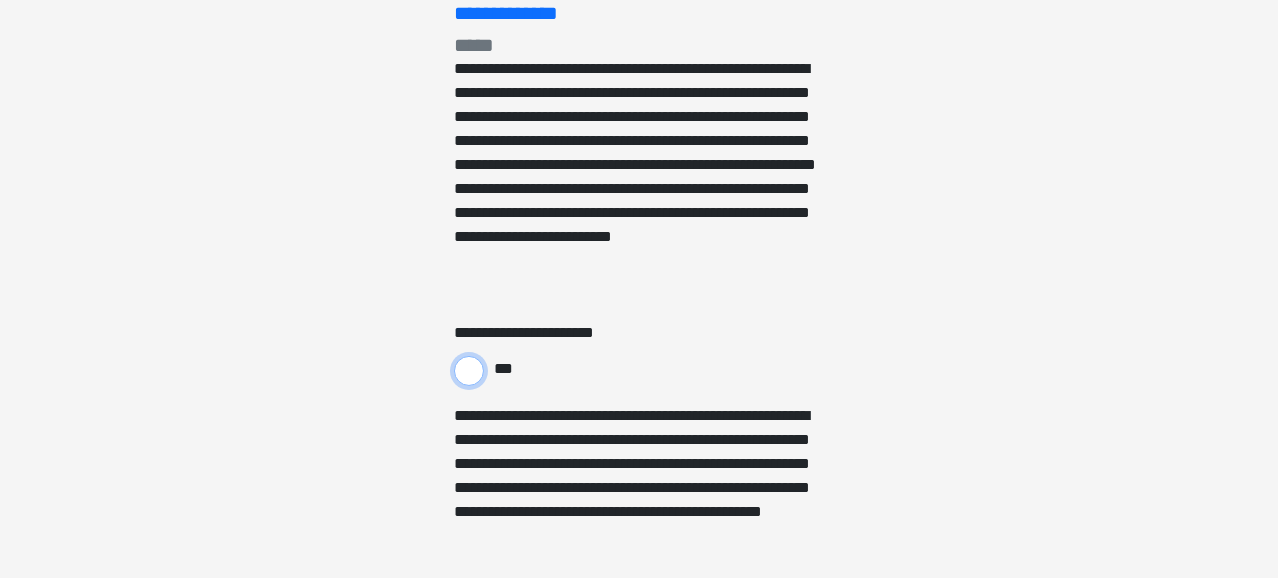 click on "***" at bounding box center (469, 371) 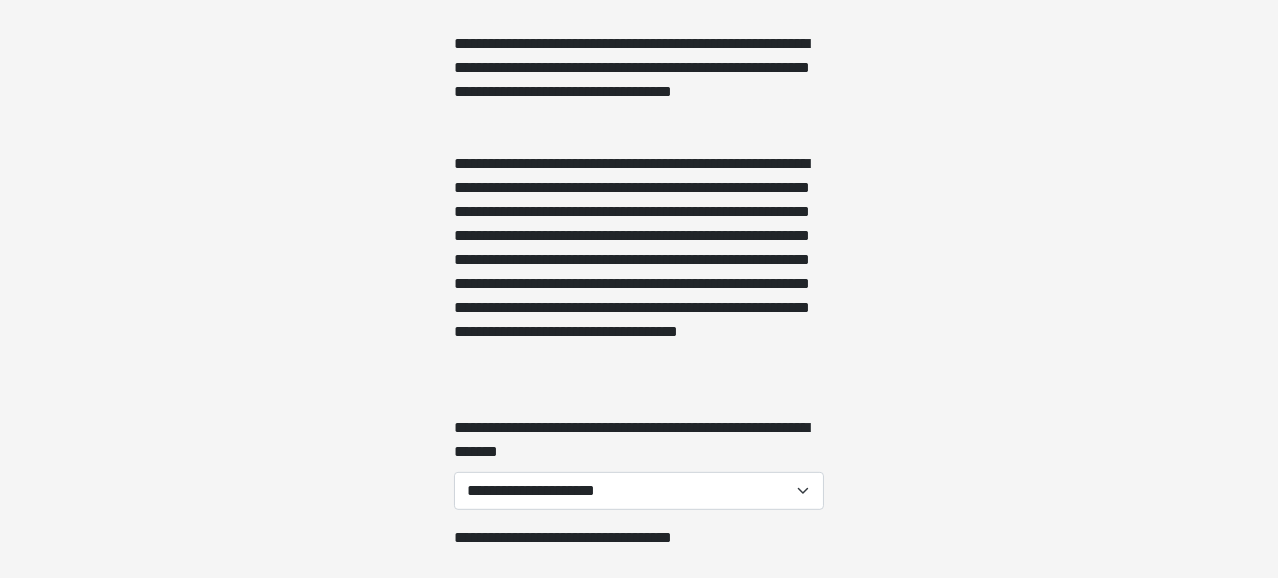 scroll, scrollTop: 2000, scrollLeft: 0, axis: vertical 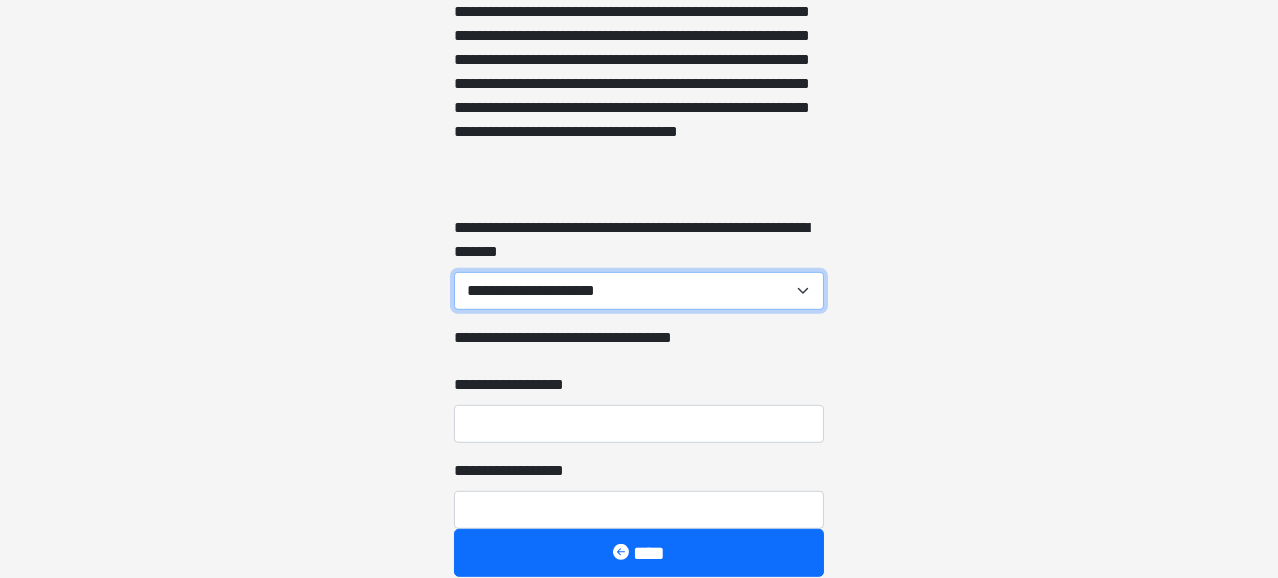 click on "**********" at bounding box center (639, 291) 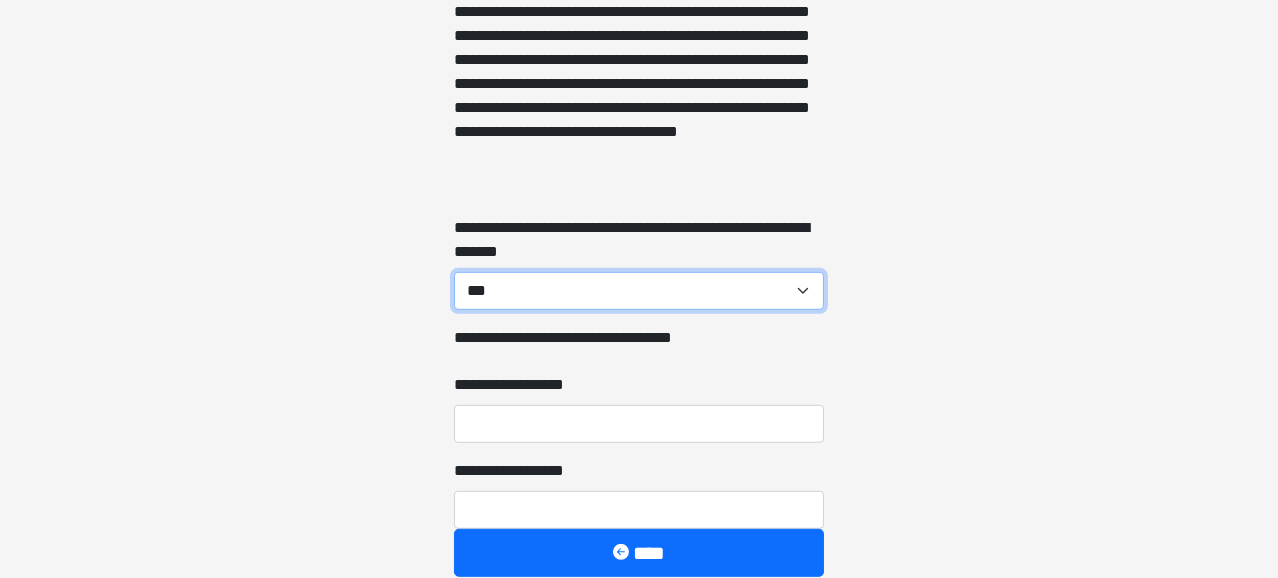 click on "**********" at bounding box center [639, 291] 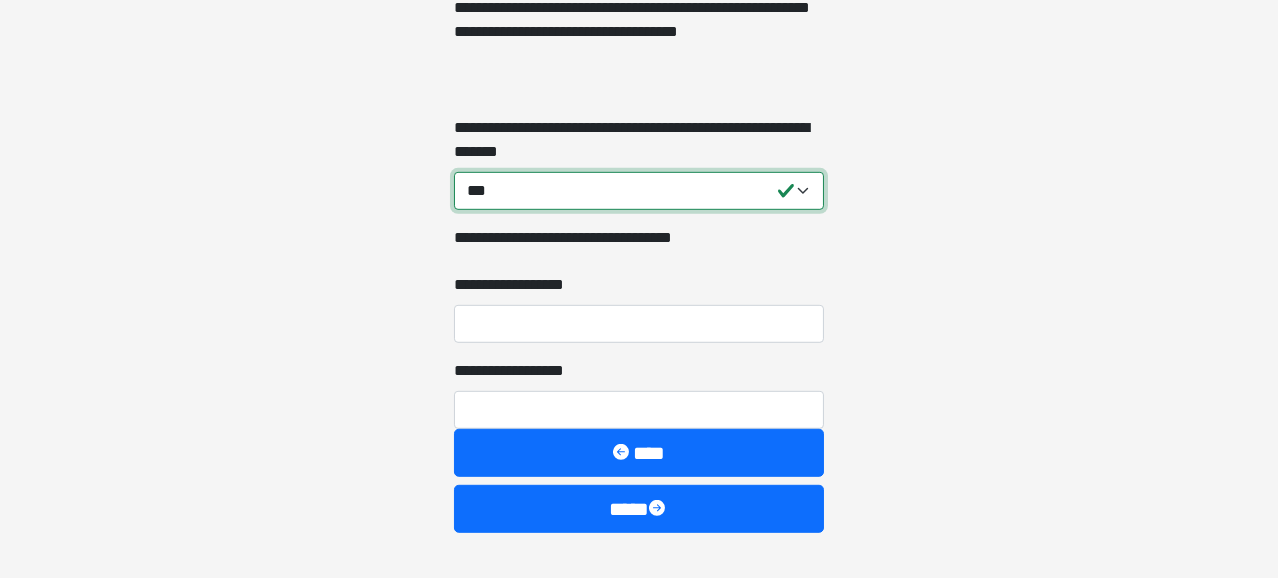 scroll, scrollTop: 2189, scrollLeft: 0, axis: vertical 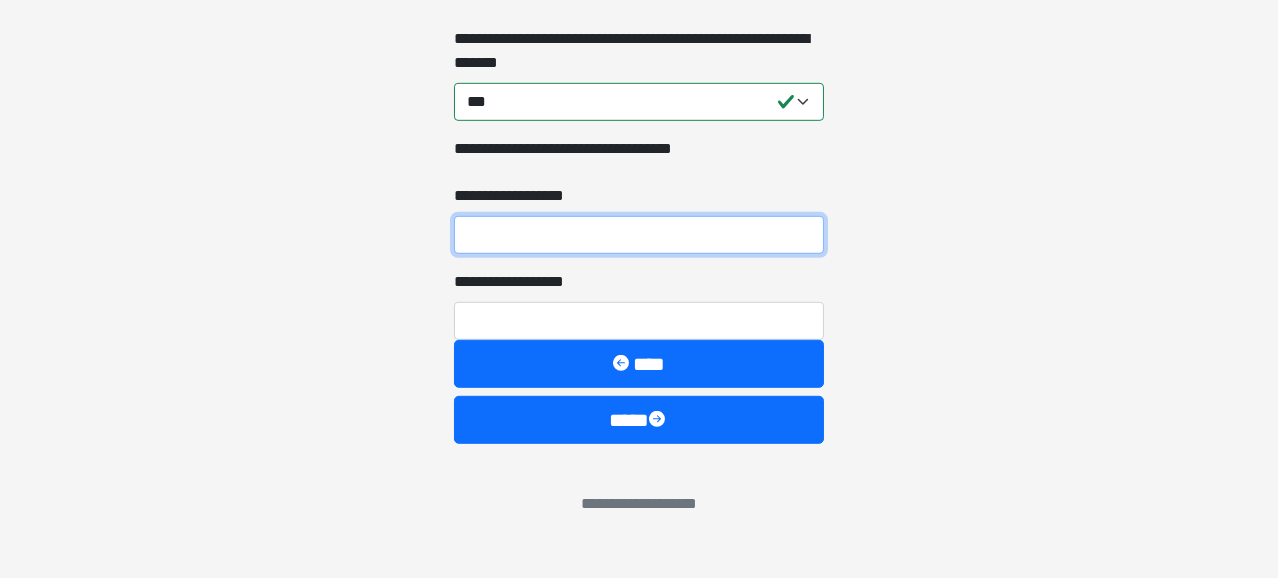 click on "**********" at bounding box center (639, 235) 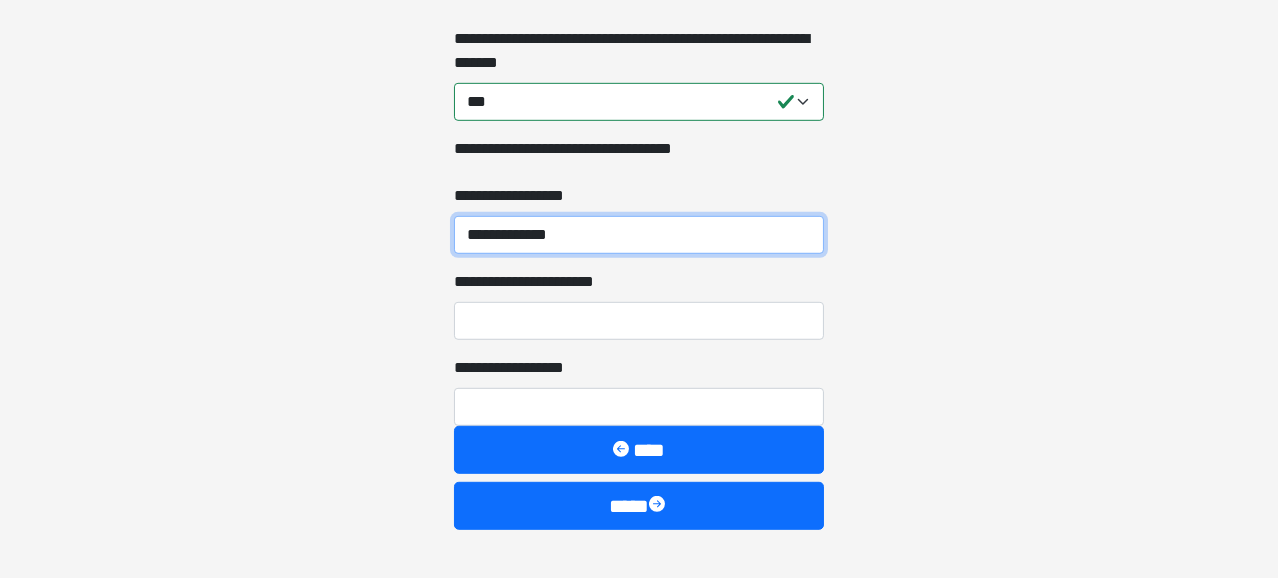 type on "**********" 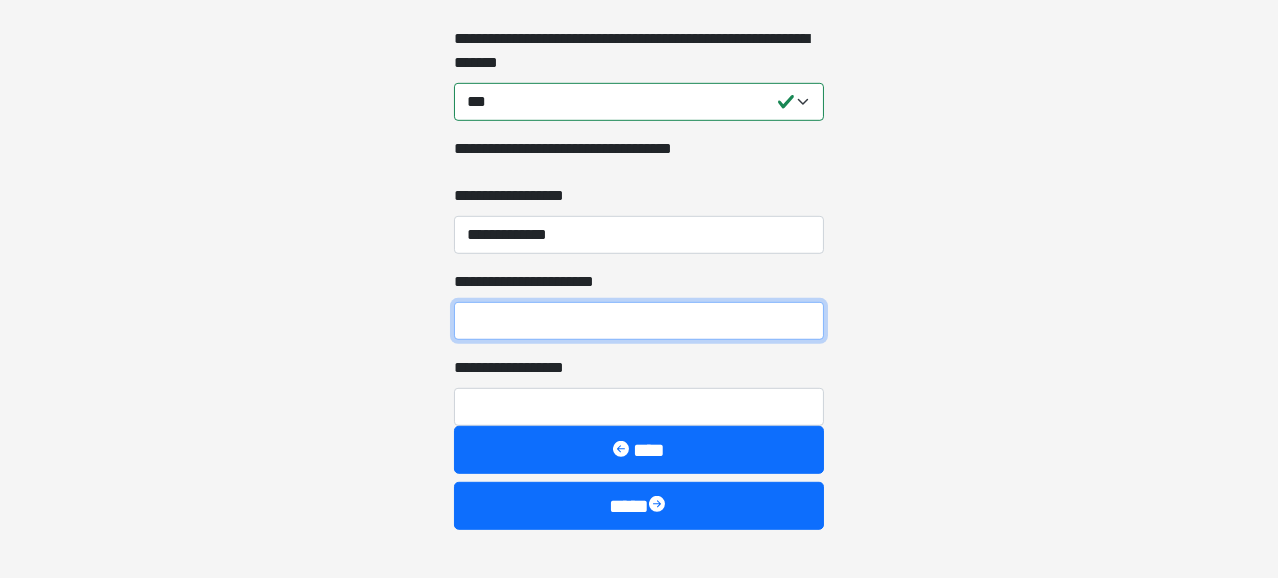 click on "**********" at bounding box center [639, 321] 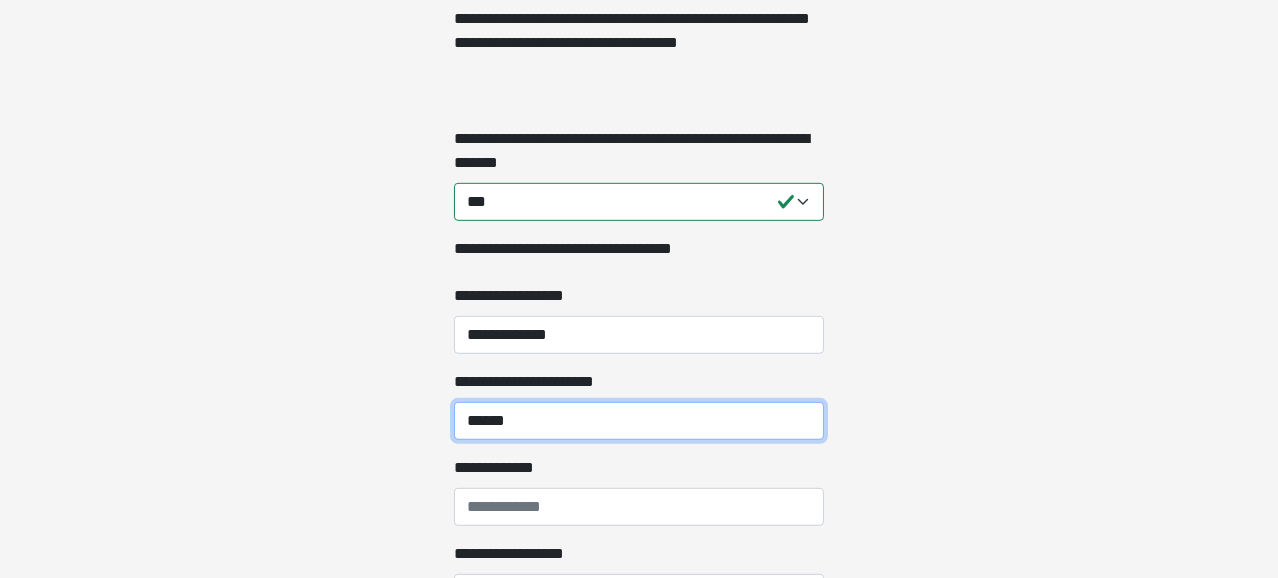 scroll, scrollTop: 2189, scrollLeft: 0, axis: vertical 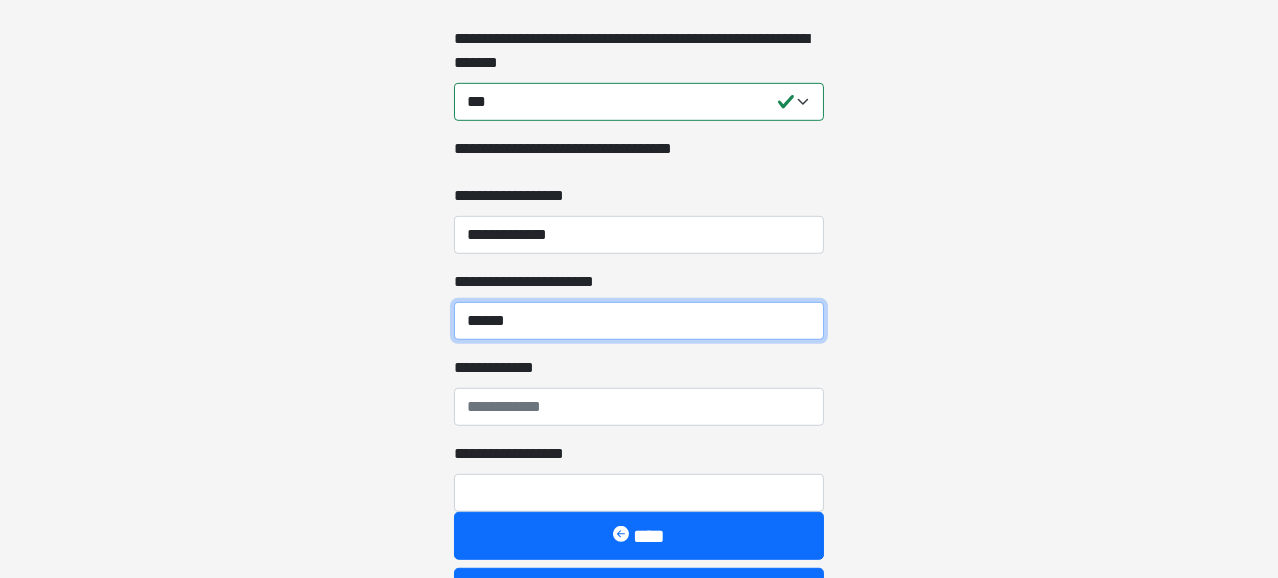 type on "******" 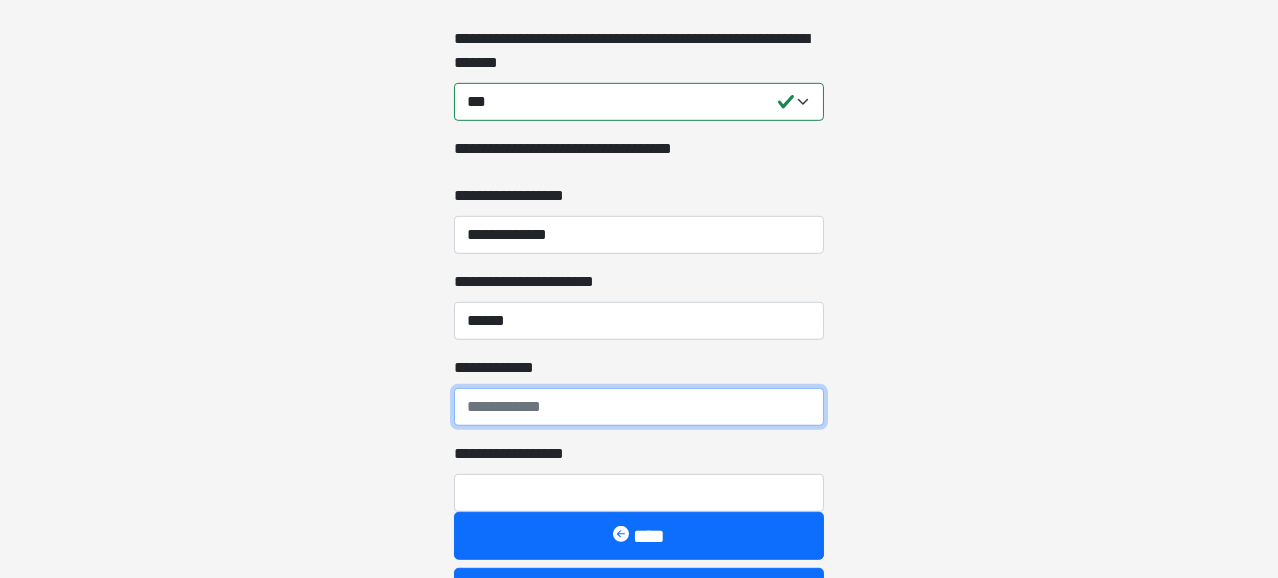 click on "**********" at bounding box center [639, 407] 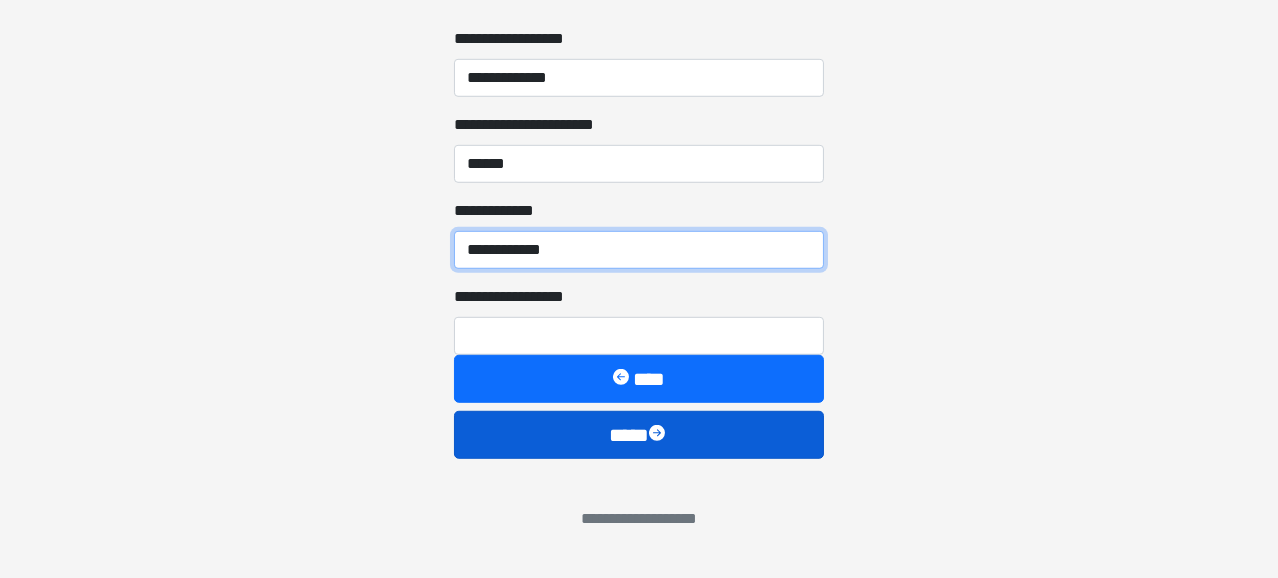 scroll, scrollTop: 2361, scrollLeft: 0, axis: vertical 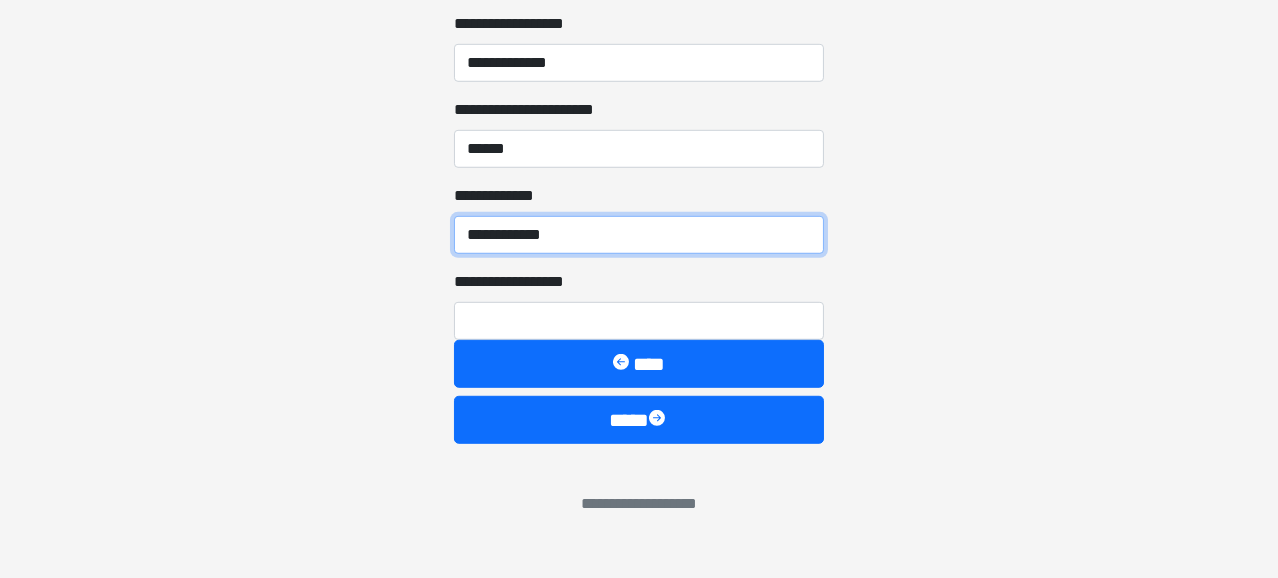 type on "**********" 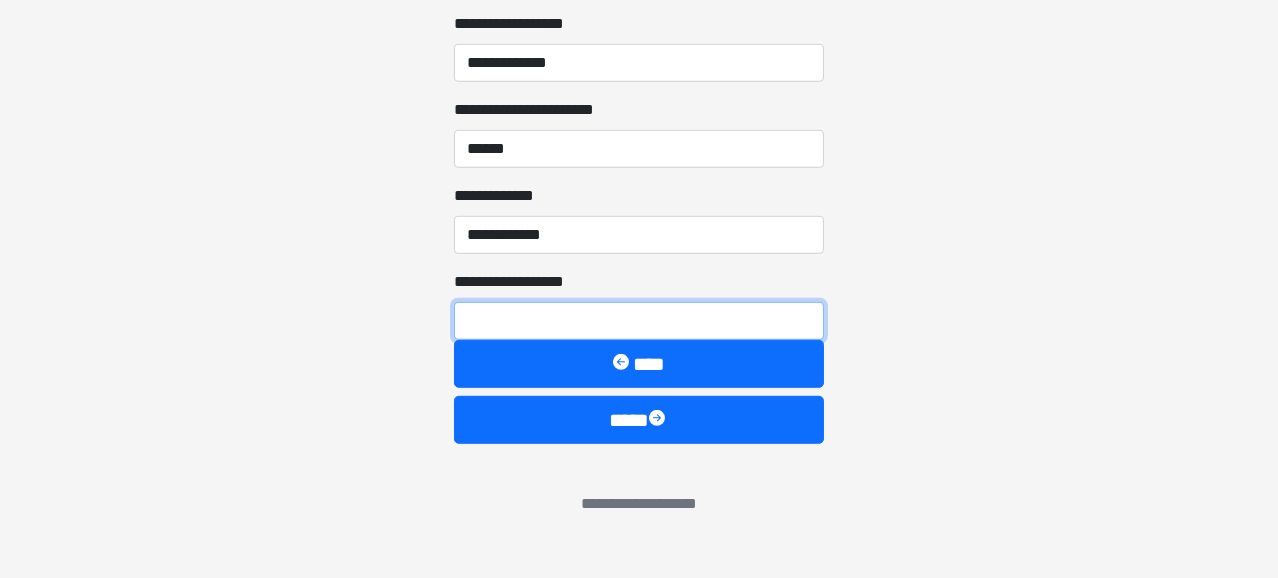 click on "**********" at bounding box center [639, 321] 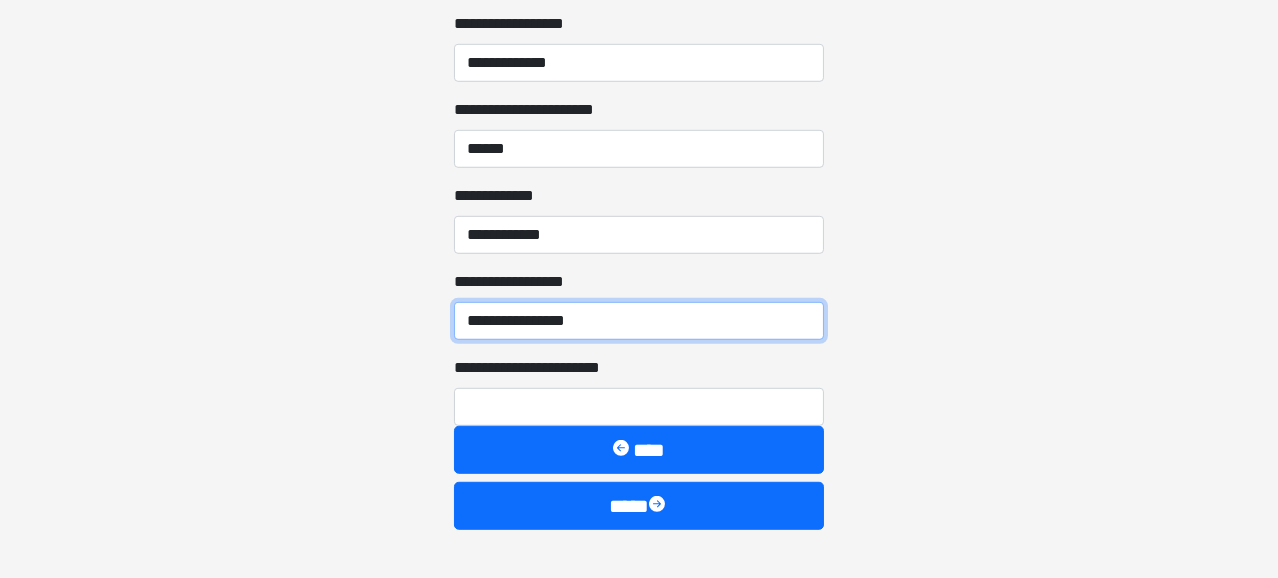 type on "**********" 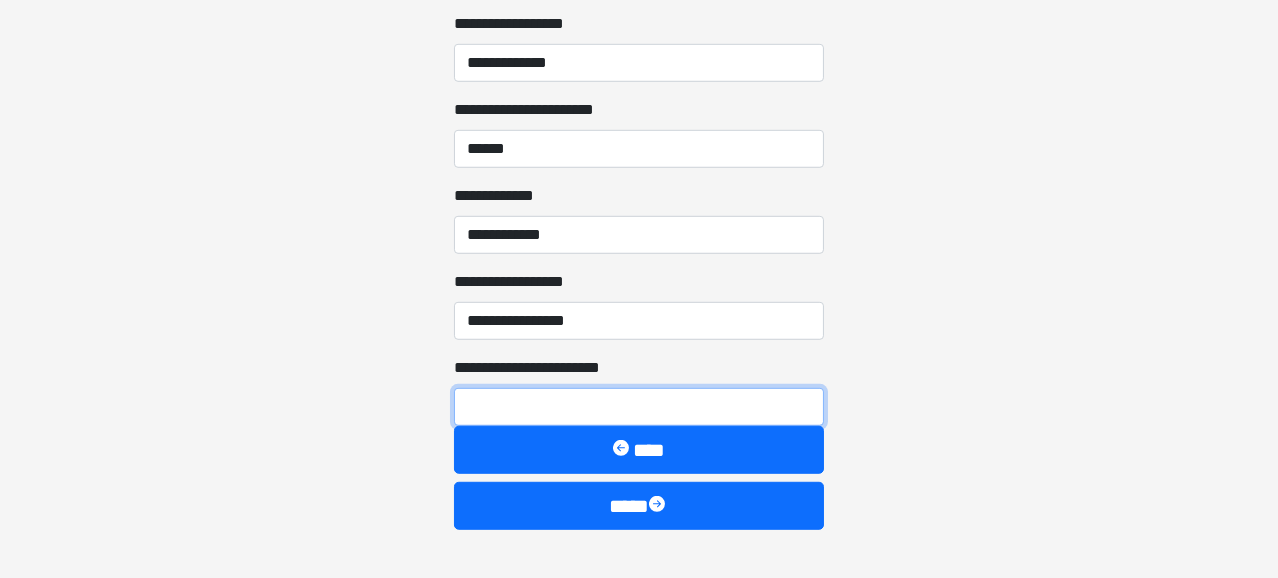 click on "**********" at bounding box center (639, 407) 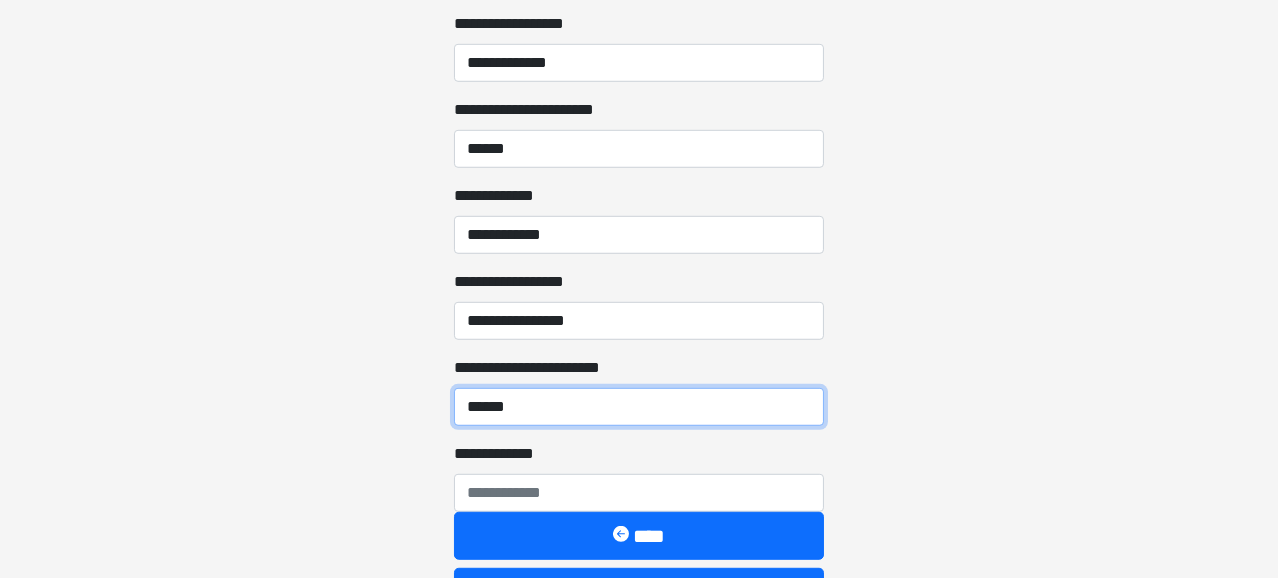 type on "******" 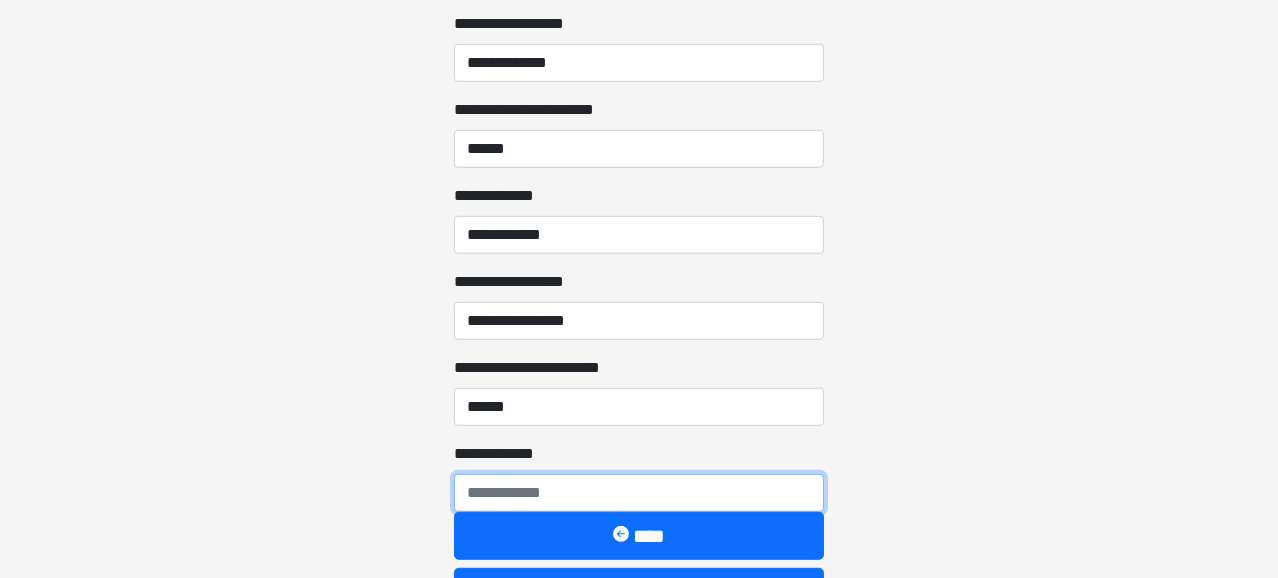 click on "**********" at bounding box center [639, 493] 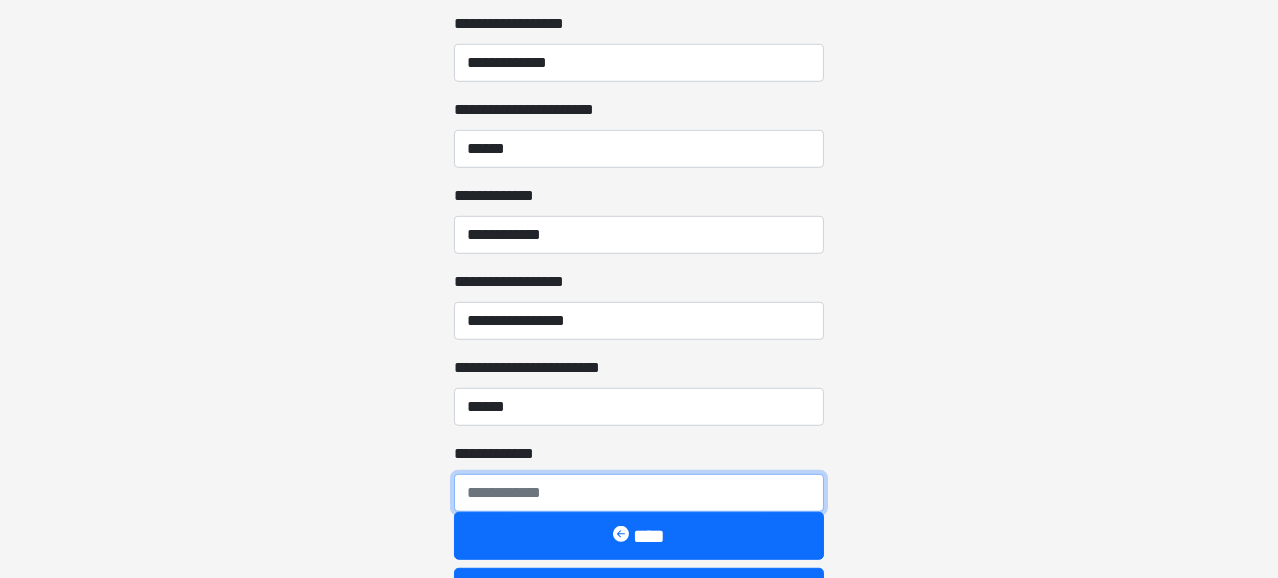 paste on "**********" 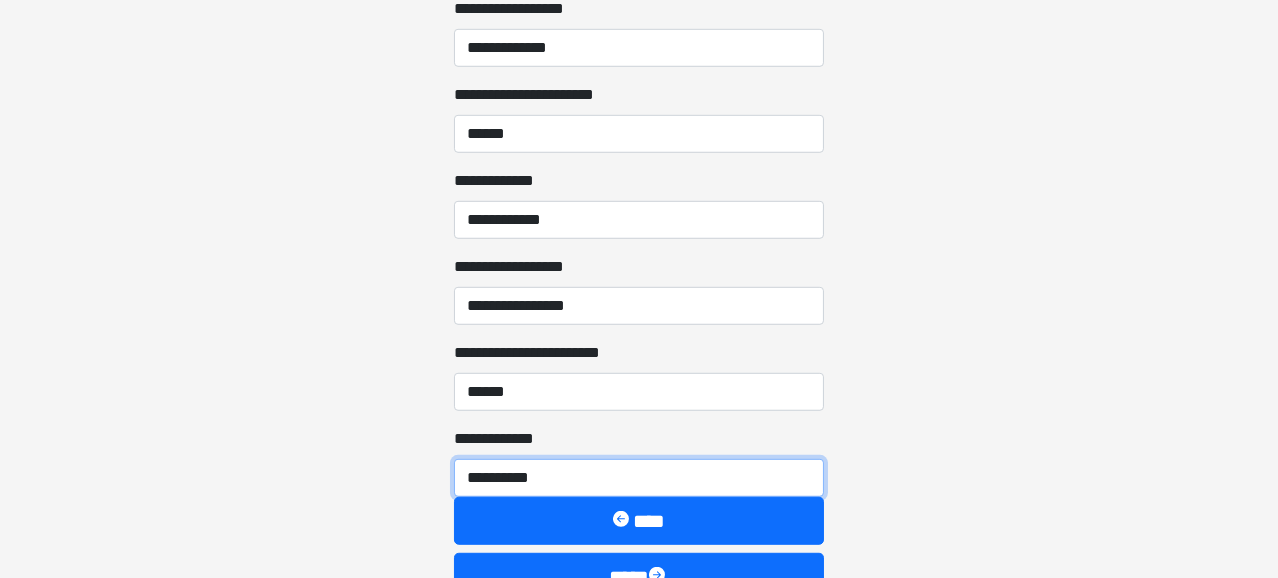 scroll, scrollTop: 2461, scrollLeft: 0, axis: vertical 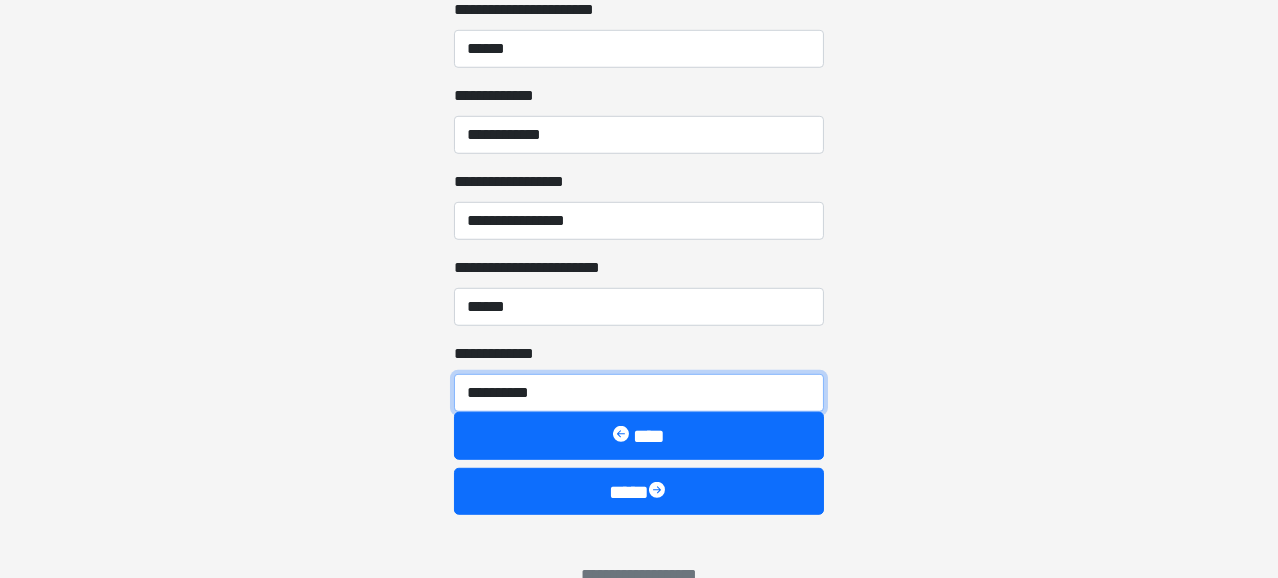 paste on "*" 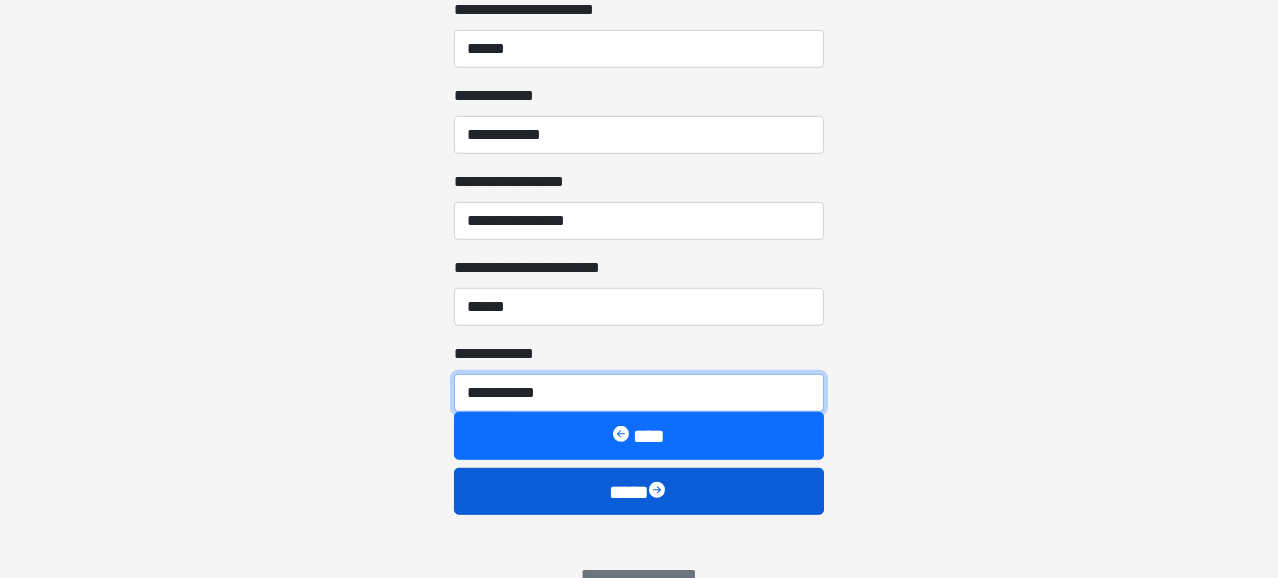 type on "**********" 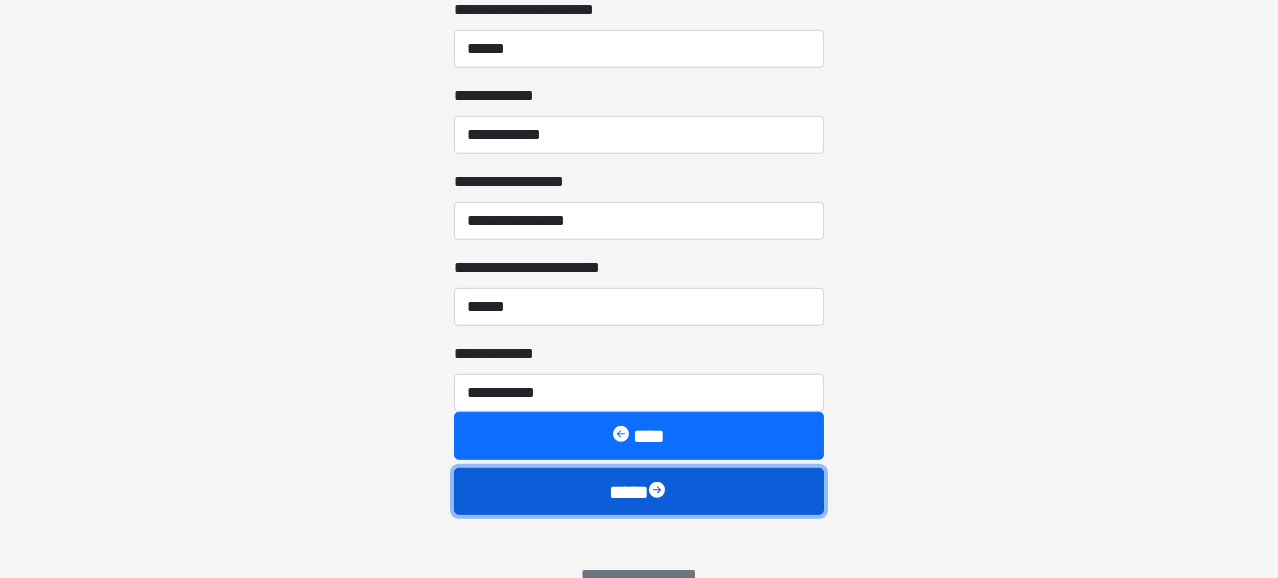 click on "****" at bounding box center (639, 492) 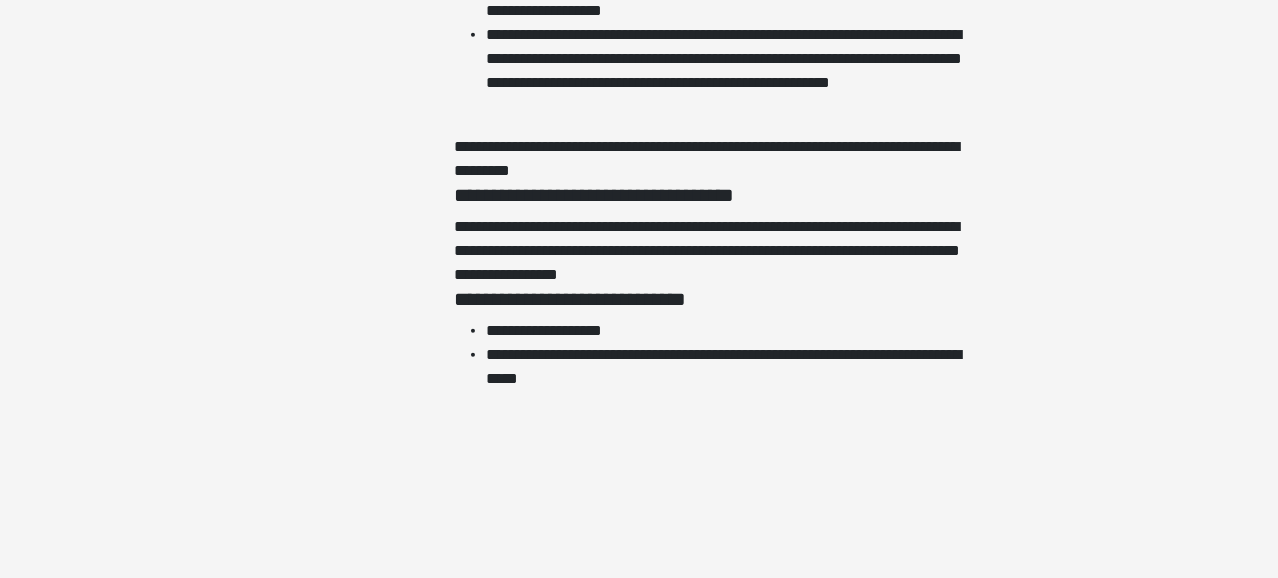 scroll, scrollTop: 4686, scrollLeft: 0, axis: vertical 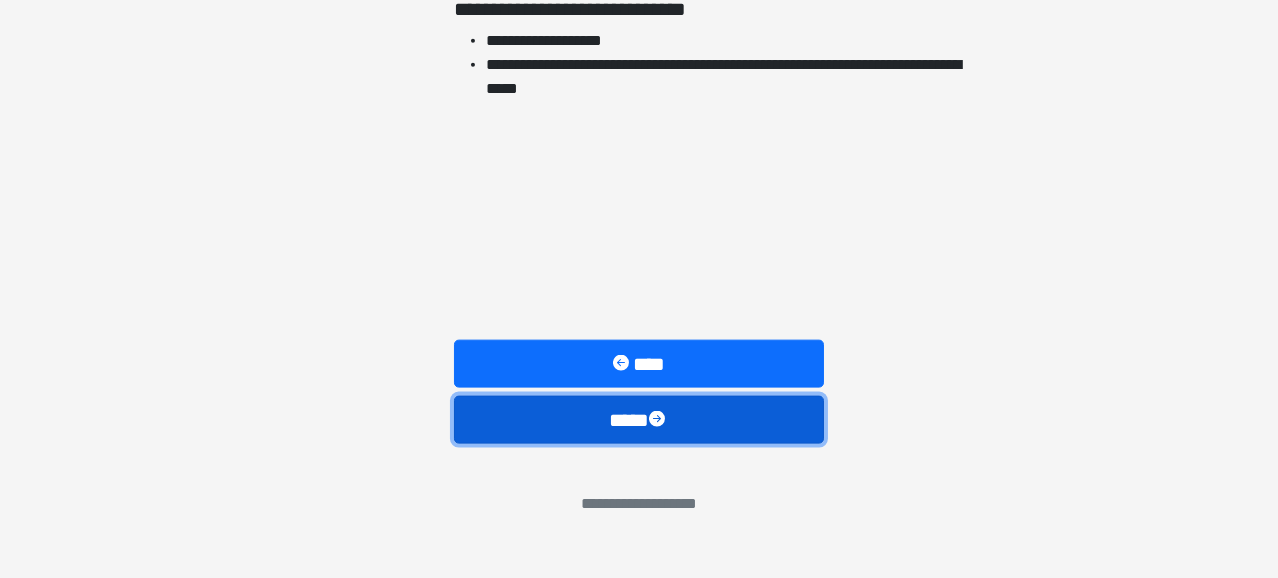 click on "****" at bounding box center (639, 420) 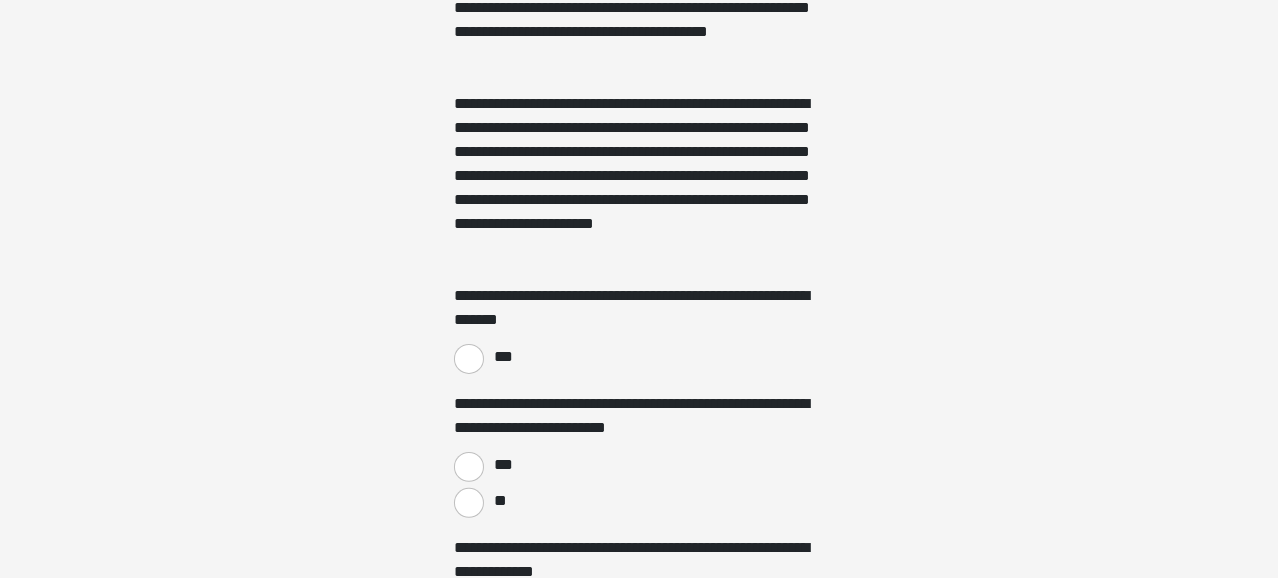 scroll, scrollTop: 1300, scrollLeft: 0, axis: vertical 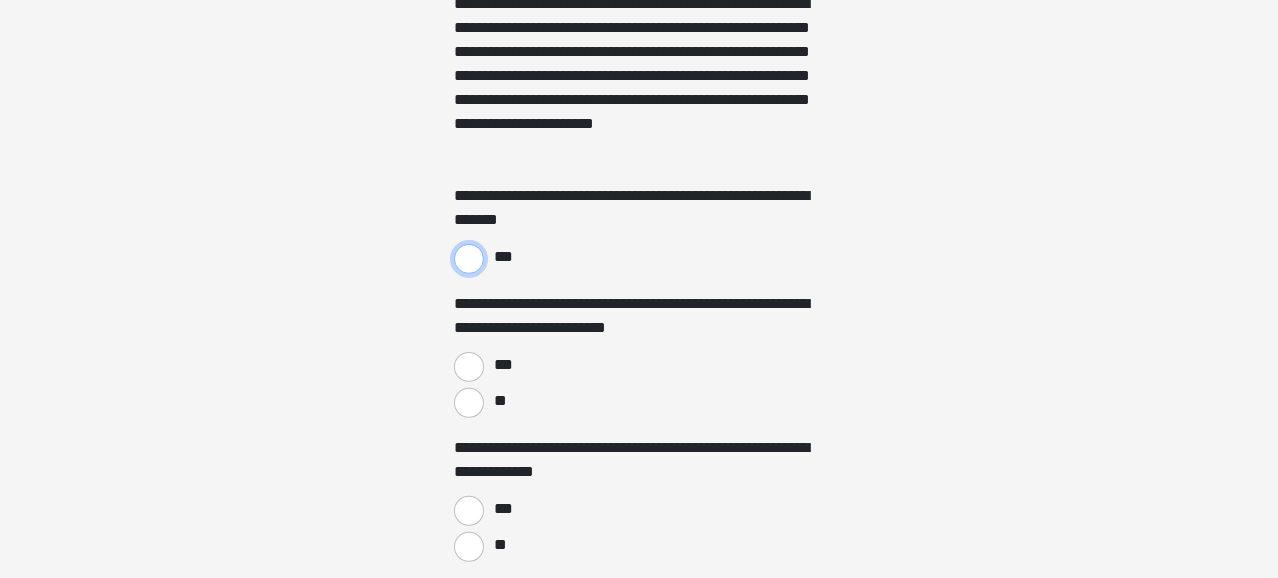 click on "***" at bounding box center [469, 259] 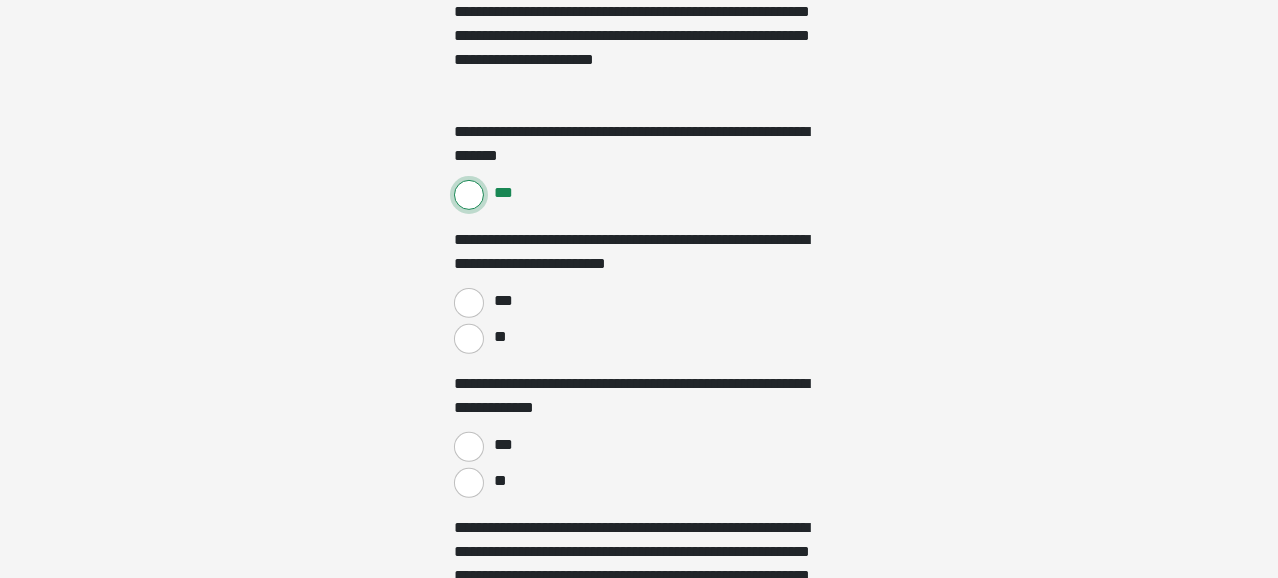 scroll, scrollTop: 1400, scrollLeft: 0, axis: vertical 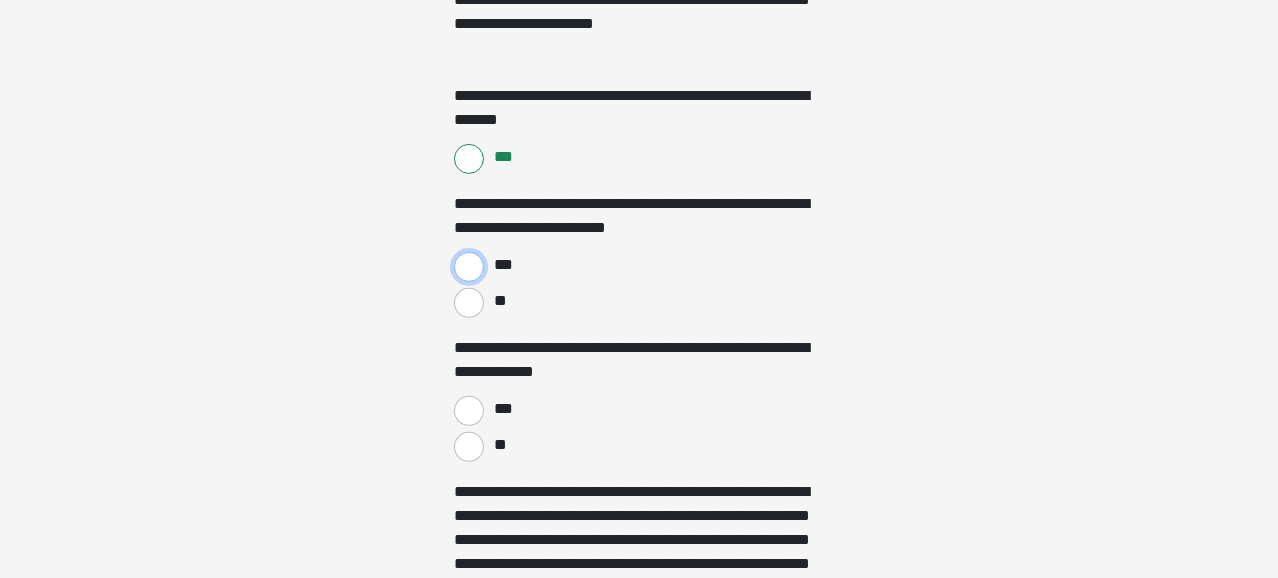 click on "***" at bounding box center [469, 267] 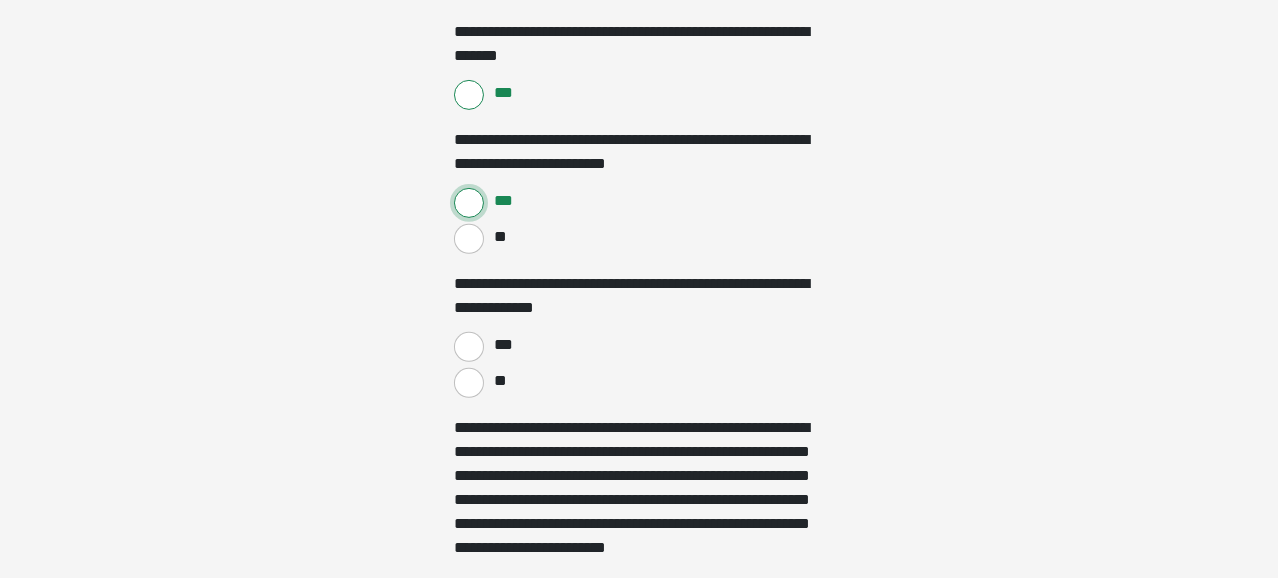 scroll, scrollTop: 1500, scrollLeft: 0, axis: vertical 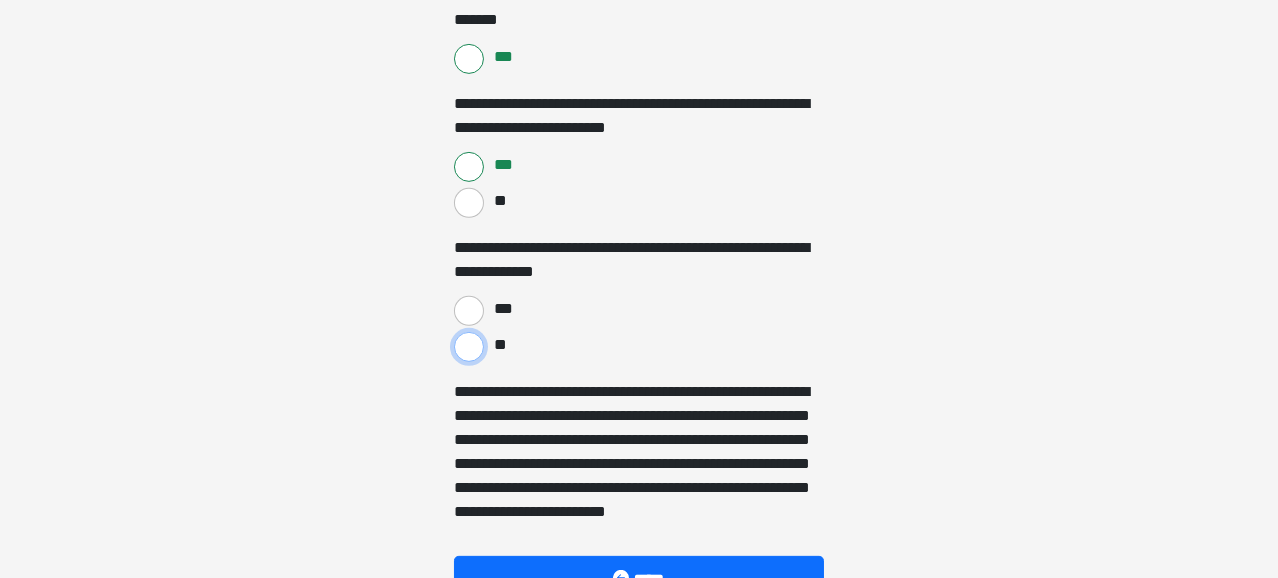 click on "**" at bounding box center [469, 347] 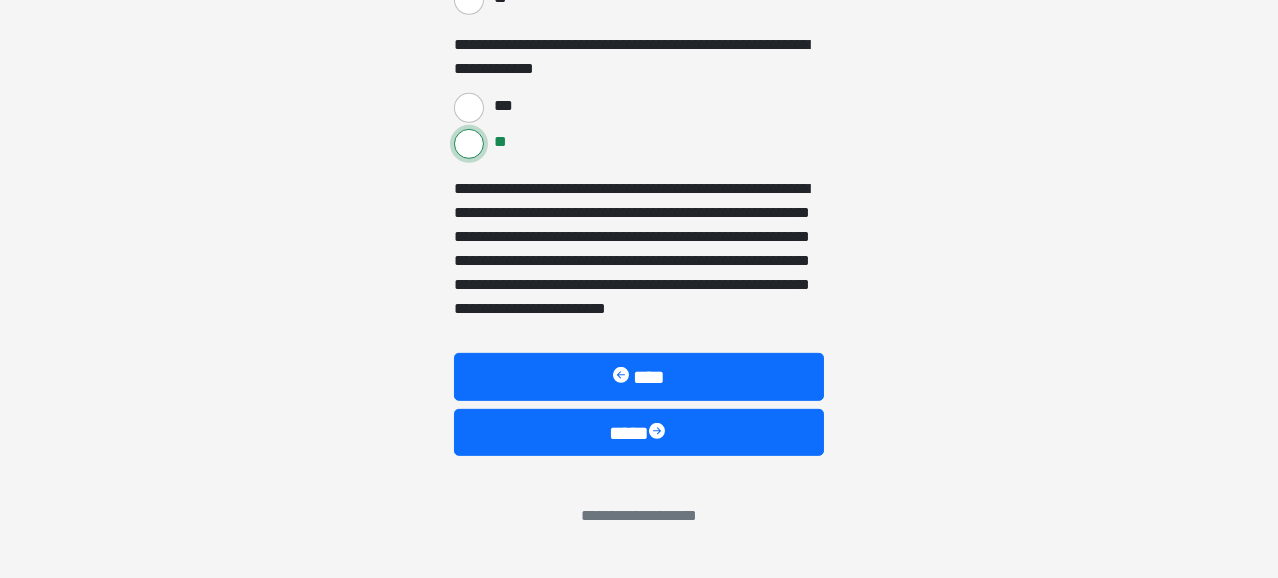 scroll, scrollTop: 1716, scrollLeft: 0, axis: vertical 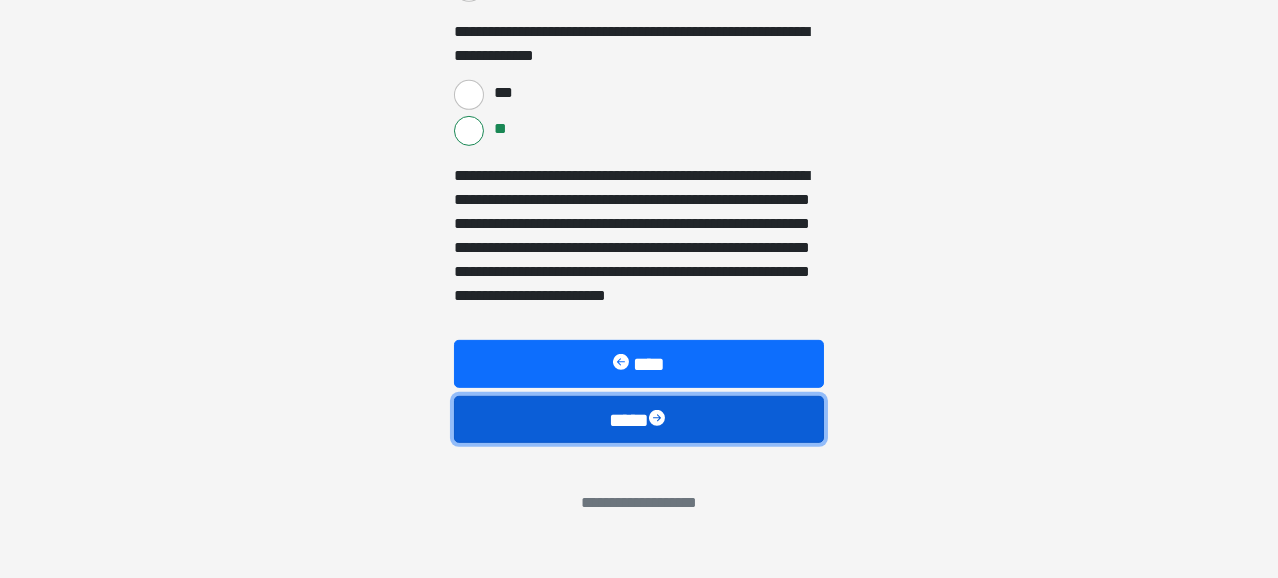 click on "****" at bounding box center [639, 420] 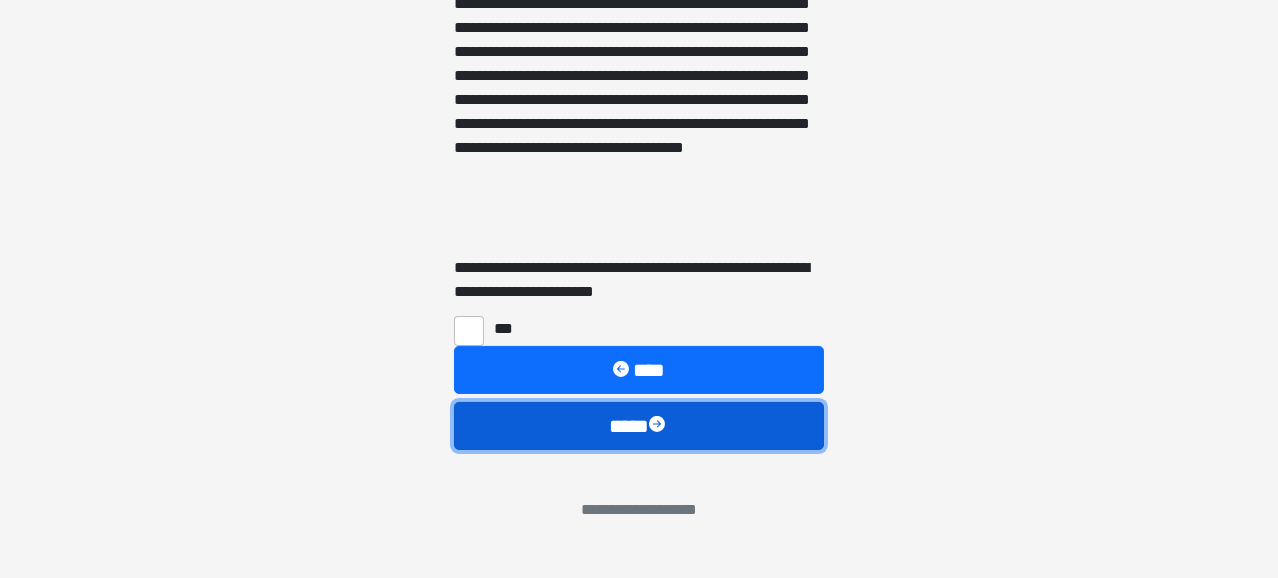 scroll, scrollTop: 995, scrollLeft: 0, axis: vertical 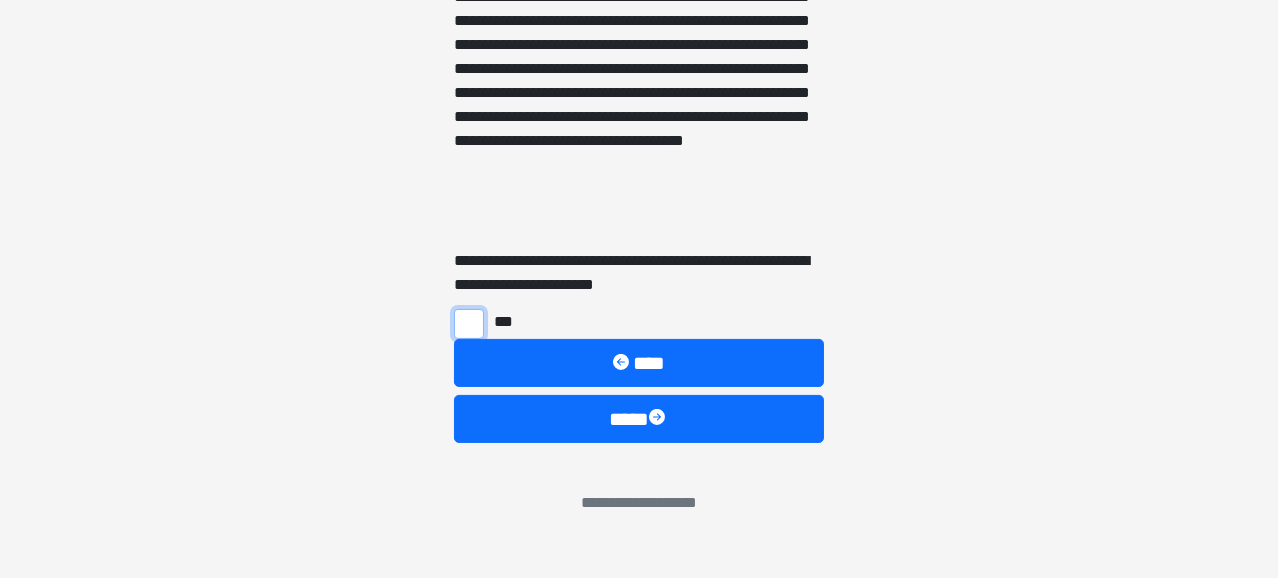 click on "***" at bounding box center [469, 324] 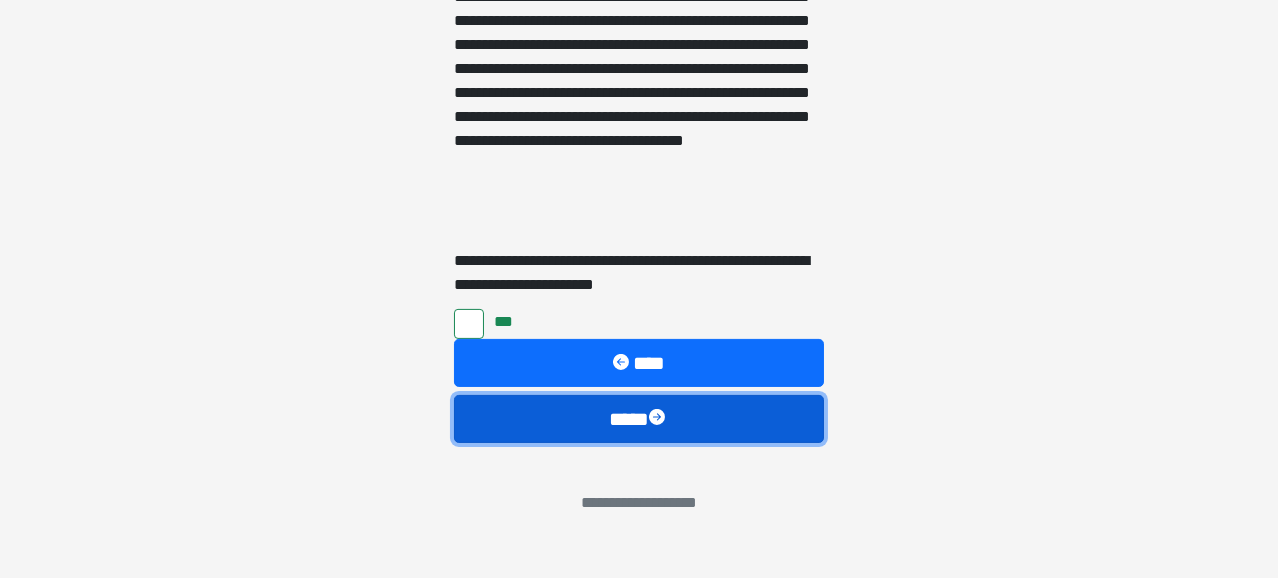 click on "****" at bounding box center [639, 419] 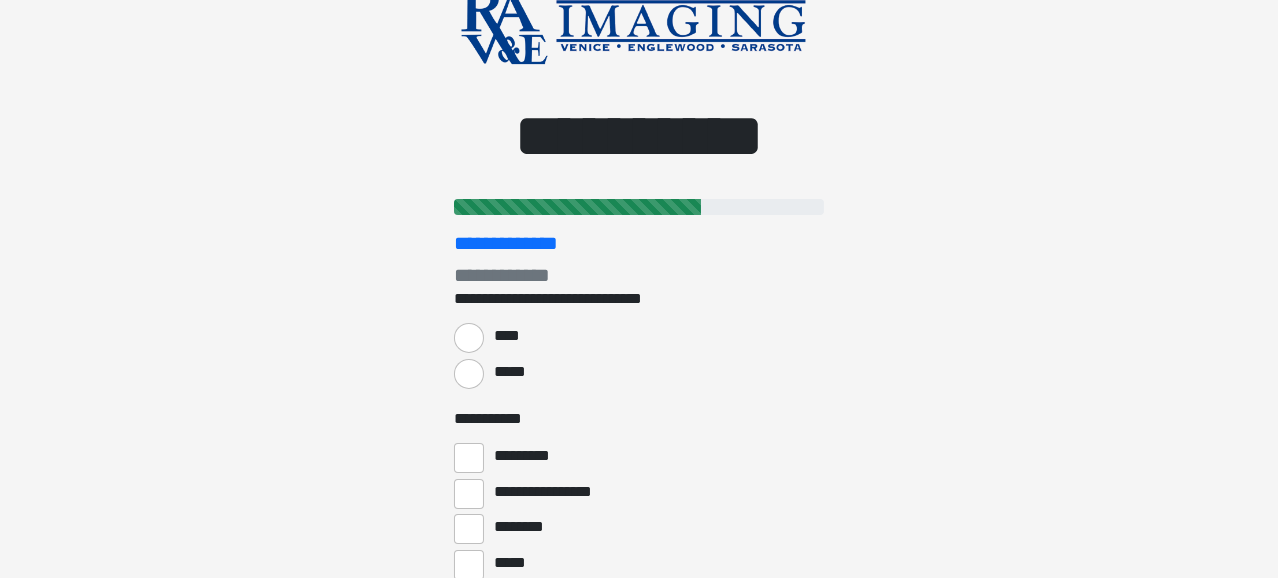 scroll, scrollTop: 100, scrollLeft: 0, axis: vertical 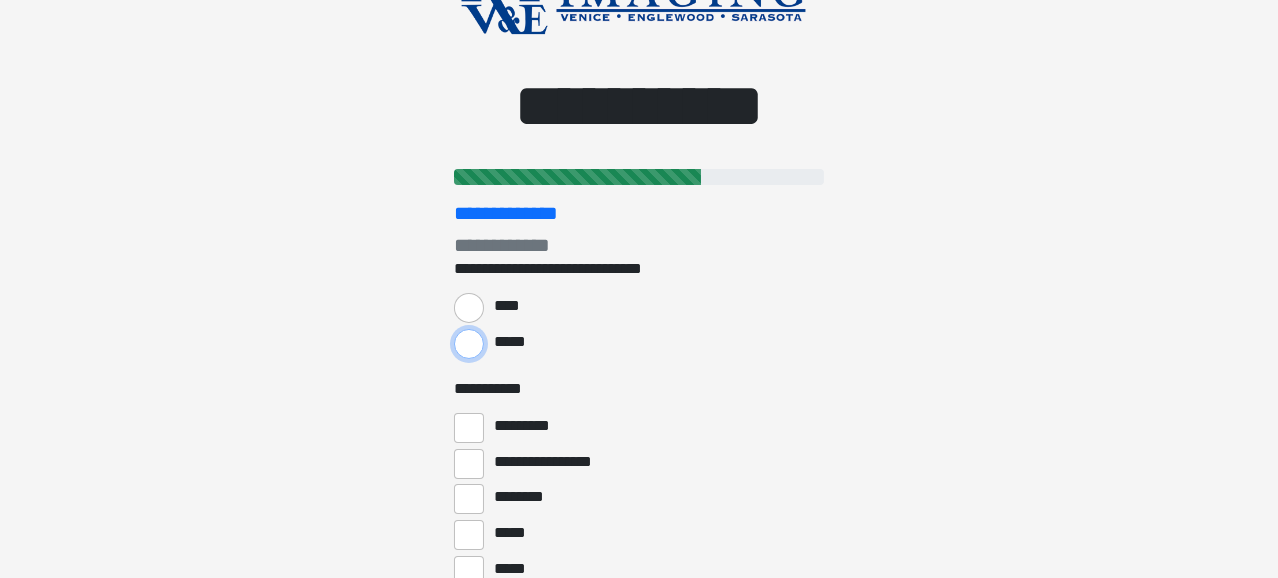 click on "*****" at bounding box center (469, 344) 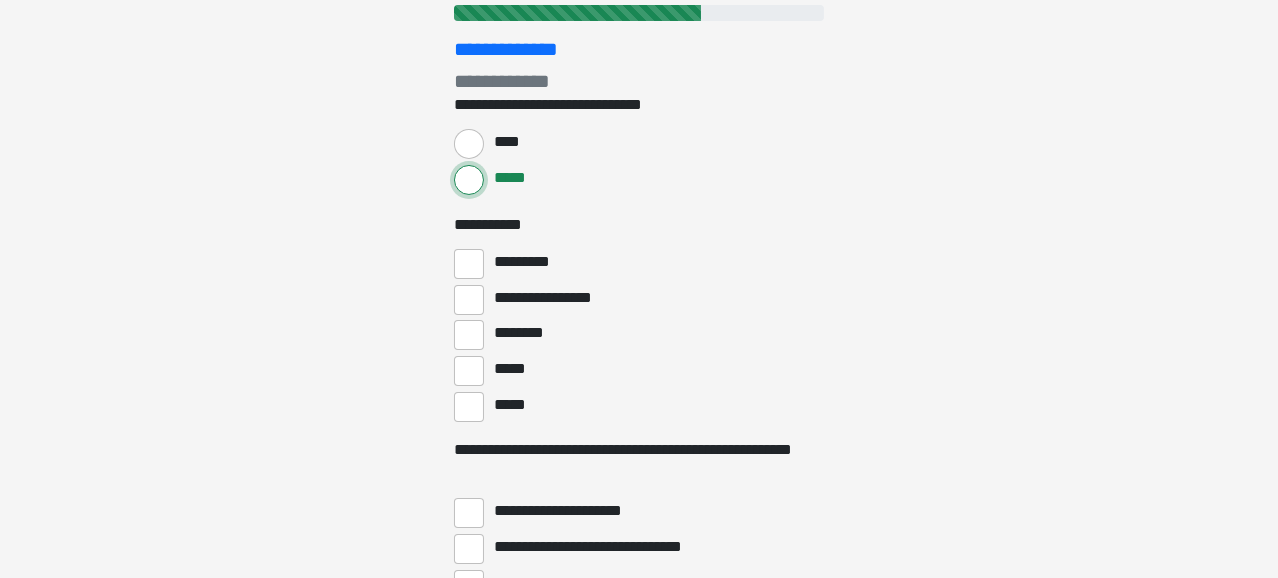 scroll, scrollTop: 300, scrollLeft: 0, axis: vertical 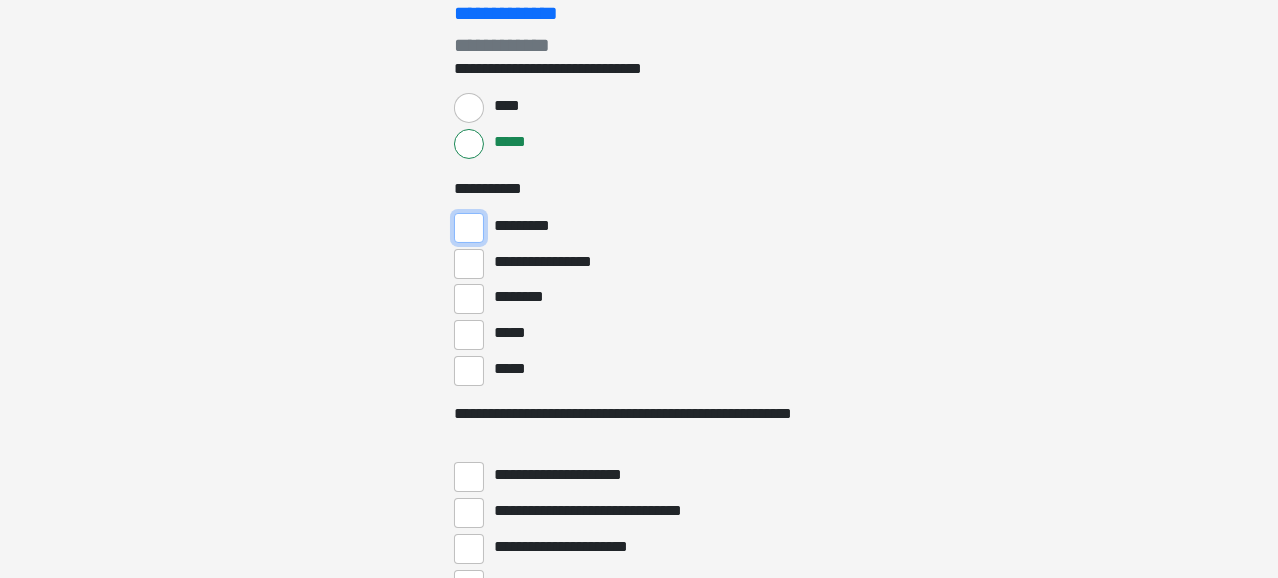 click on "*********" at bounding box center [469, 228] 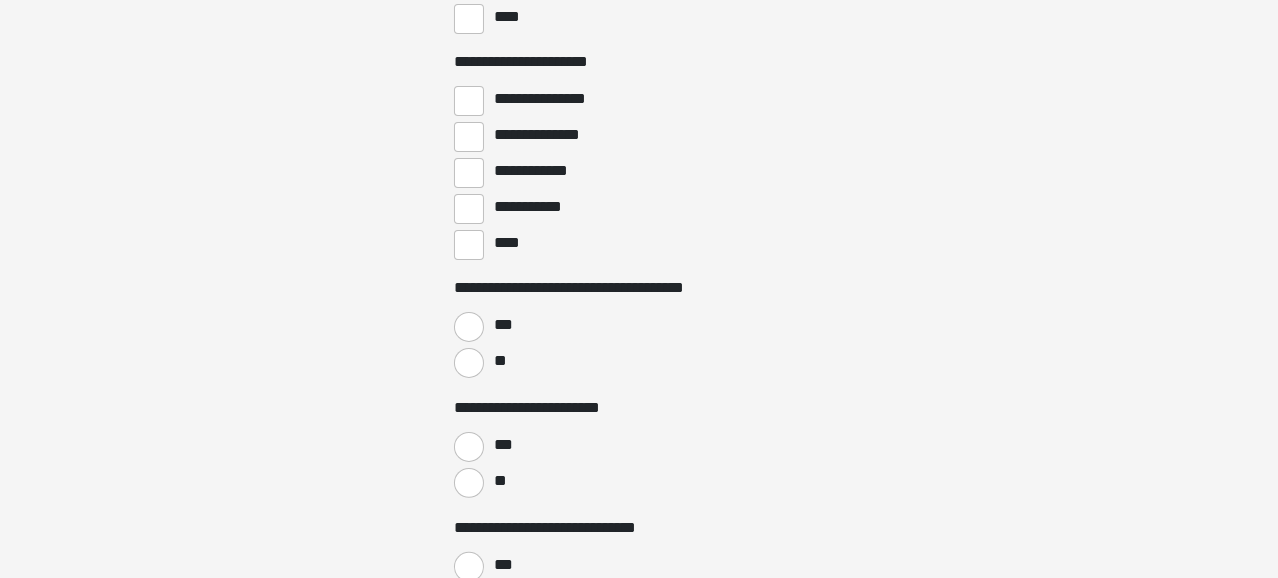 scroll, scrollTop: 1200, scrollLeft: 0, axis: vertical 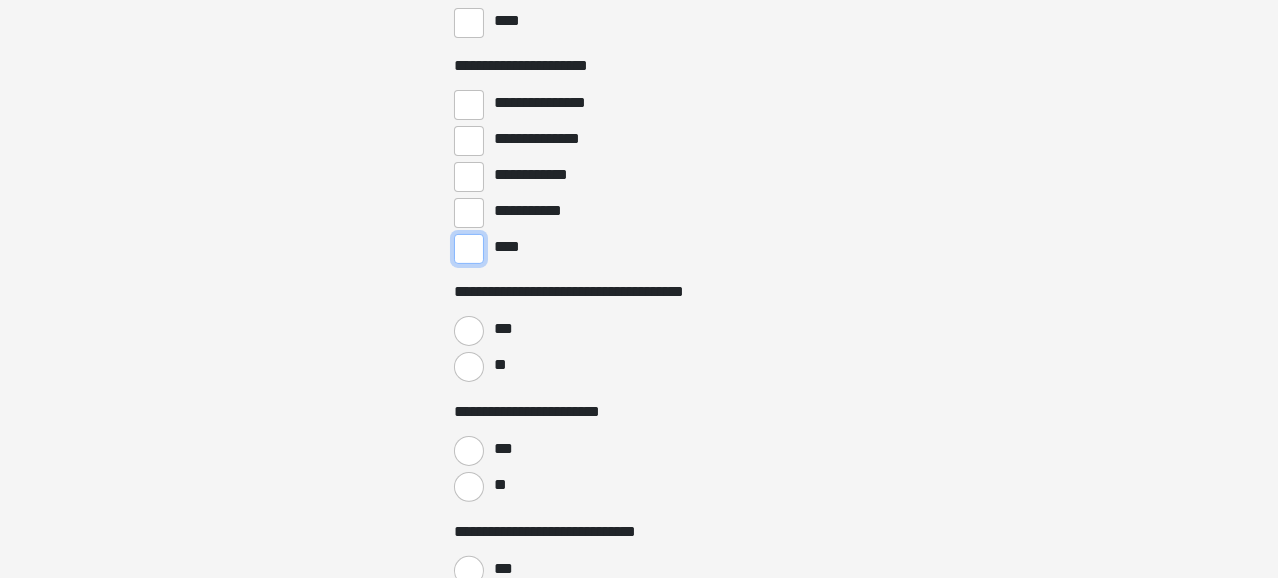 click on "****" at bounding box center [469, 249] 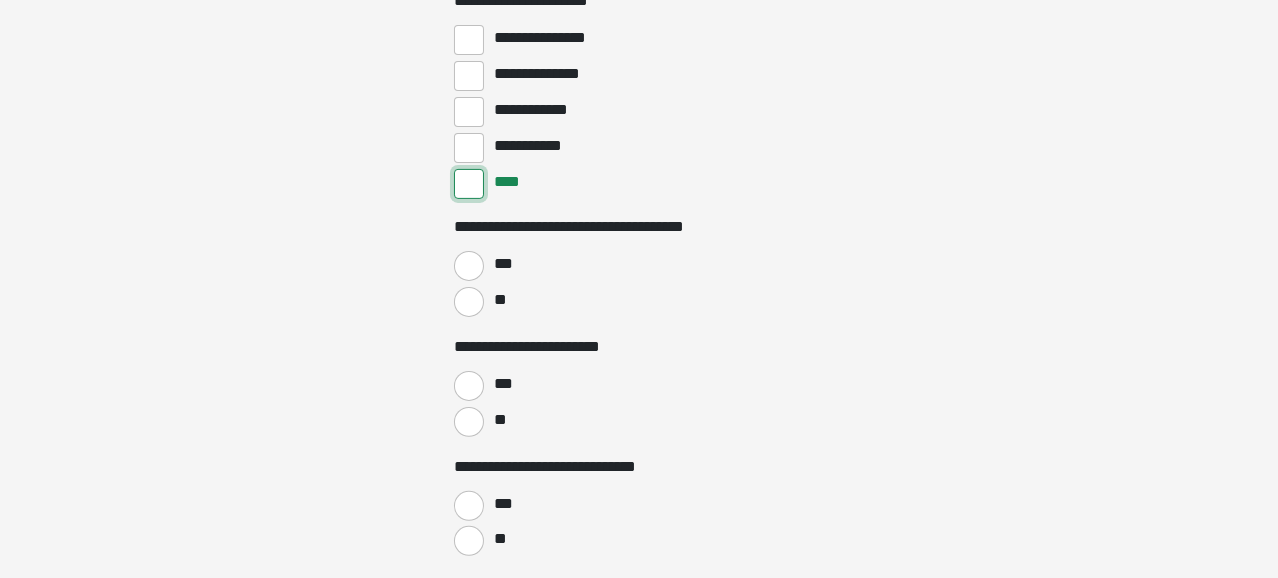scroll, scrollTop: 1300, scrollLeft: 0, axis: vertical 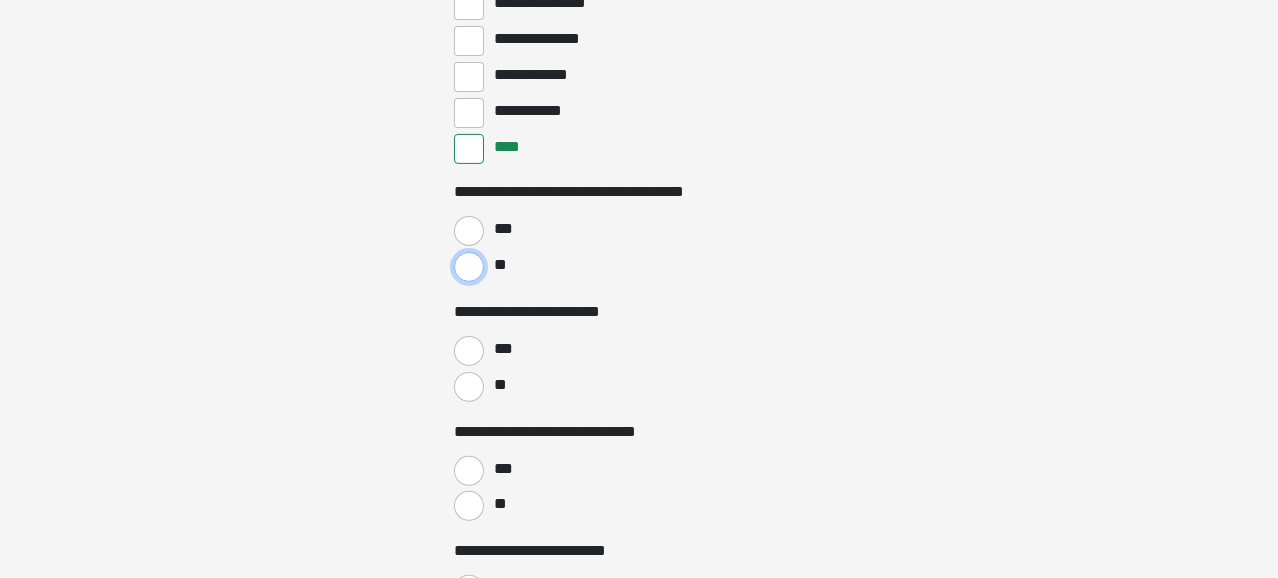 click on "**" at bounding box center [469, 267] 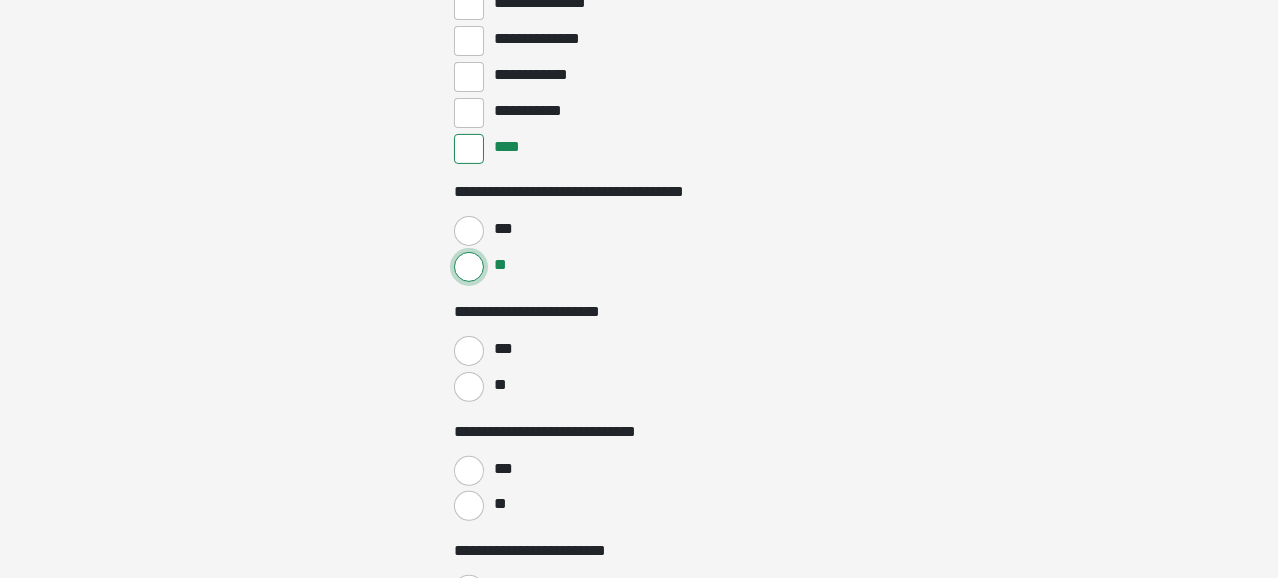 scroll, scrollTop: 1400, scrollLeft: 0, axis: vertical 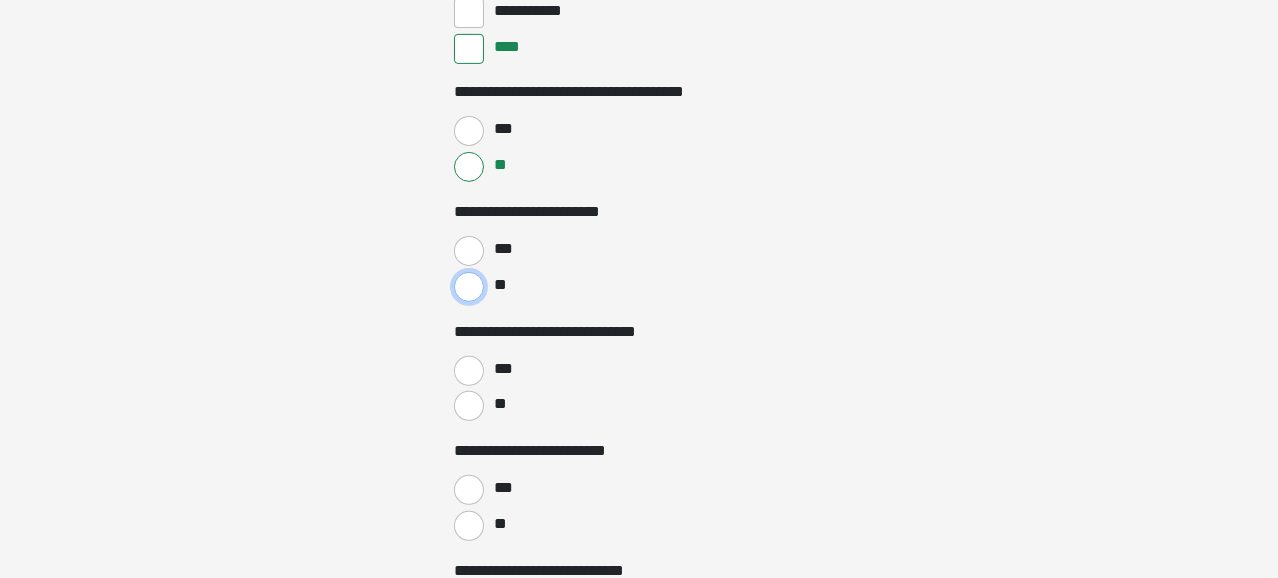 click on "**" at bounding box center [469, 287] 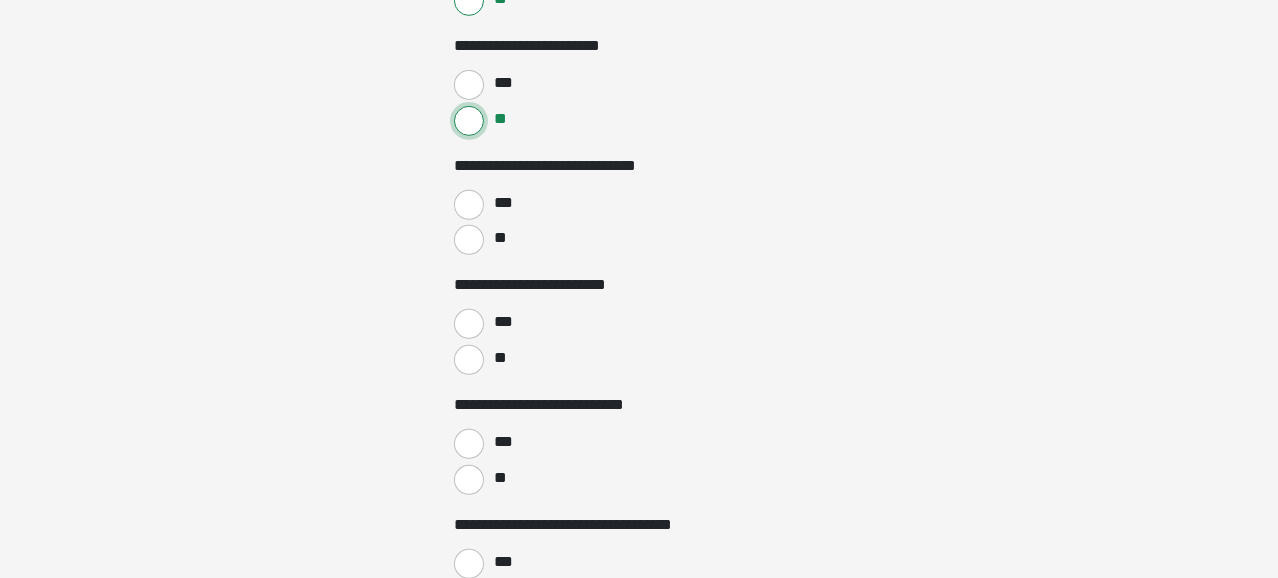 scroll, scrollTop: 1600, scrollLeft: 0, axis: vertical 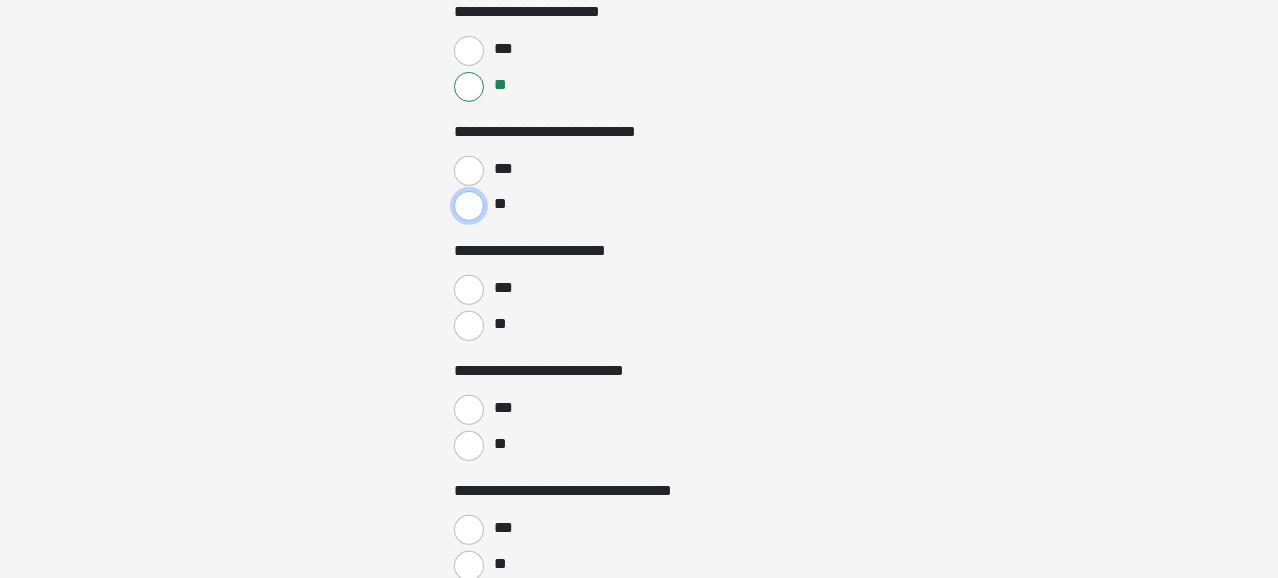 click on "**" at bounding box center (469, 206) 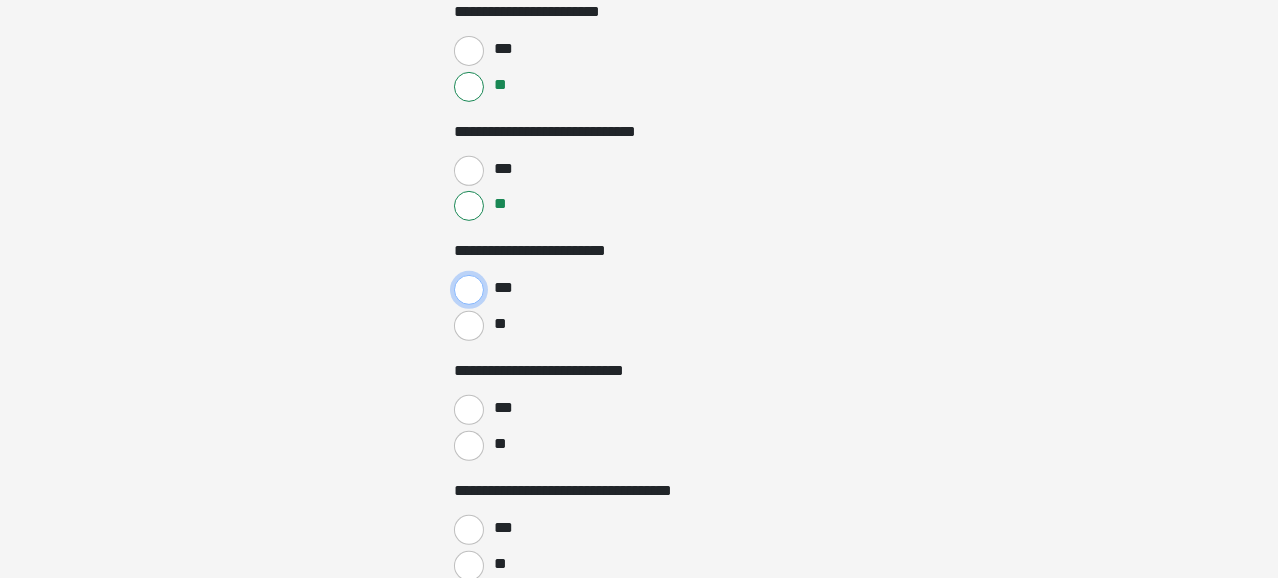 click on "***" at bounding box center (469, 290) 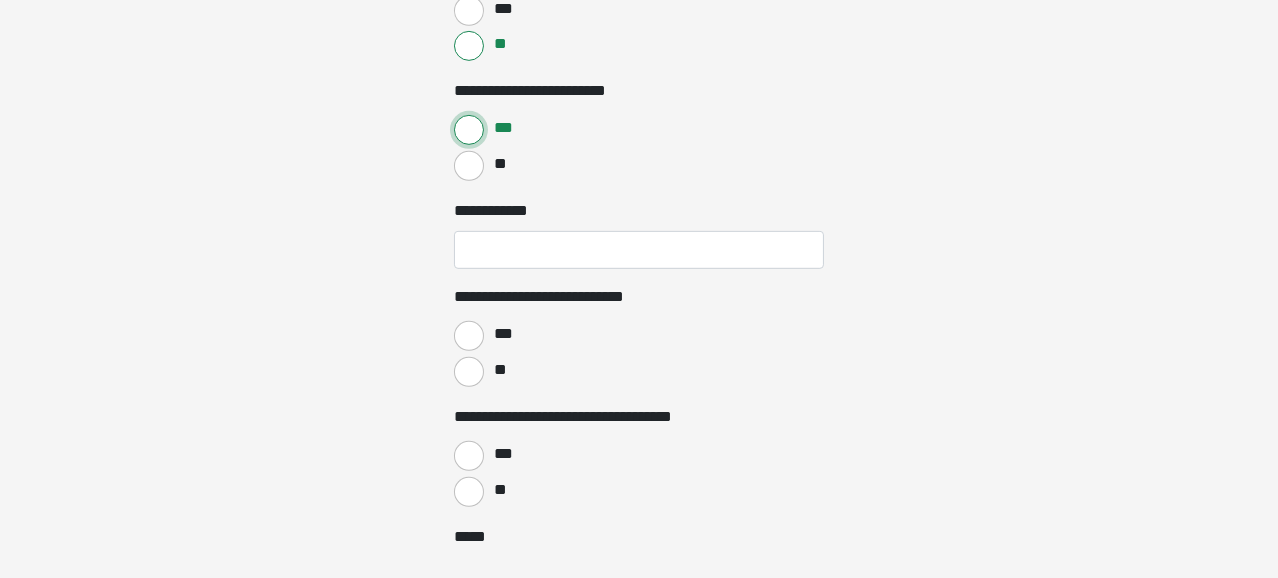 scroll, scrollTop: 1800, scrollLeft: 0, axis: vertical 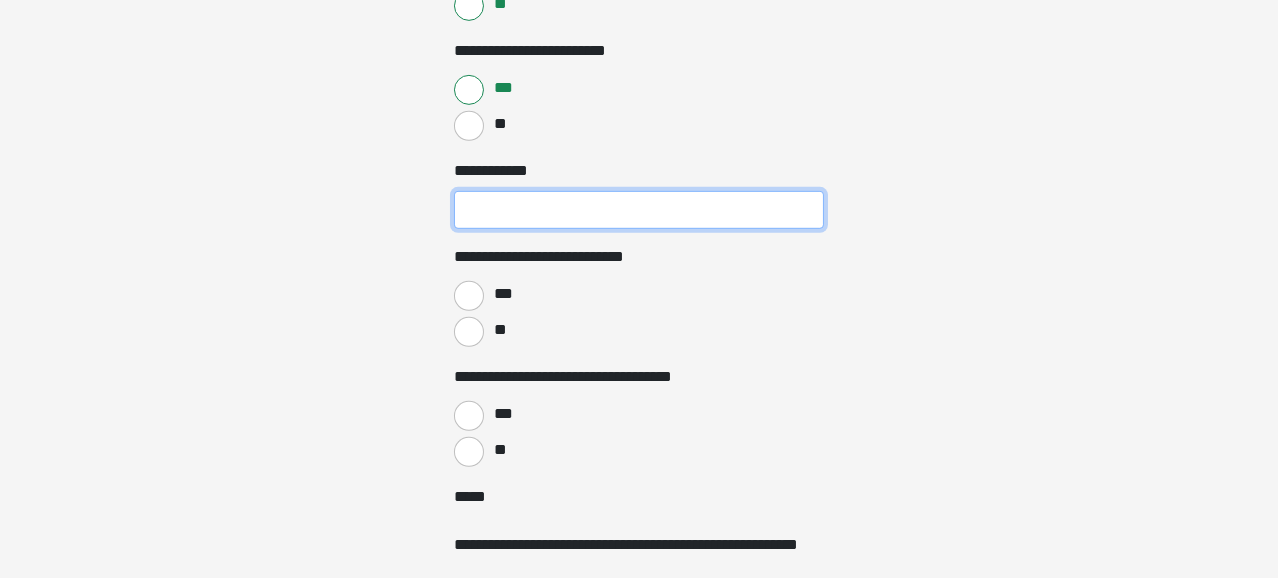 click on "**********" at bounding box center (639, 210) 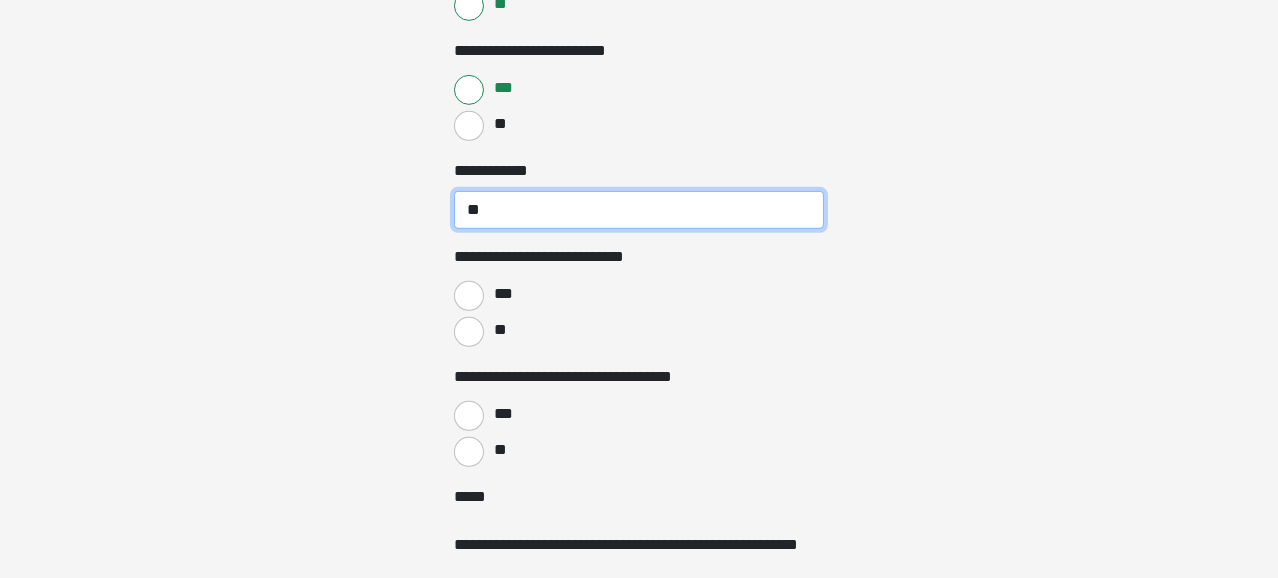 type on "**" 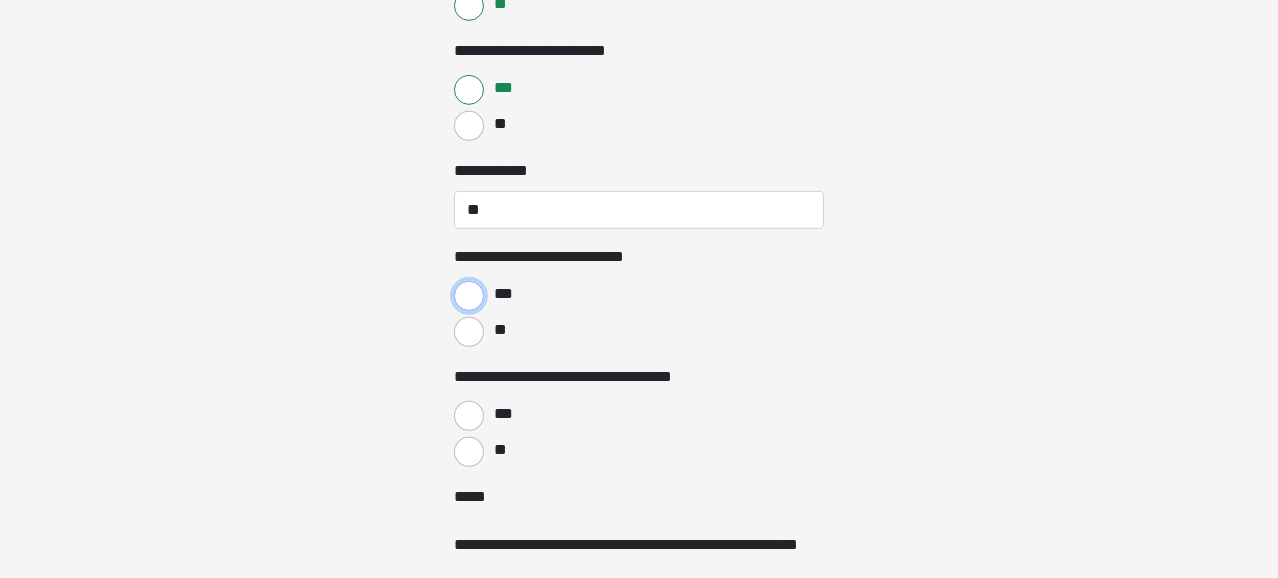 click on "***" at bounding box center (469, 296) 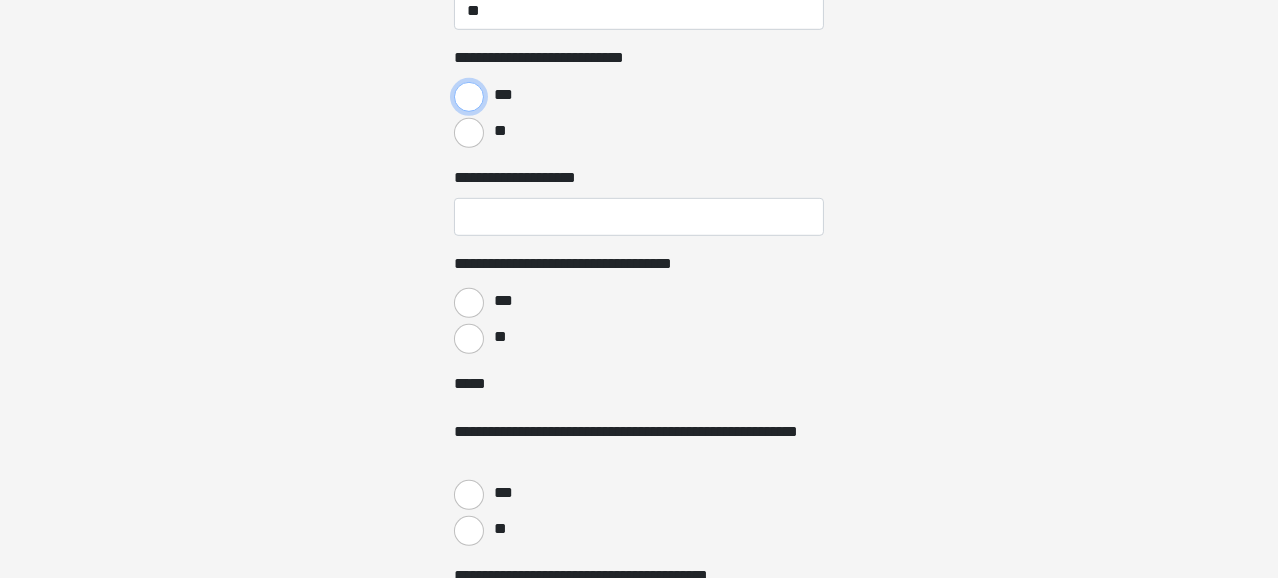 scroll, scrollTop: 2000, scrollLeft: 0, axis: vertical 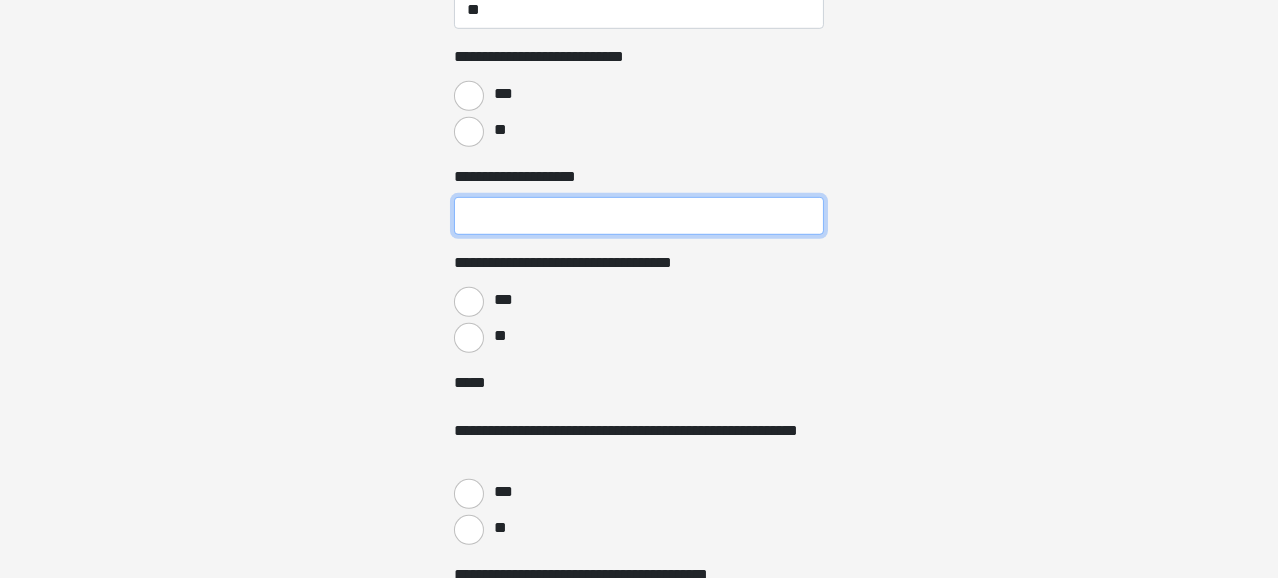 click on "**********" at bounding box center [639, 216] 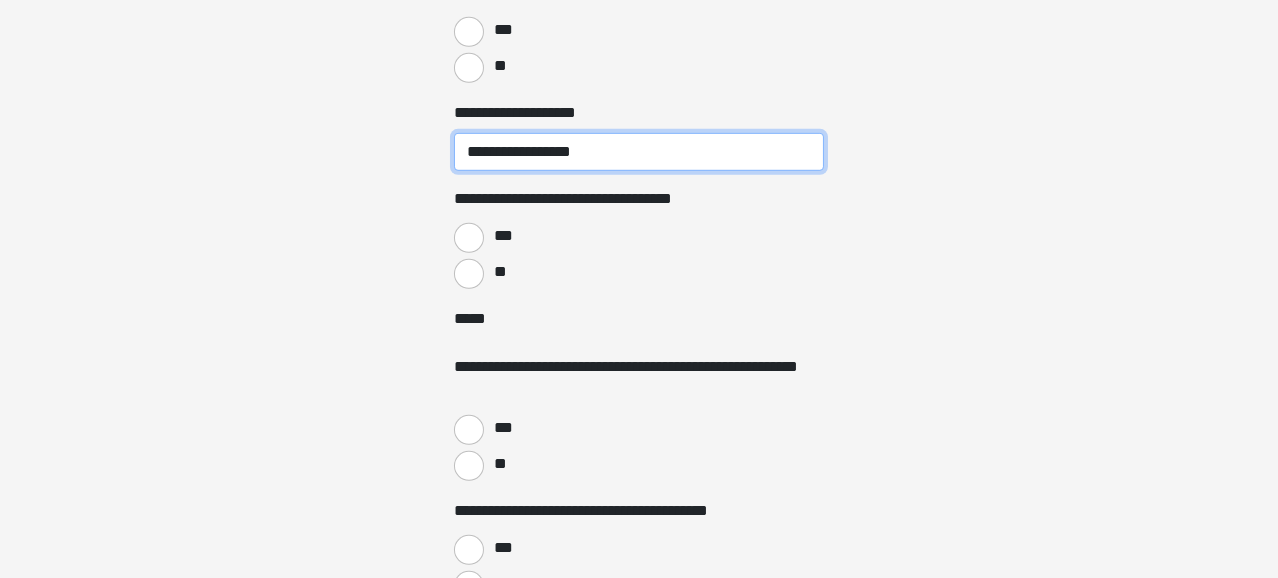 scroll, scrollTop: 2100, scrollLeft: 0, axis: vertical 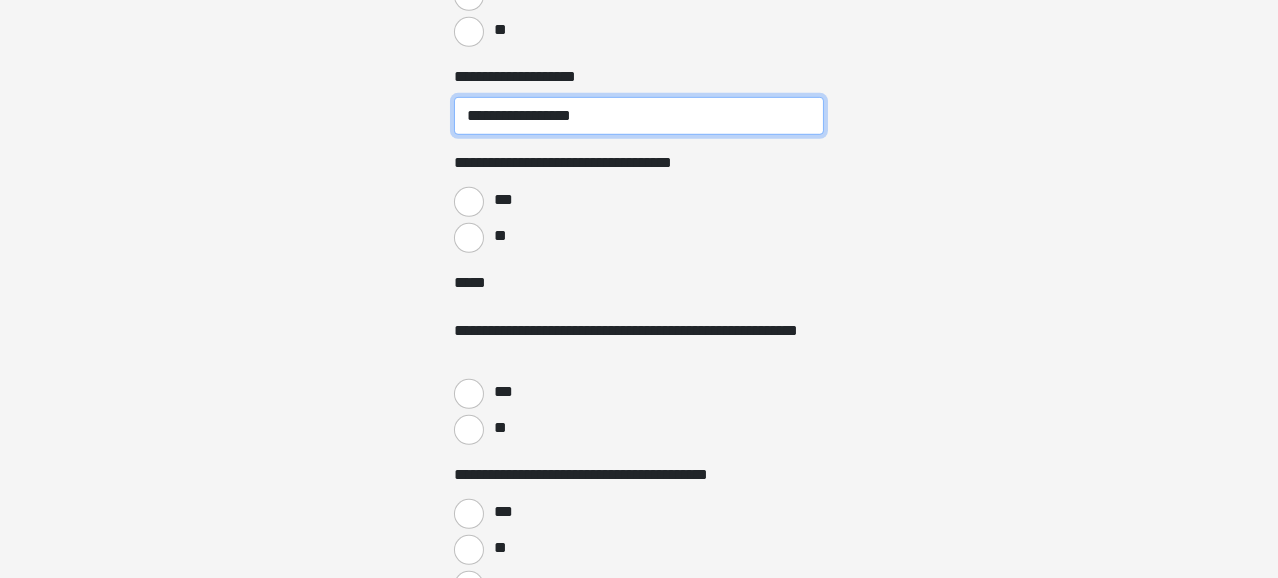 type on "**********" 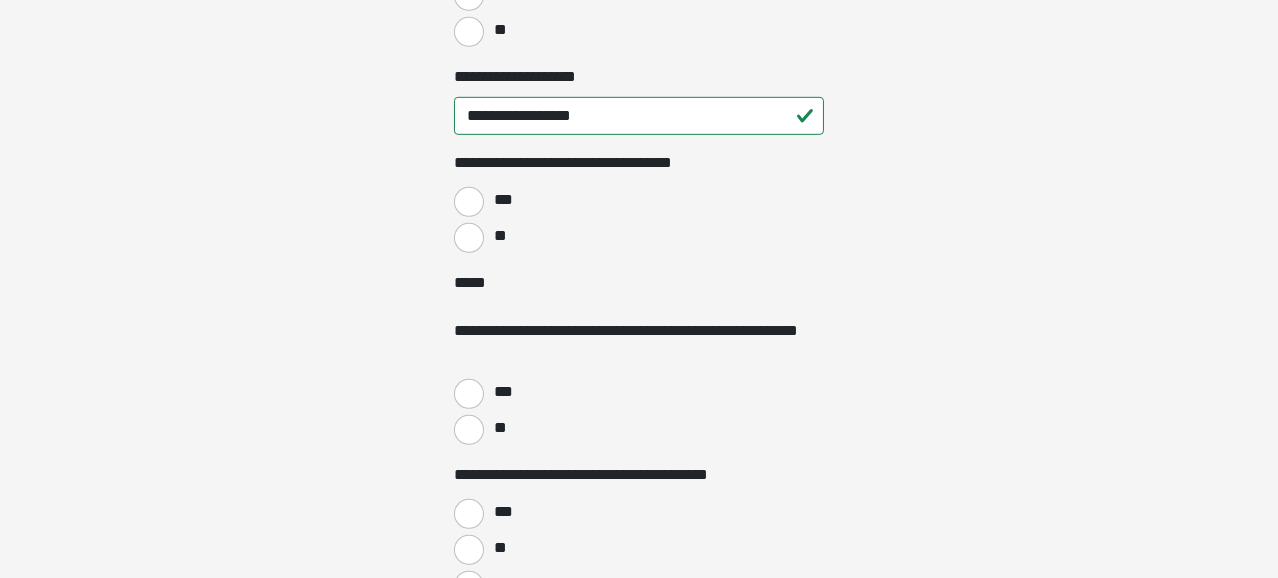 click on "*****" at bounding box center (474, 283) 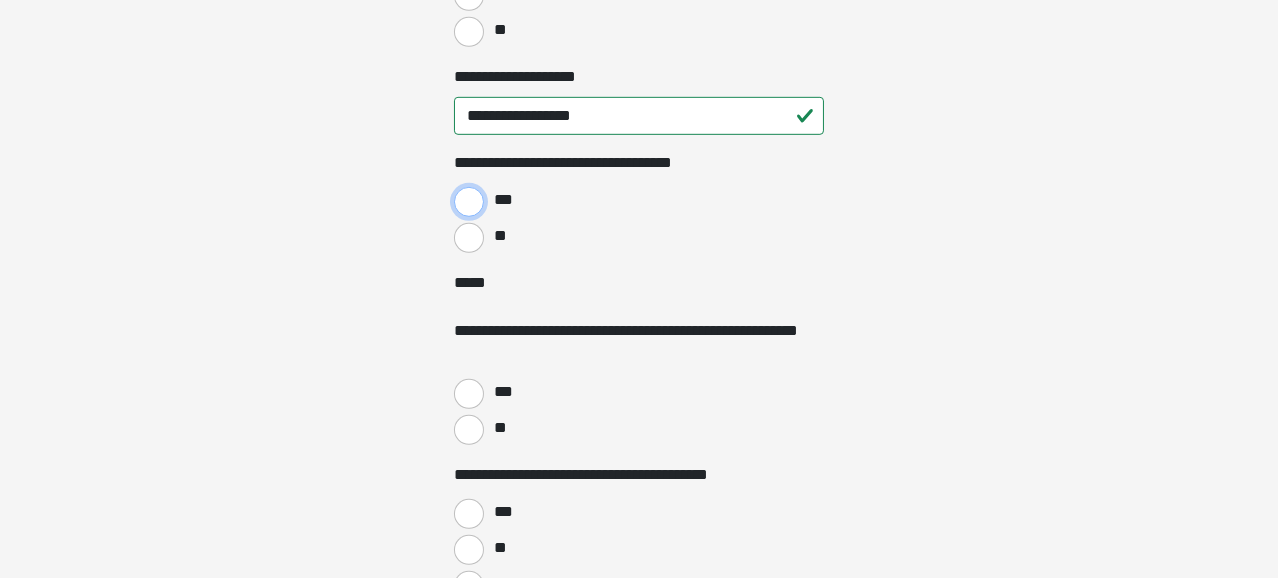 click on "***" at bounding box center [469, 202] 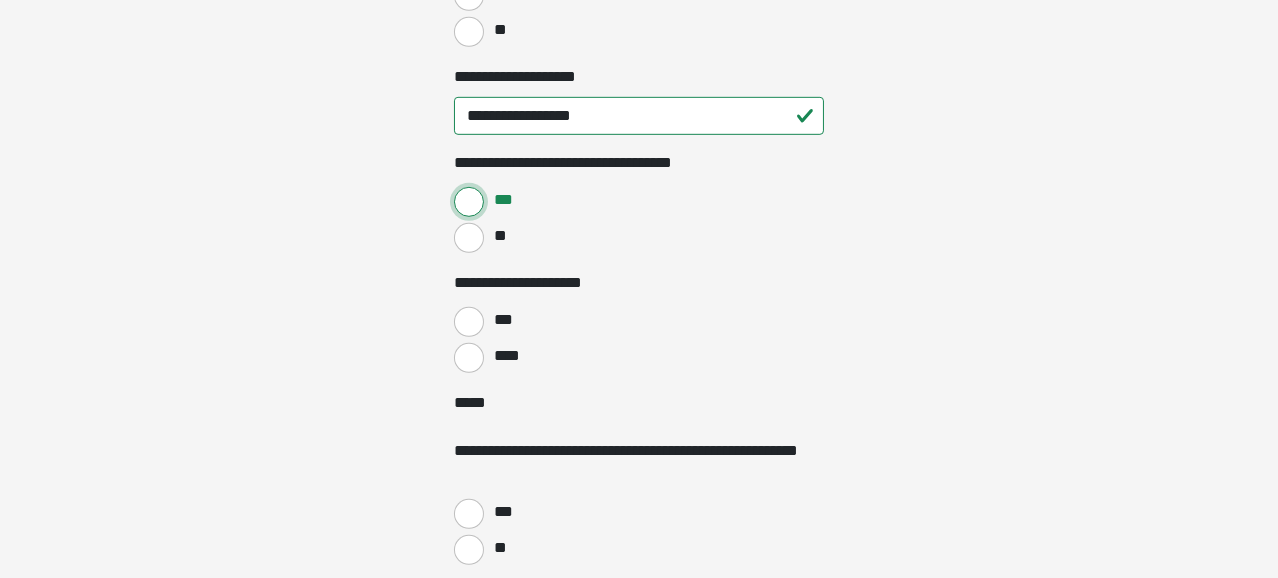 click on "***" at bounding box center (469, 202) 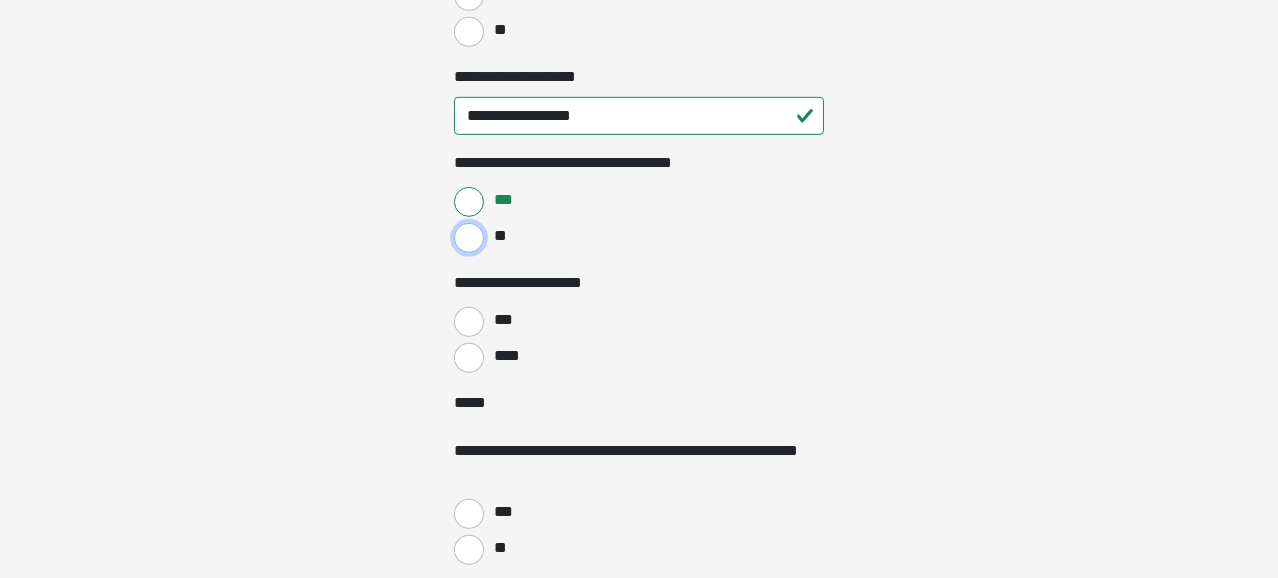 click on "**" at bounding box center [469, 238] 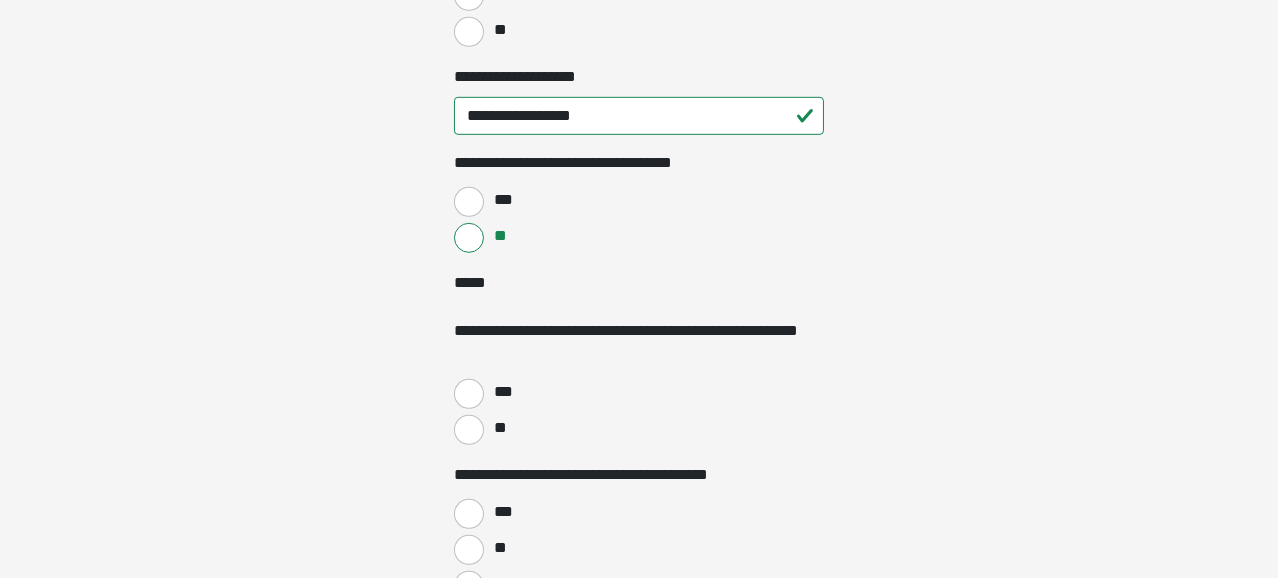 click on "**********" at bounding box center [639, -1811] 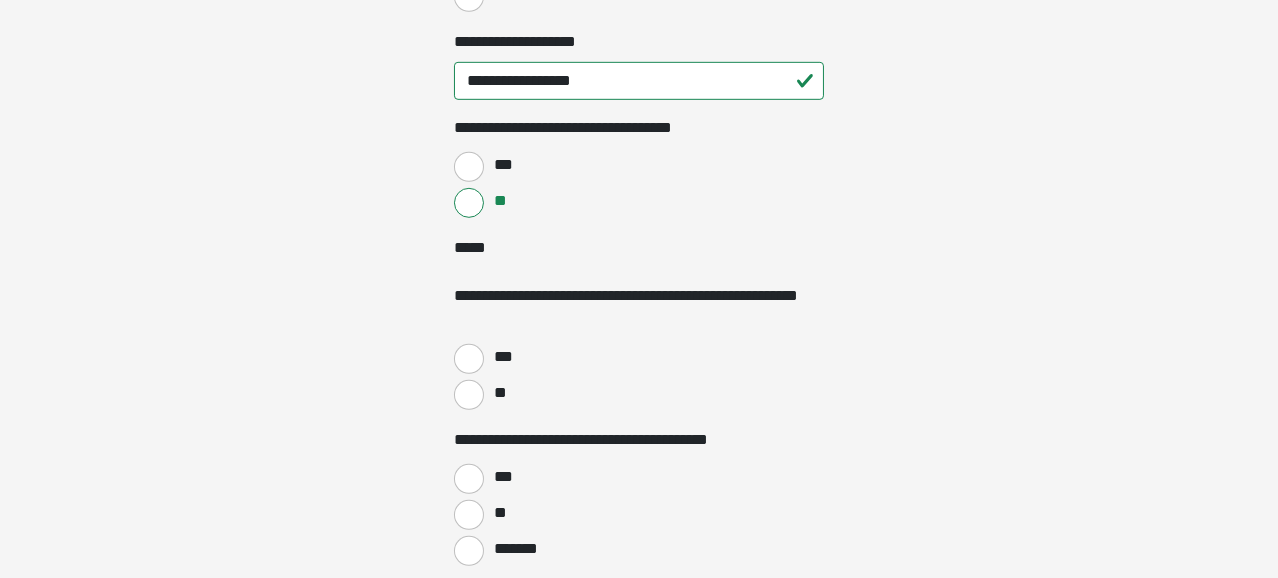 scroll, scrollTop: 2100, scrollLeft: 0, axis: vertical 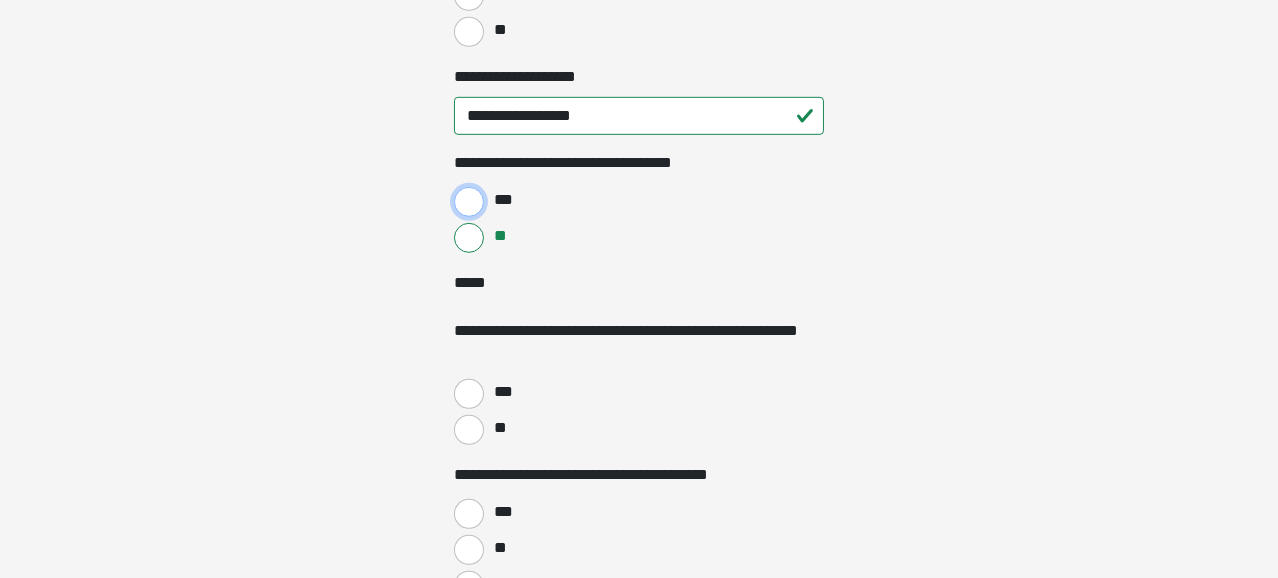 click on "***" at bounding box center [469, 202] 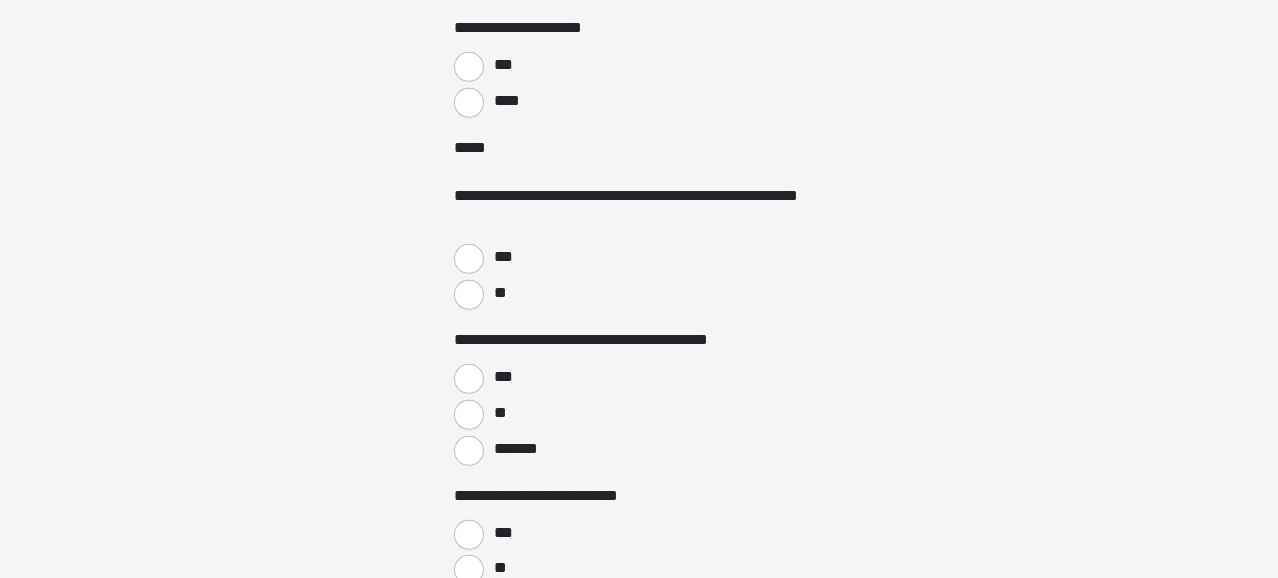 scroll, scrollTop: 2400, scrollLeft: 0, axis: vertical 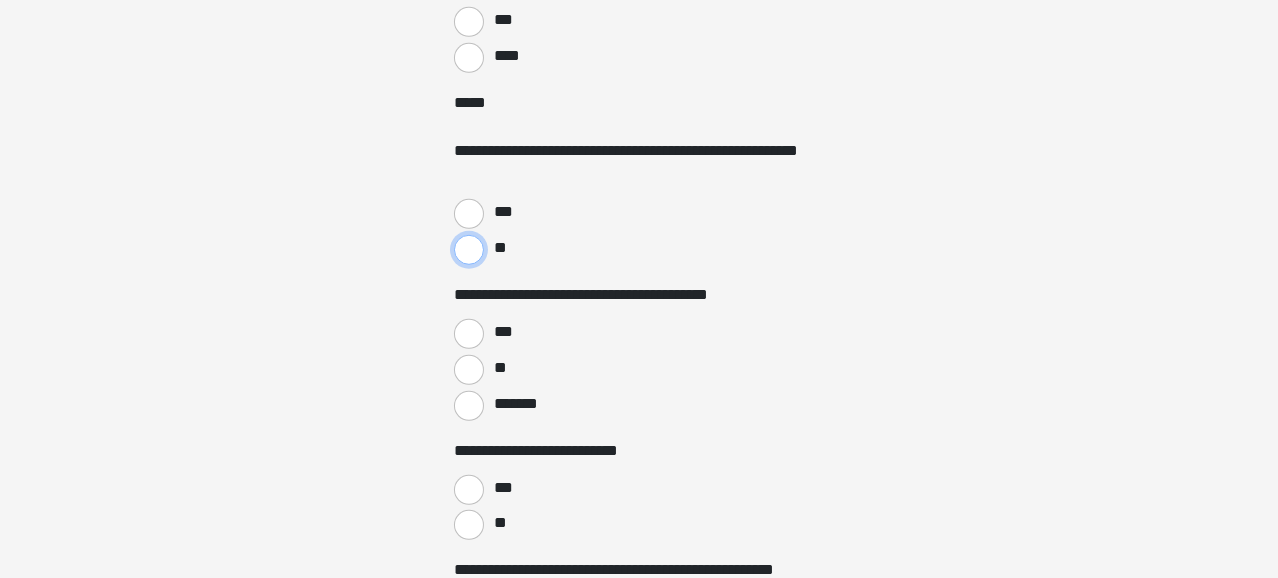 click on "**" at bounding box center (469, 250) 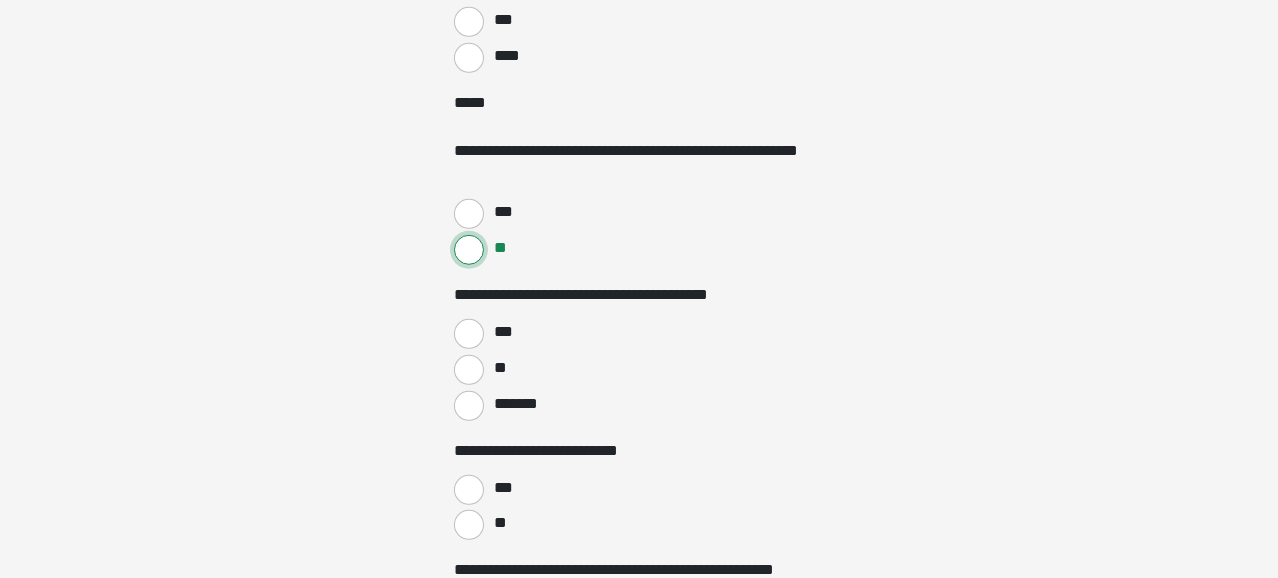 scroll, scrollTop: 2500, scrollLeft: 0, axis: vertical 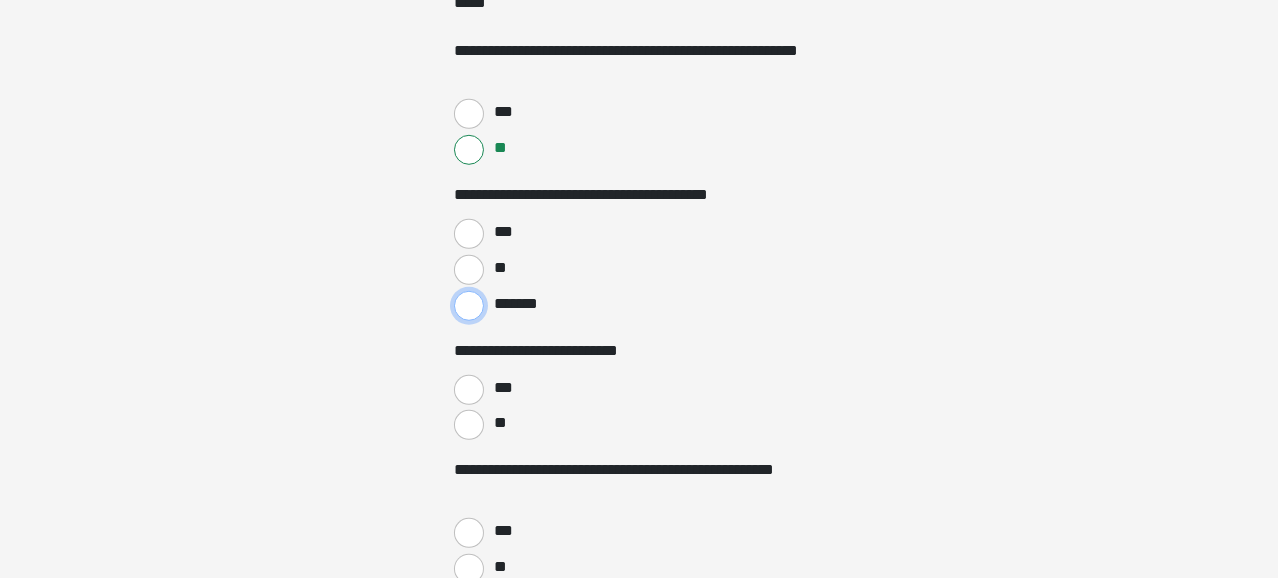 click on "*******" at bounding box center [469, 306] 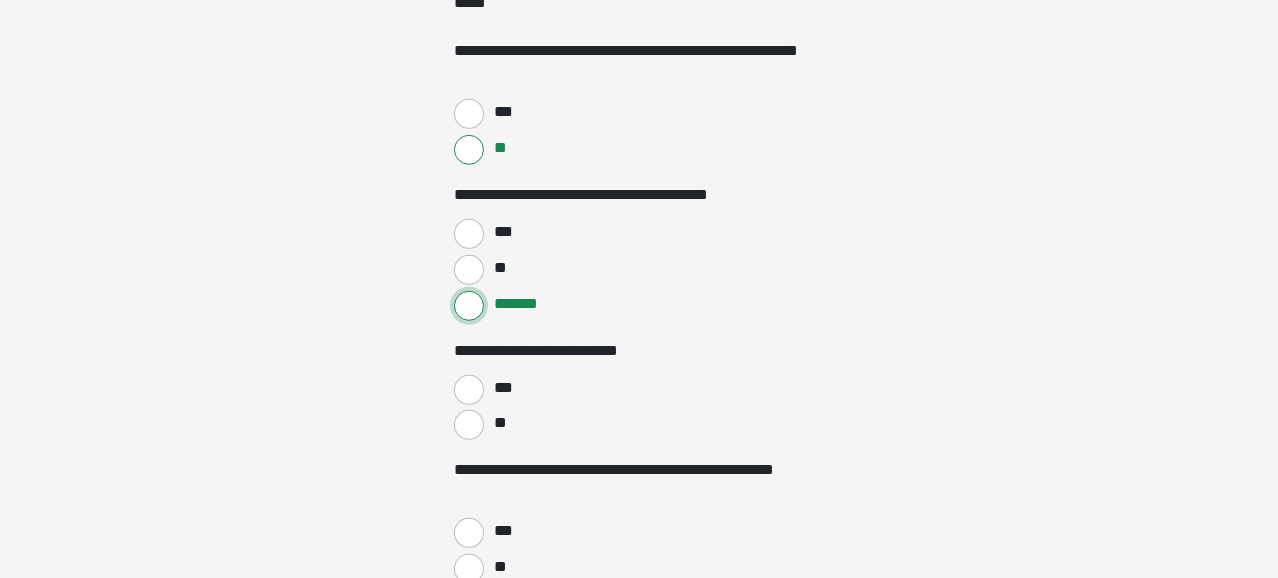 scroll, scrollTop: 2600, scrollLeft: 0, axis: vertical 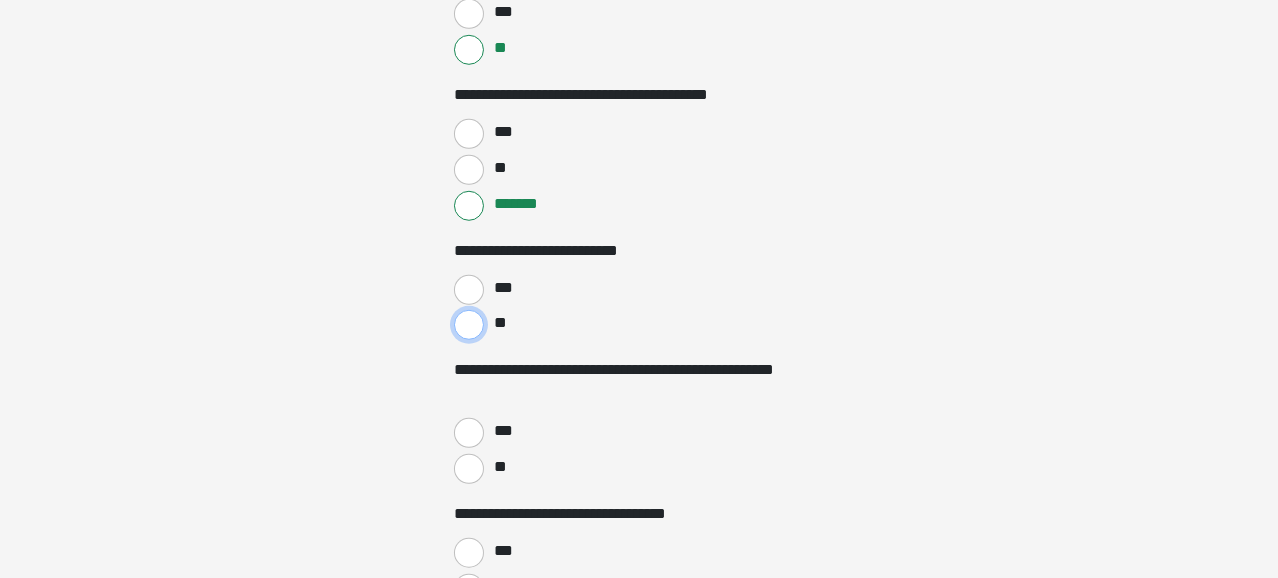 click on "**" at bounding box center (469, 325) 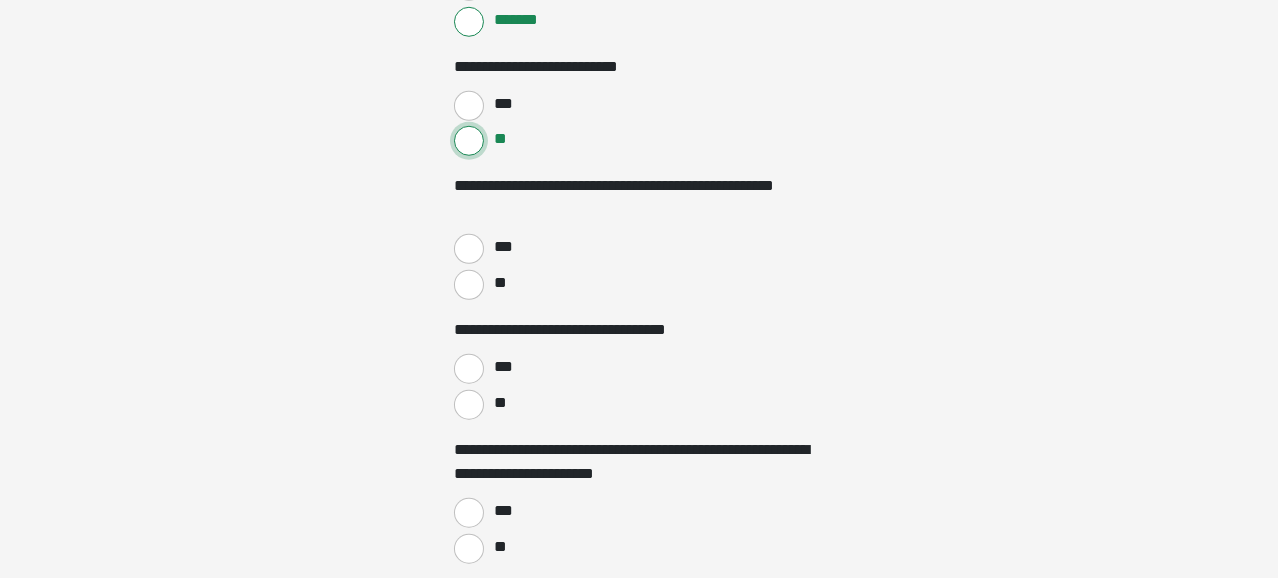scroll, scrollTop: 2800, scrollLeft: 0, axis: vertical 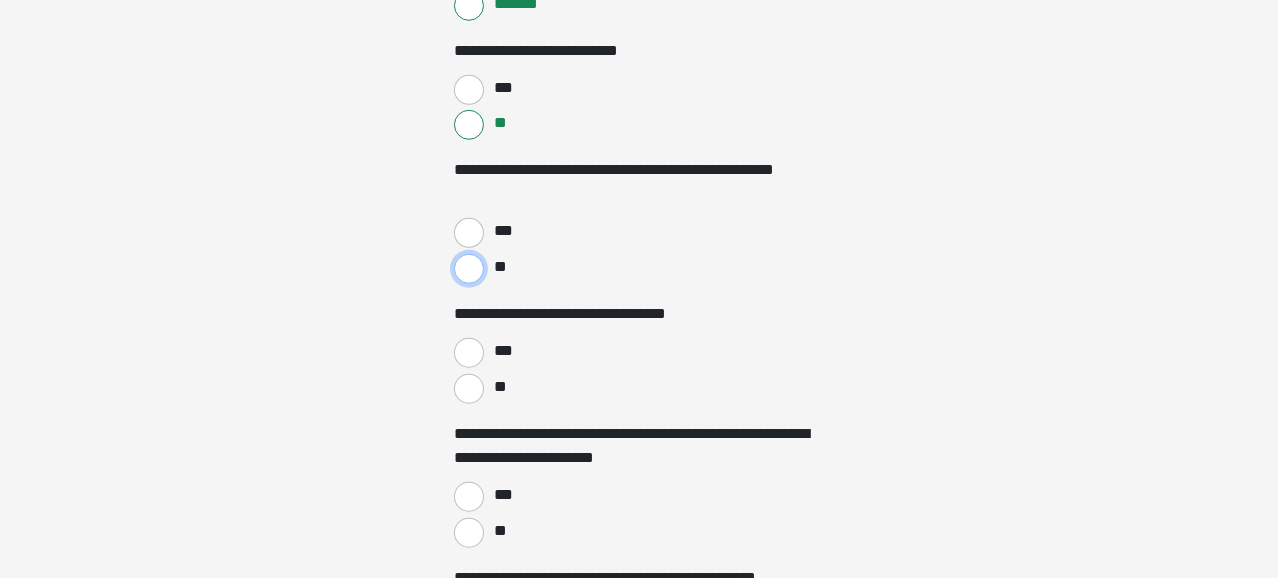 click on "**" at bounding box center (469, 269) 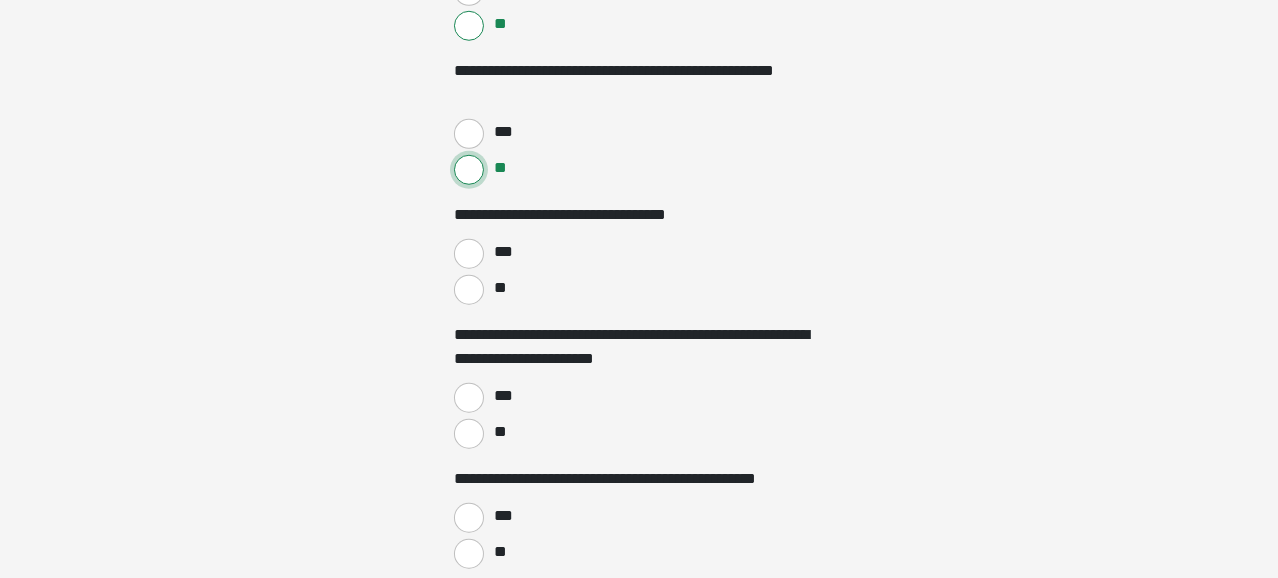 scroll, scrollTop: 2900, scrollLeft: 0, axis: vertical 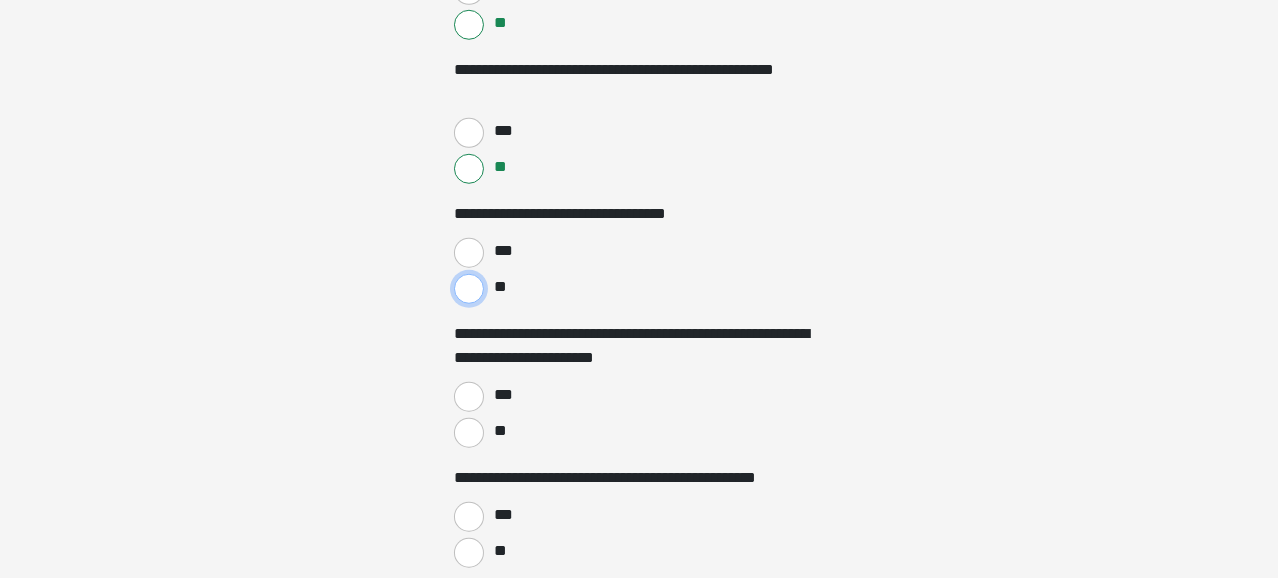 click on "**" at bounding box center [469, 289] 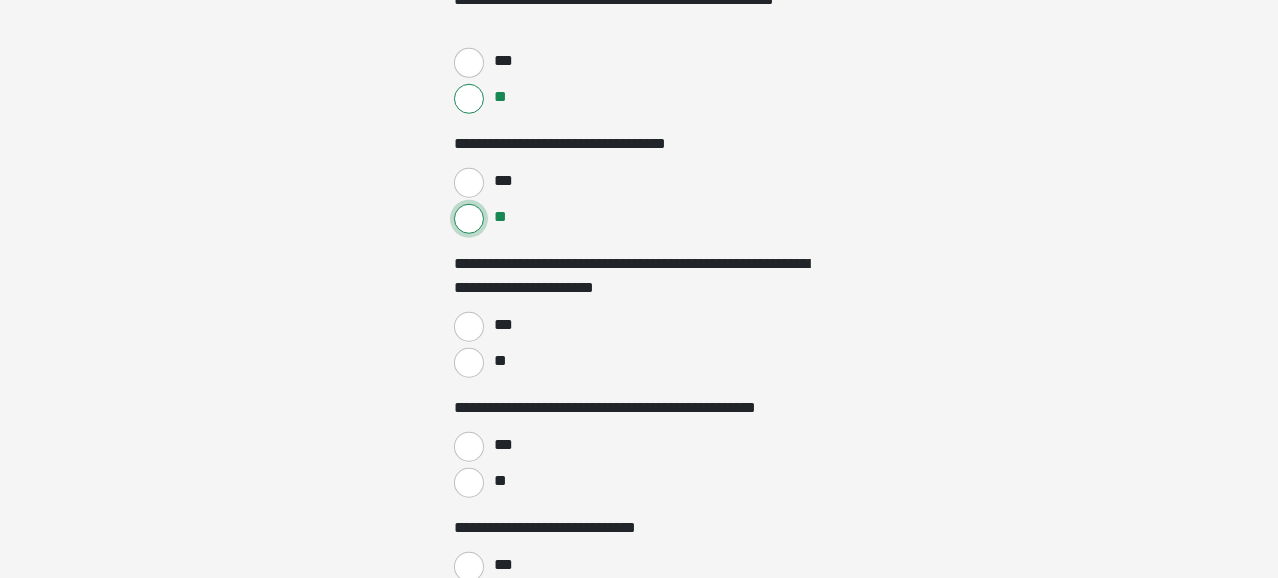 scroll, scrollTop: 3100, scrollLeft: 0, axis: vertical 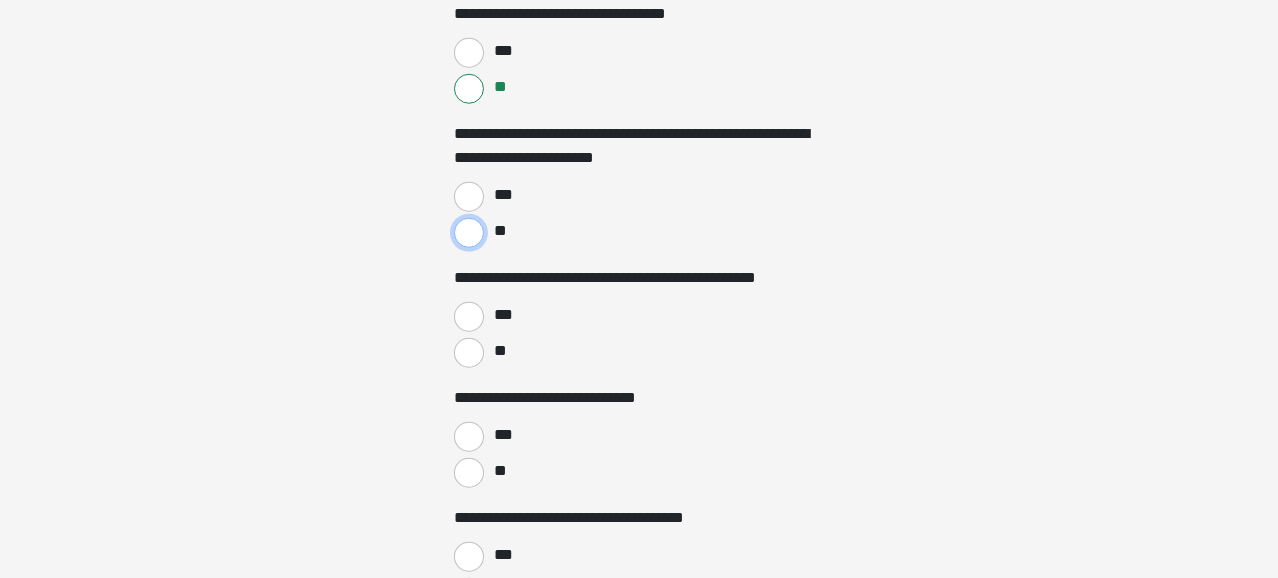 click on "**" at bounding box center [469, 233] 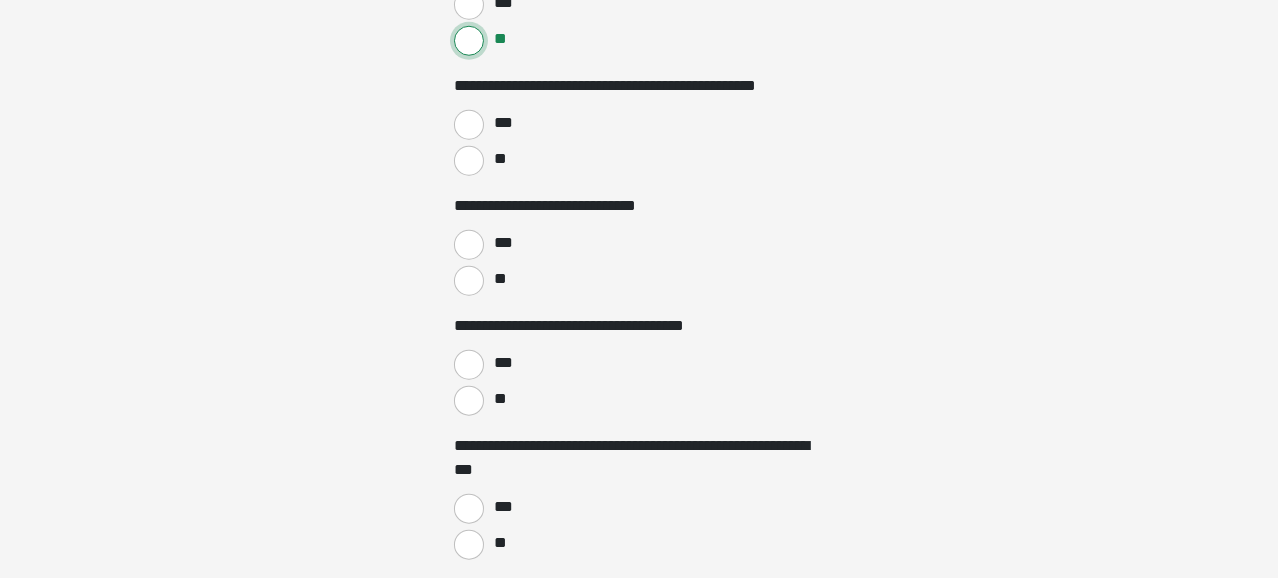 scroll, scrollTop: 3300, scrollLeft: 0, axis: vertical 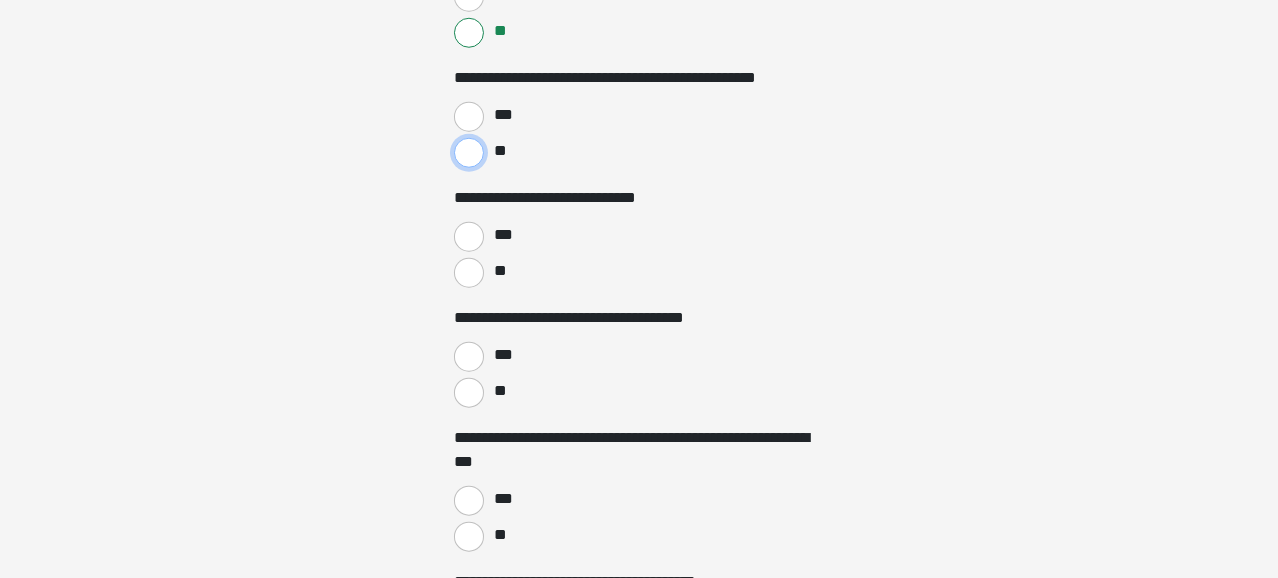 click on "**" at bounding box center (469, 153) 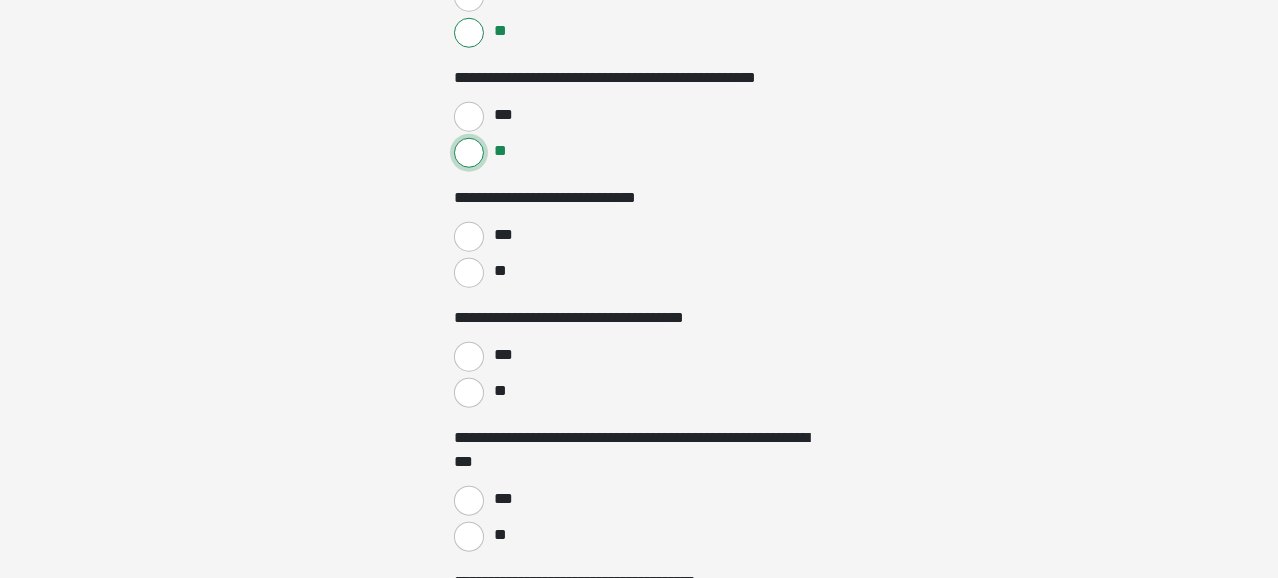 scroll, scrollTop: 3400, scrollLeft: 0, axis: vertical 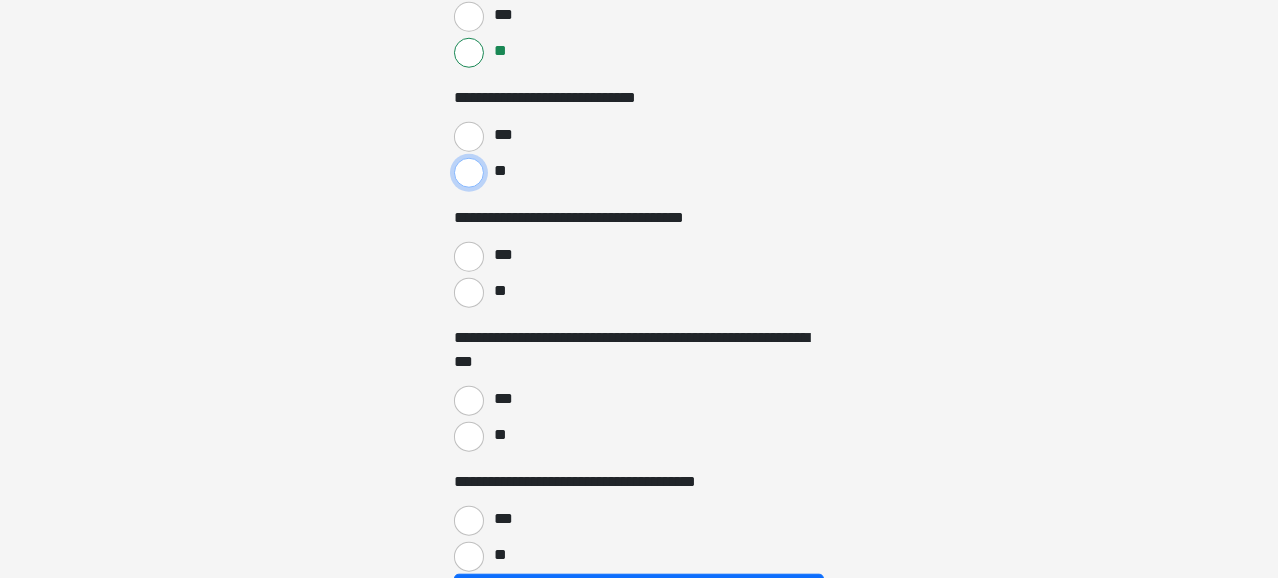 click on "**" at bounding box center [469, 173] 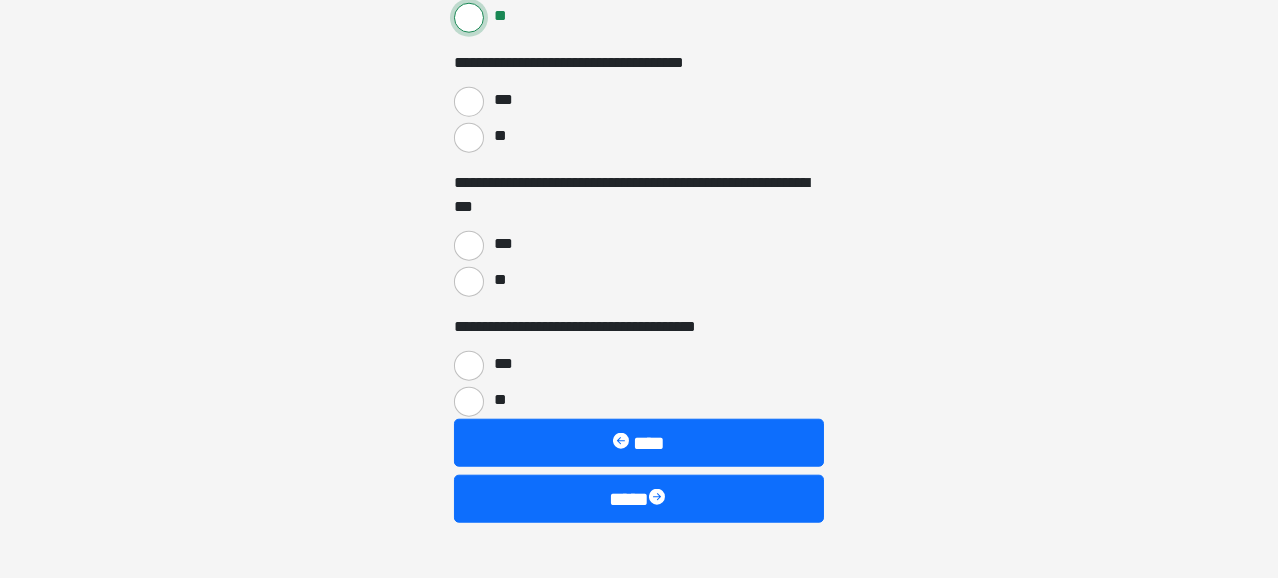 scroll, scrollTop: 3600, scrollLeft: 0, axis: vertical 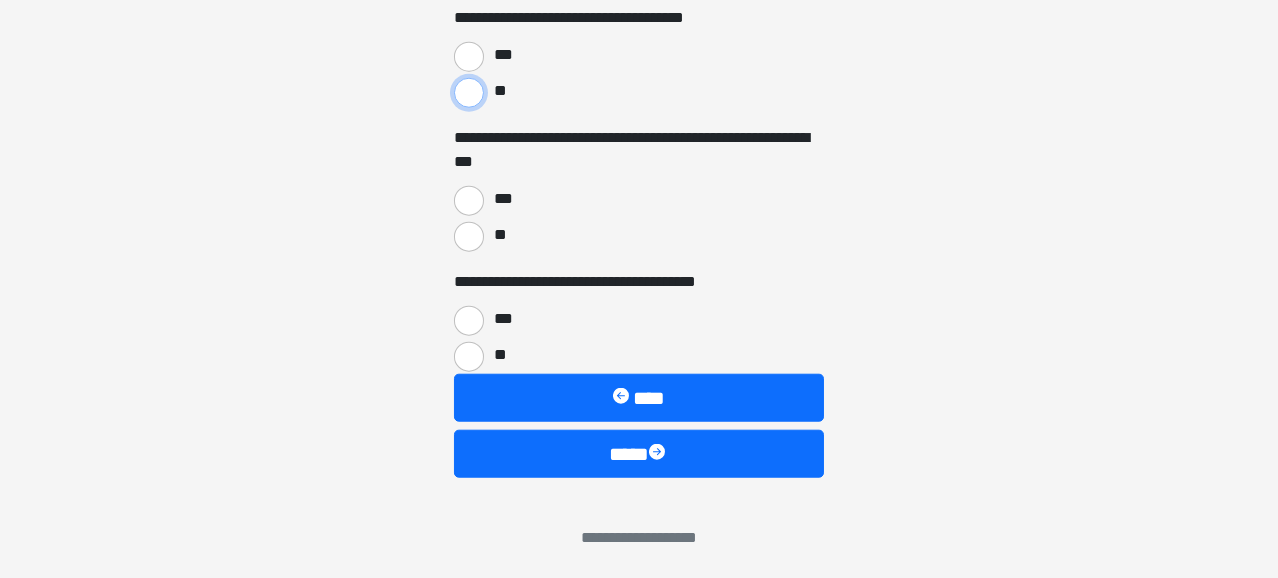 click on "**" at bounding box center (469, 93) 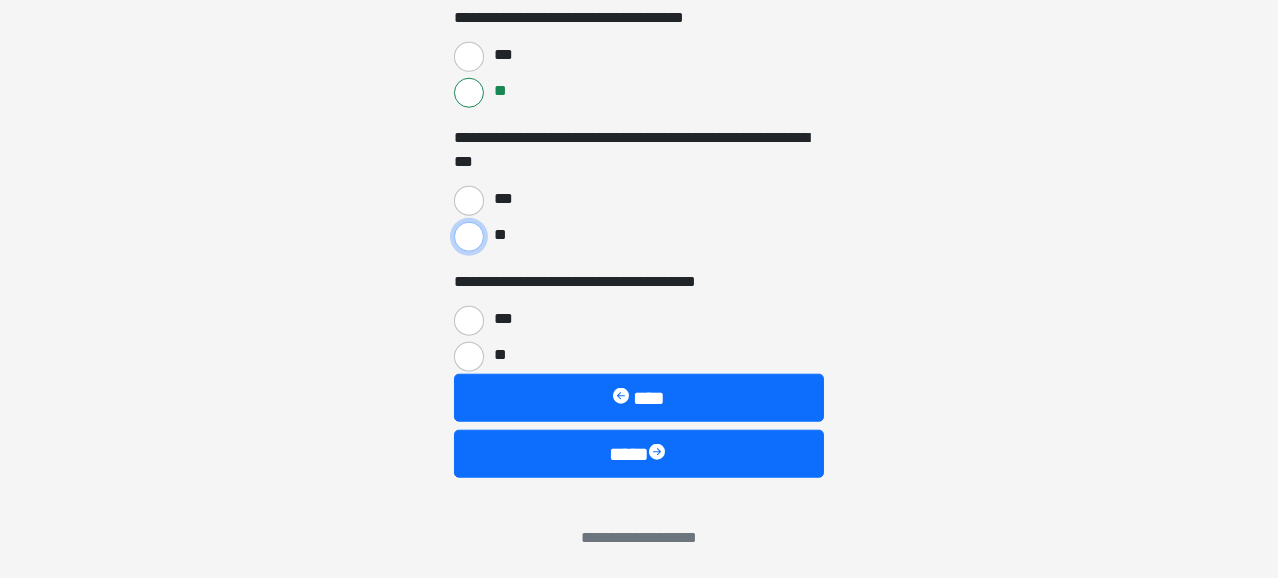 click on "**" at bounding box center (469, 237) 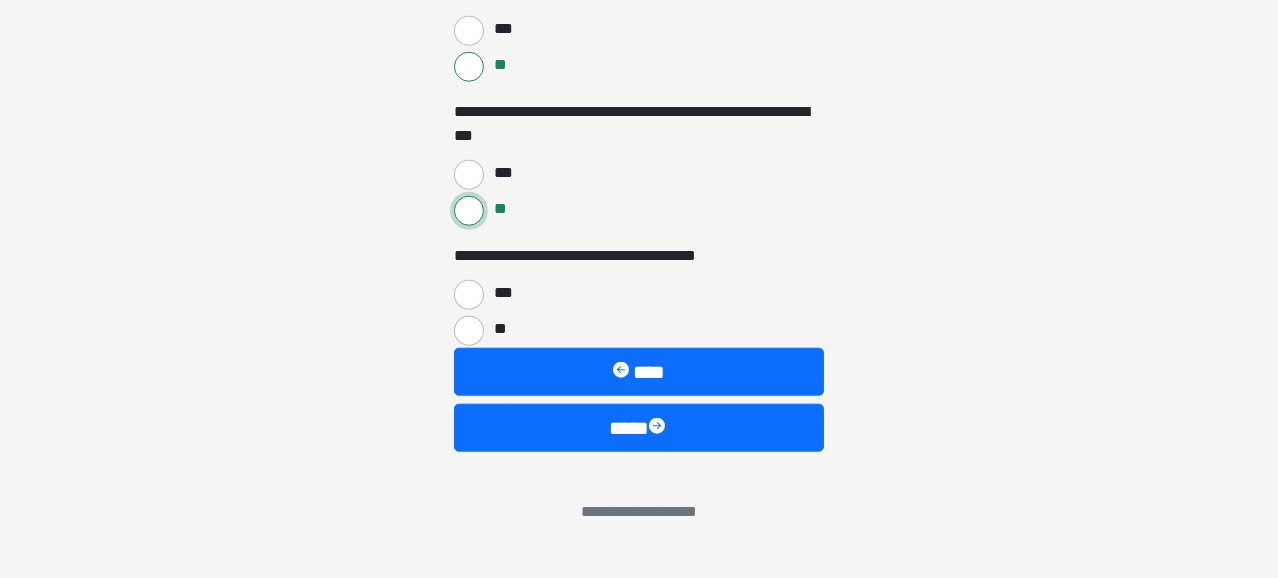 scroll, scrollTop: 3634, scrollLeft: 0, axis: vertical 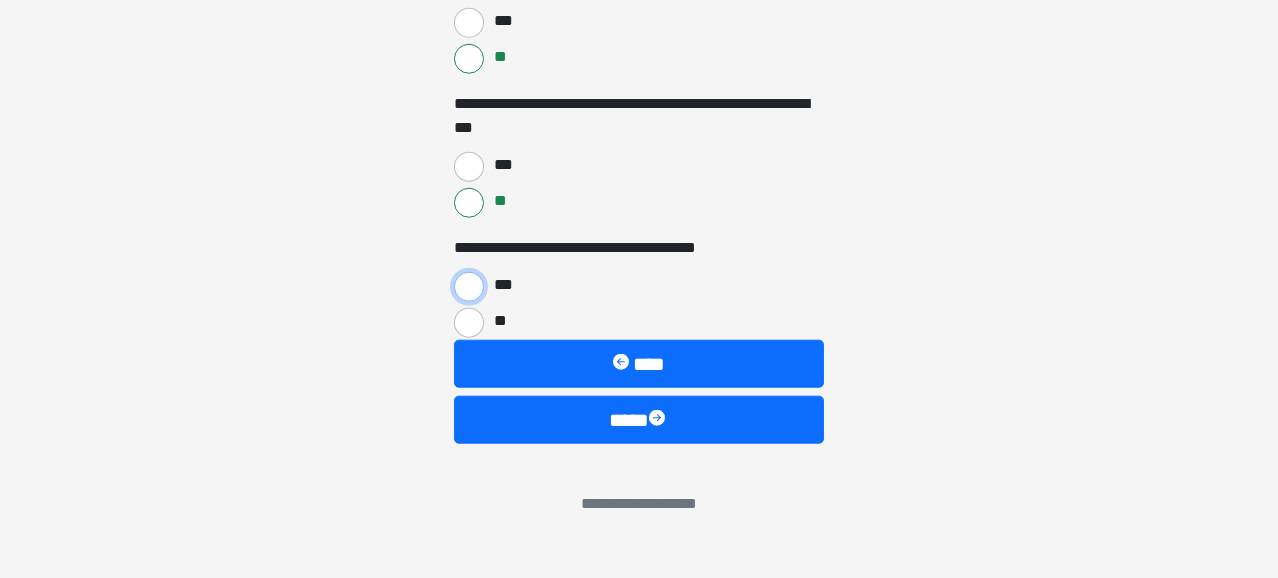 click on "***" at bounding box center [469, 287] 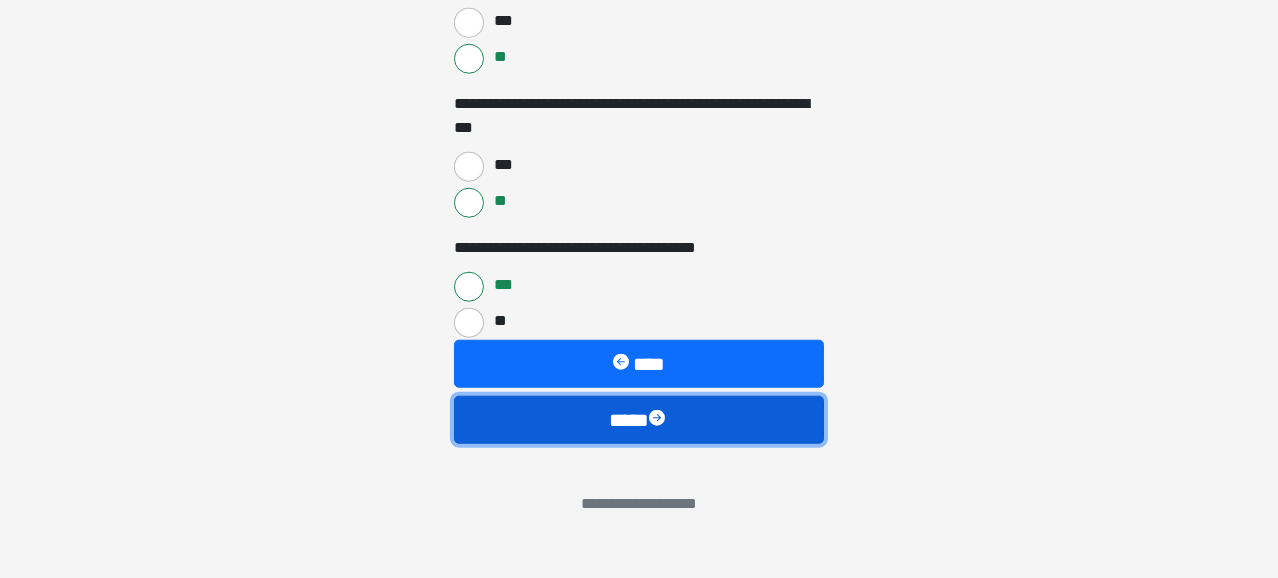 click at bounding box center (659, 420) 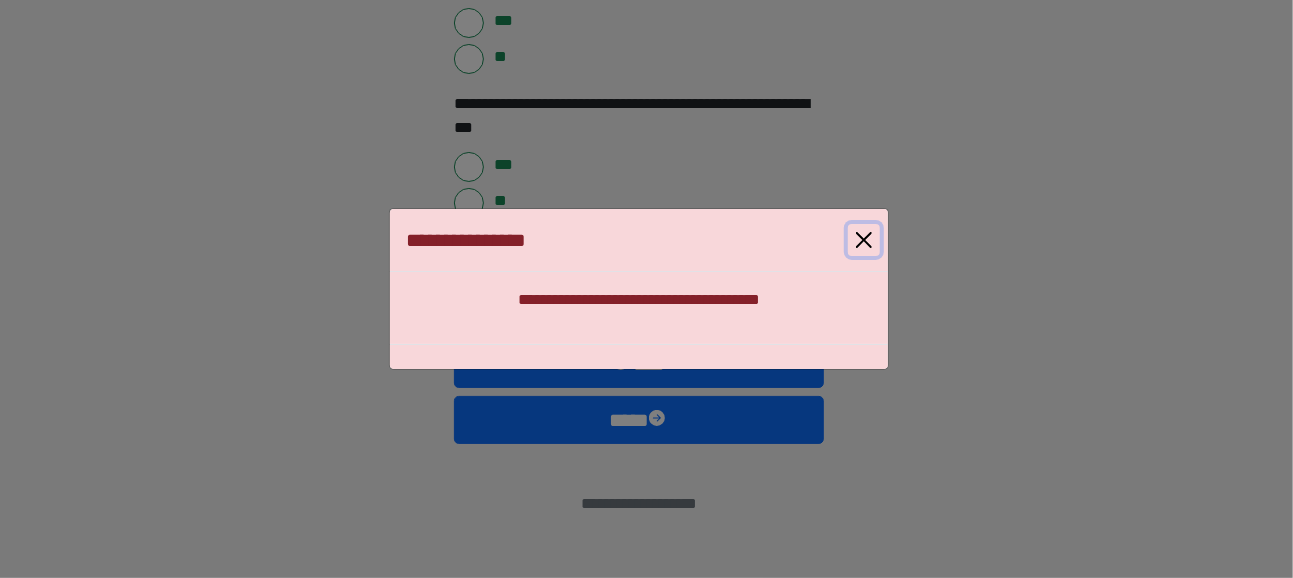 click at bounding box center [864, 240] 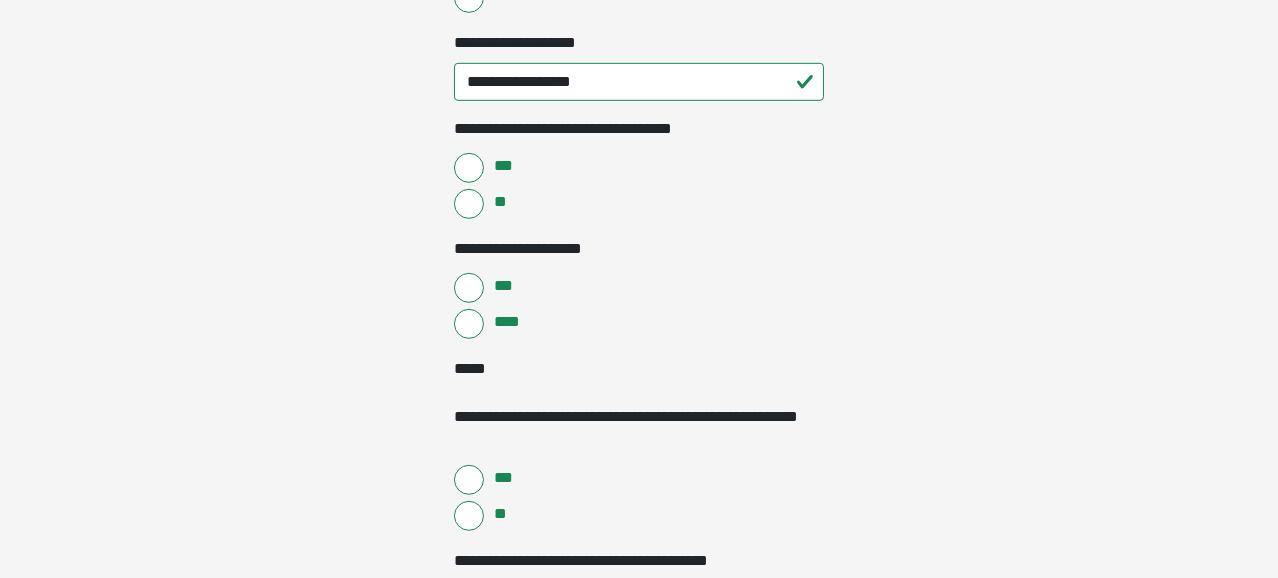 scroll, scrollTop: 2034, scrollLeft: 0, axis: vertical 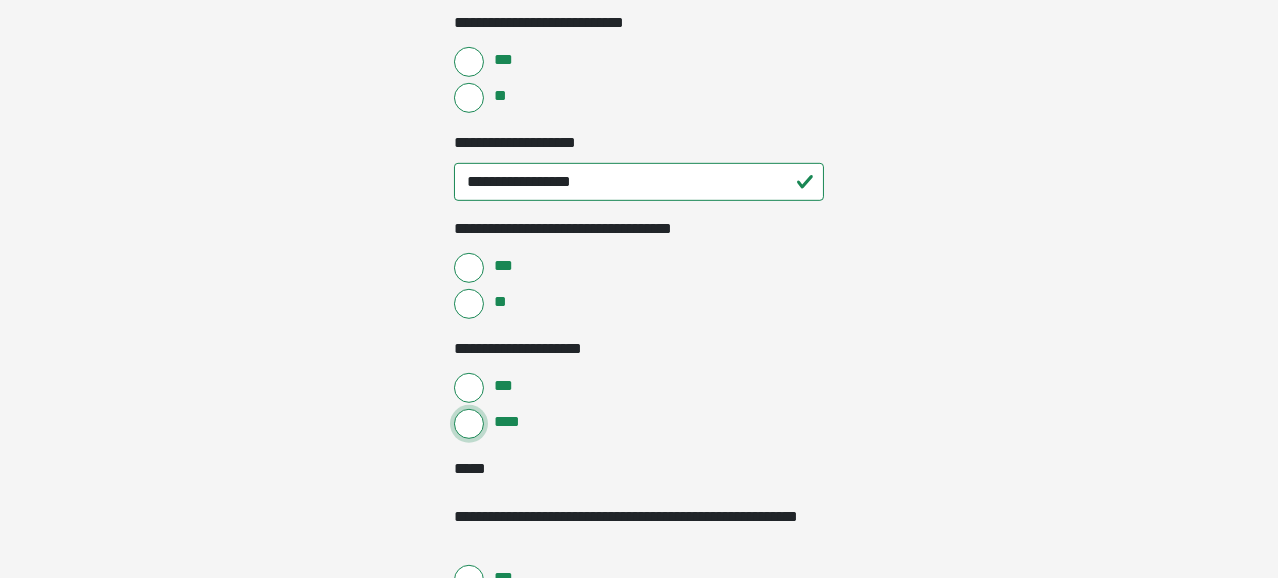 click on "****" at bounding box center [469, 424] 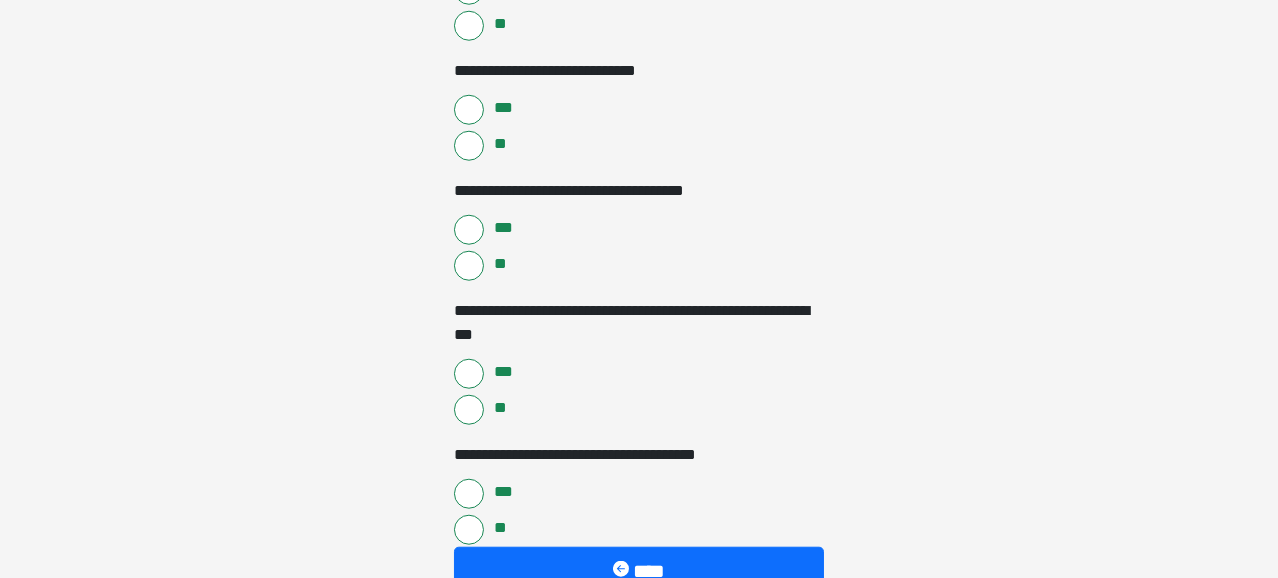 scroll, scrollTop: 3634, scrollLeft: 0, axis: vertical 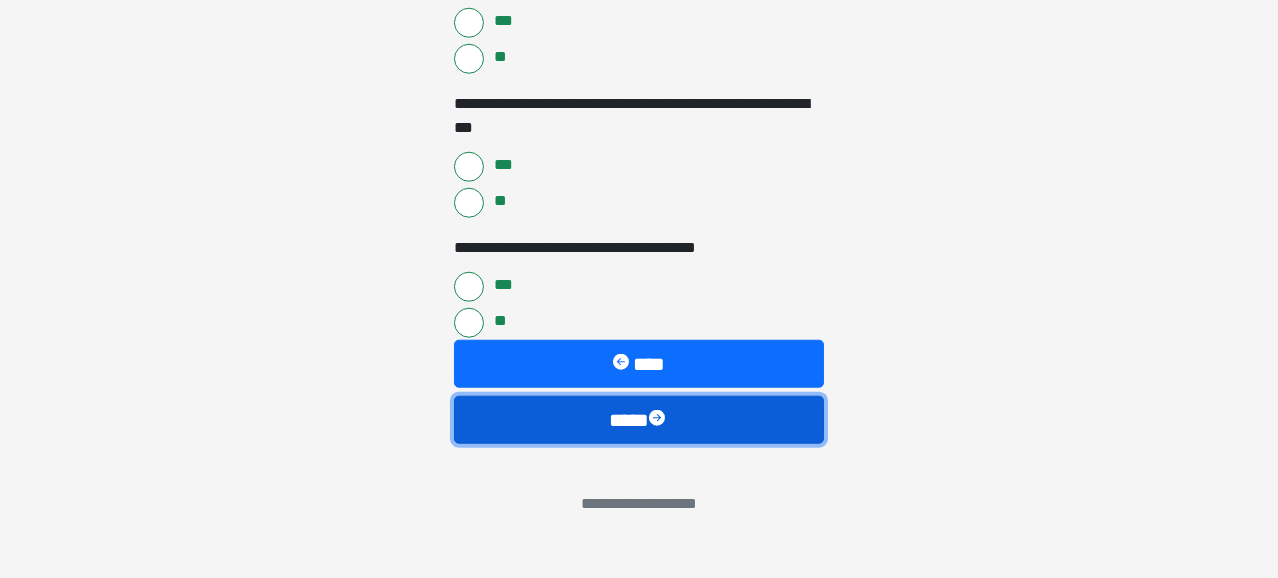 click on "****" at bounding box center [639, 420] 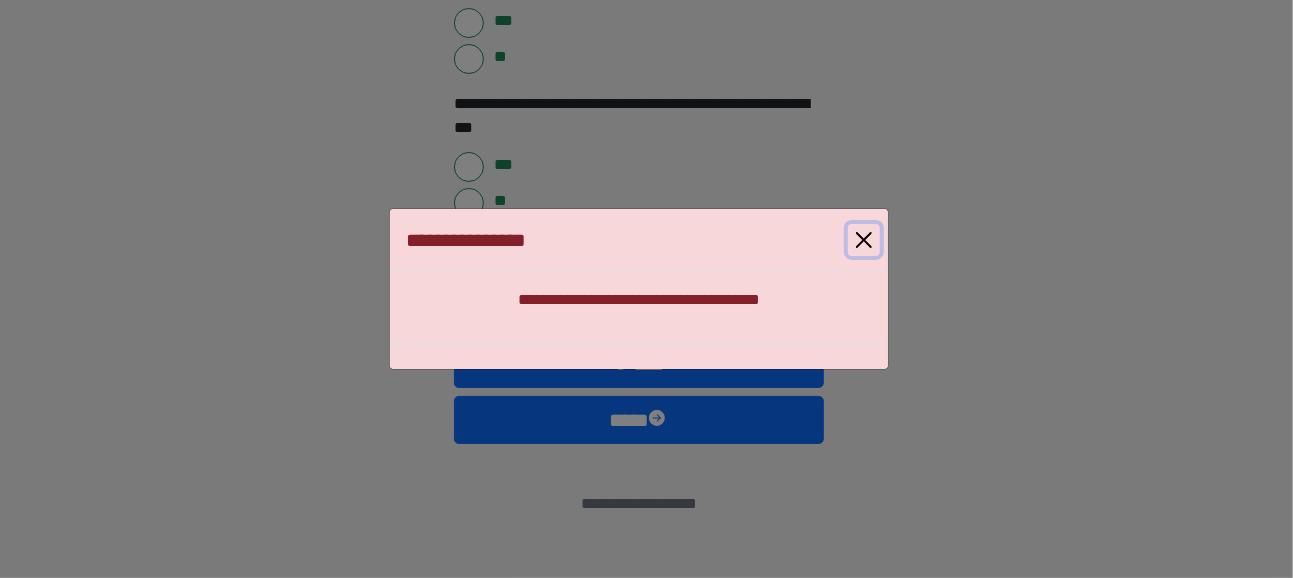click at bounding box center [864, 240] 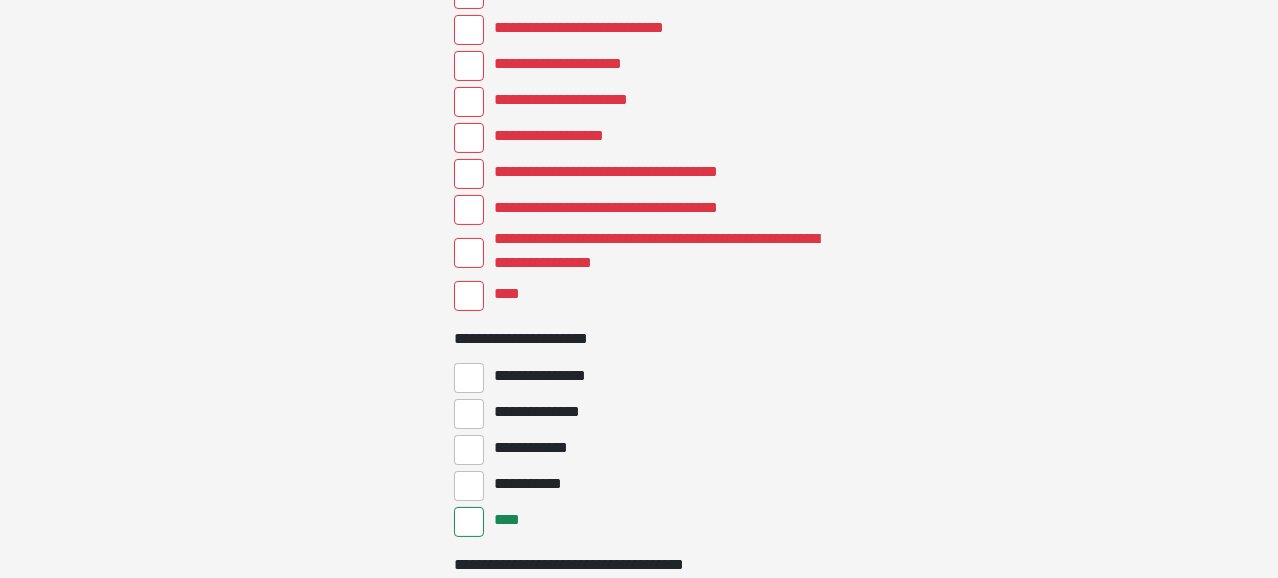 scroll, scrollTop: 934, scrollLeft: 0, axis: vertical 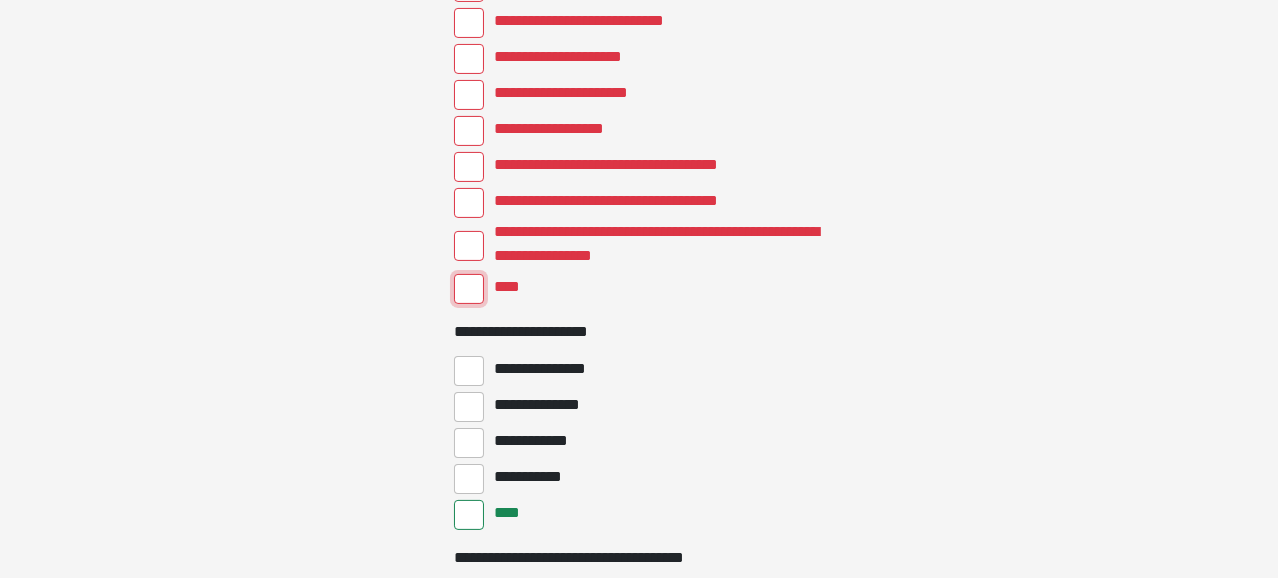 click on "****" at bounding box center [469, 289] 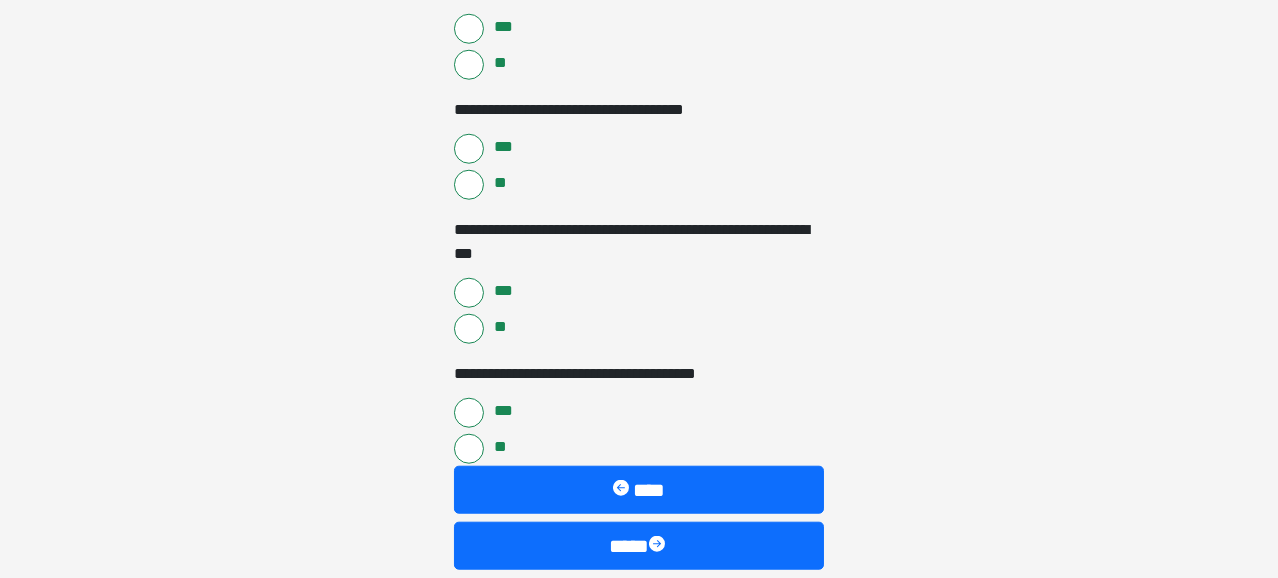 scroll, scrollTop: 3634, scrollLeft: 0, axis: vertical 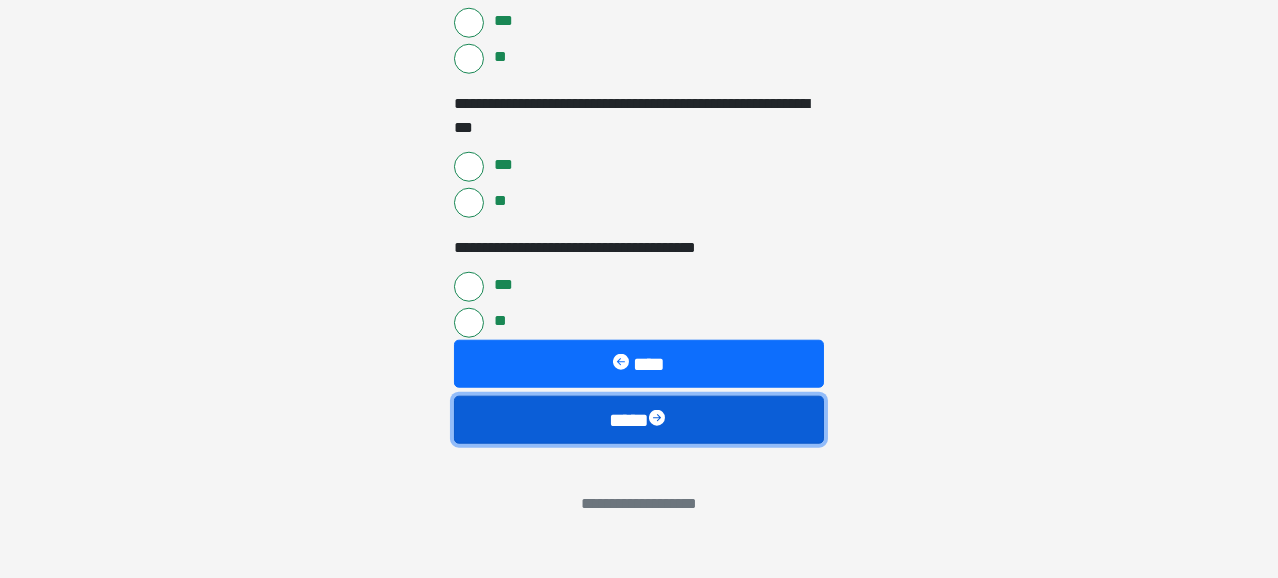 click on "****" at bounding box center (639, 420) 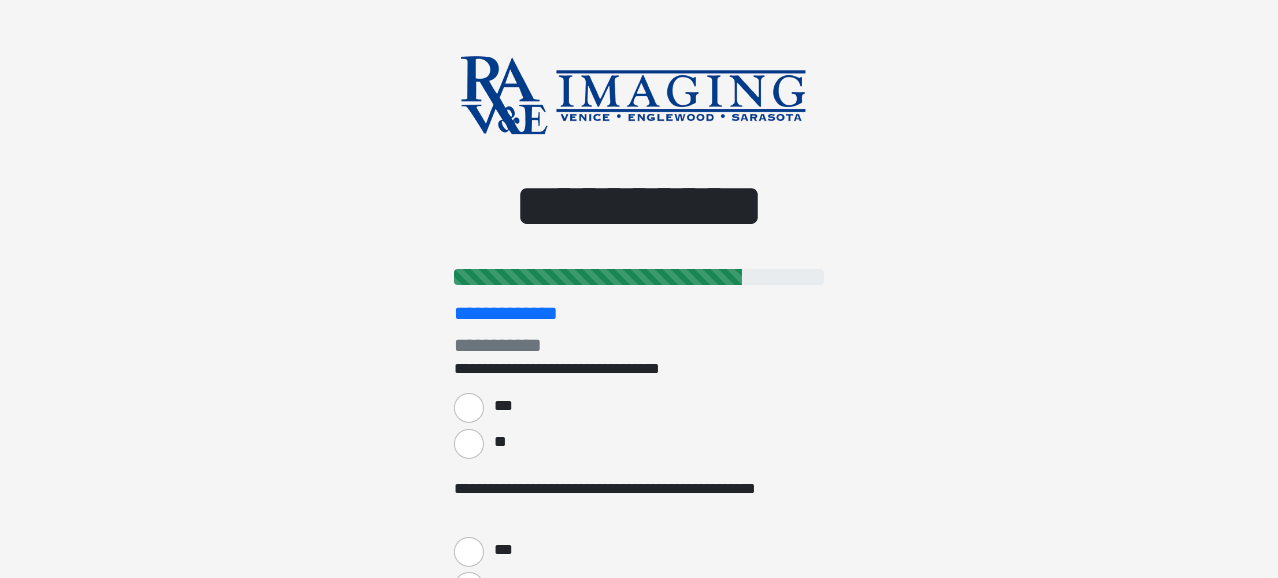 scroll, scrollTop: 100, scrollLeft: 0, axis: vertical 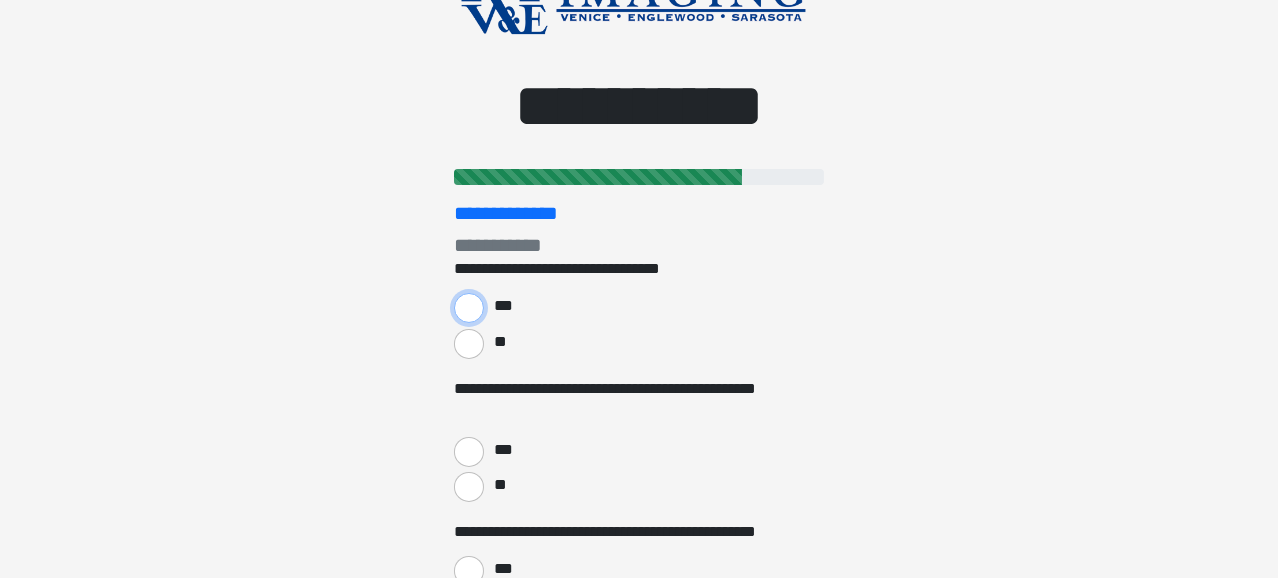 click on "***" at bounding box center [469, 308] 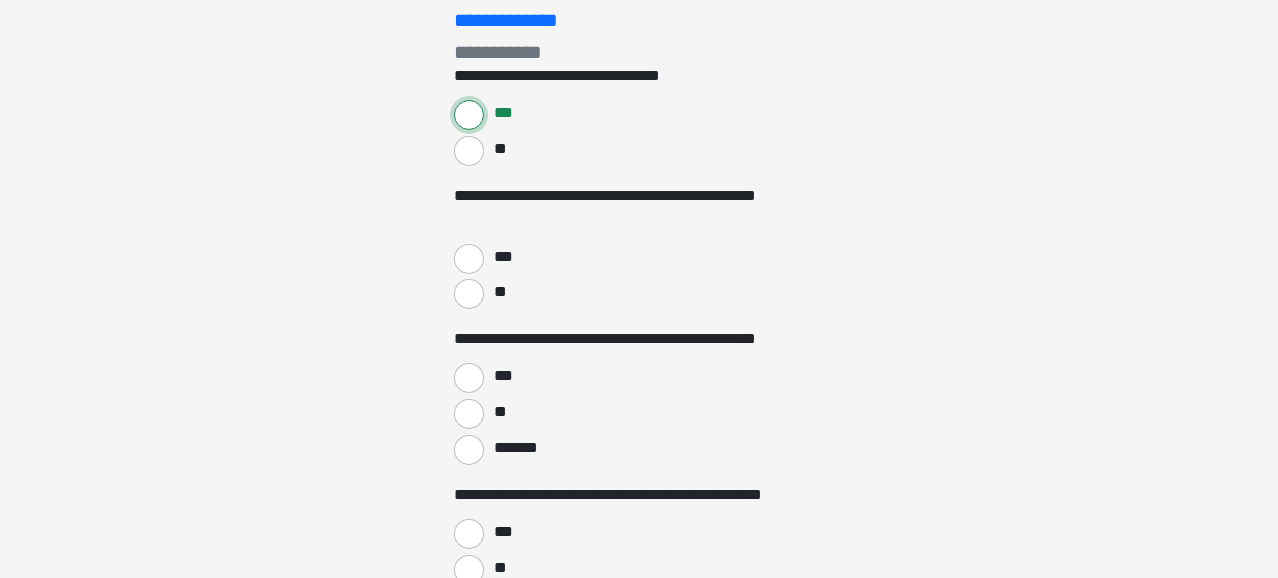 scroll, scrollTop: 300, scrollLeft: 0, axis: vertical 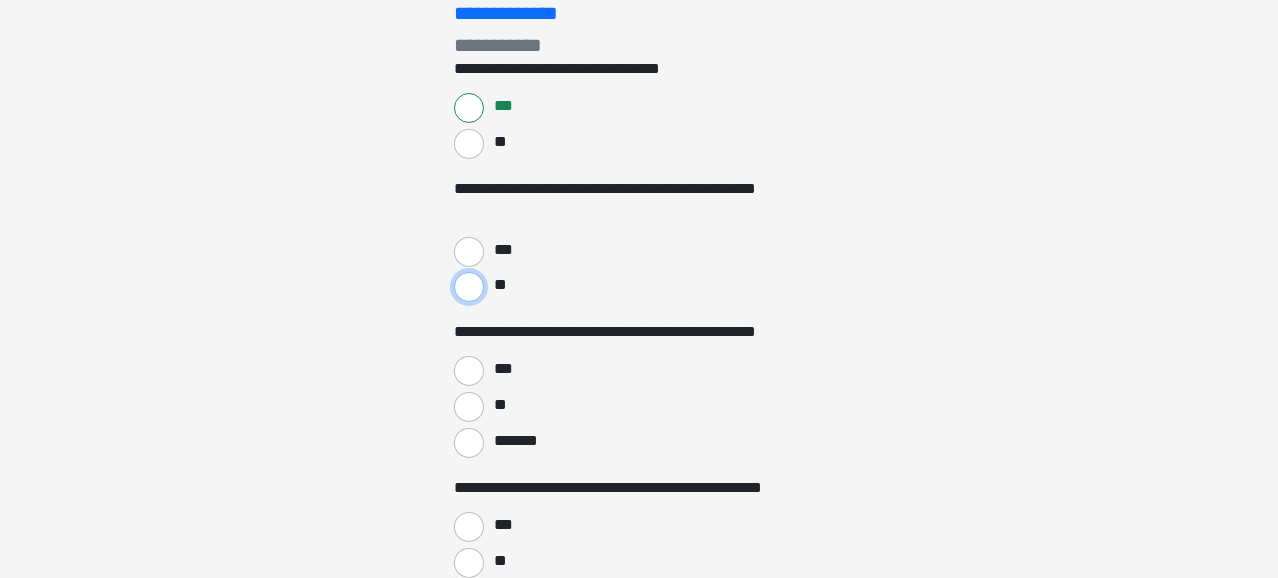 click on "**" at bounding box center (469, 287) 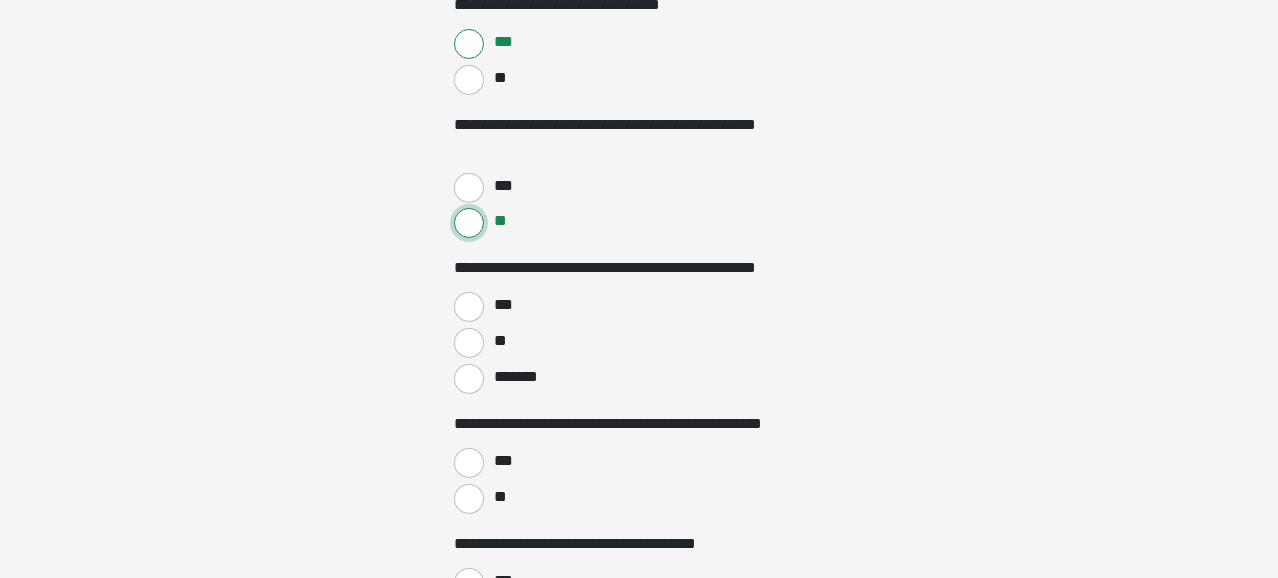 scroll, scrollTop: 400, scrollLeft: 0, axis: vertical 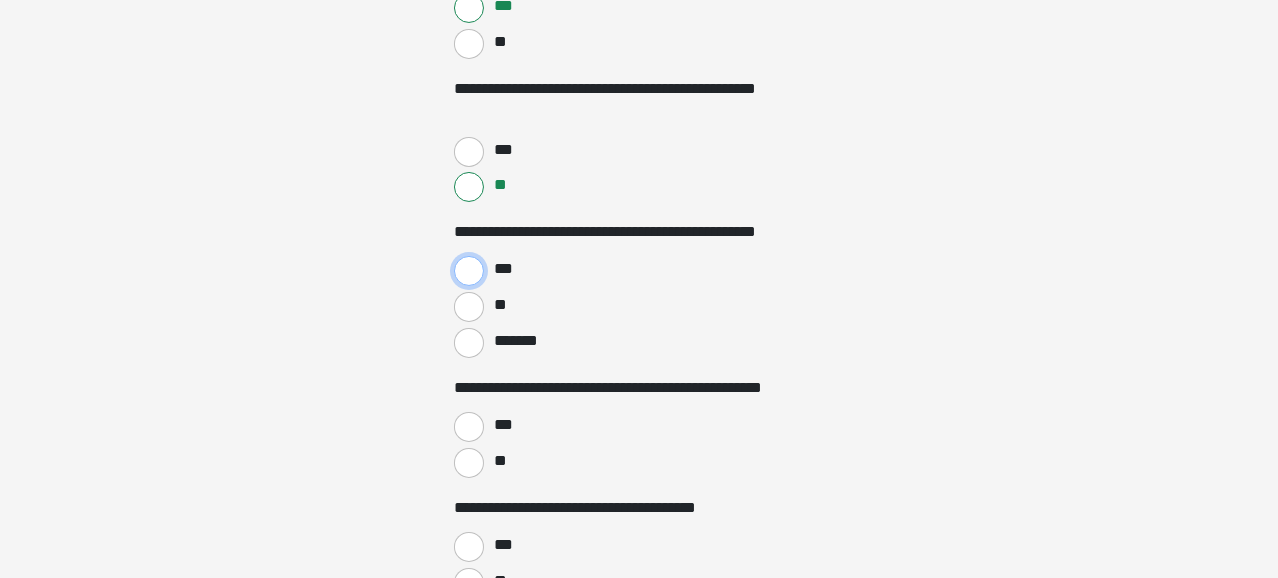 click on "***" at bounding box center [469, 271] 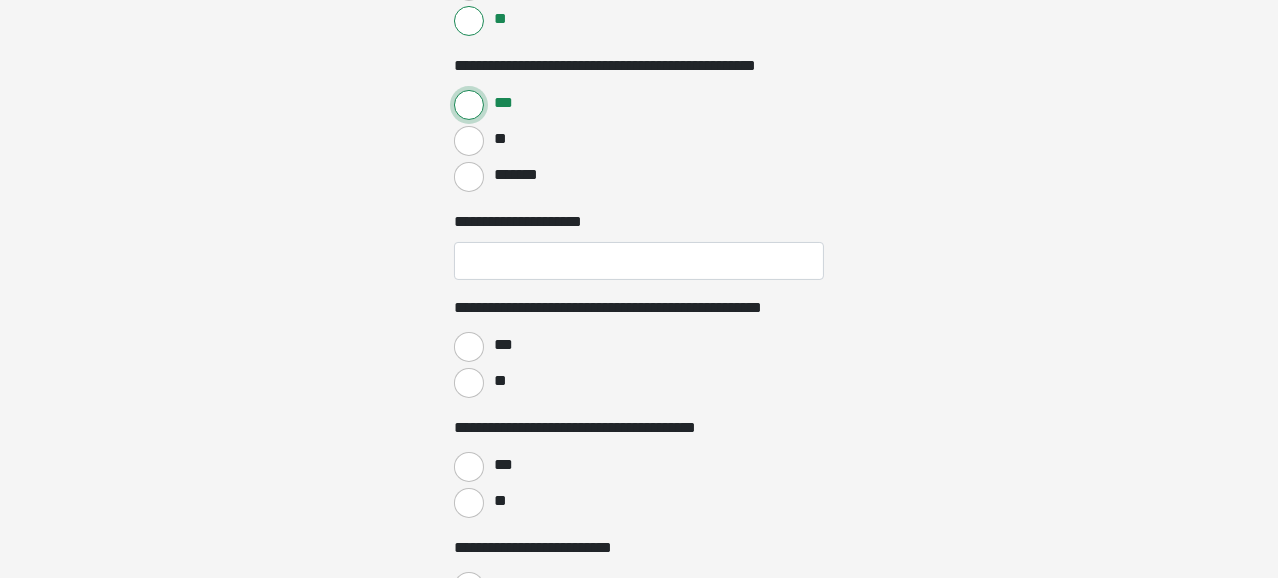 scroll, scrollTop: 600, scrollLeft: 0, axis: vertical 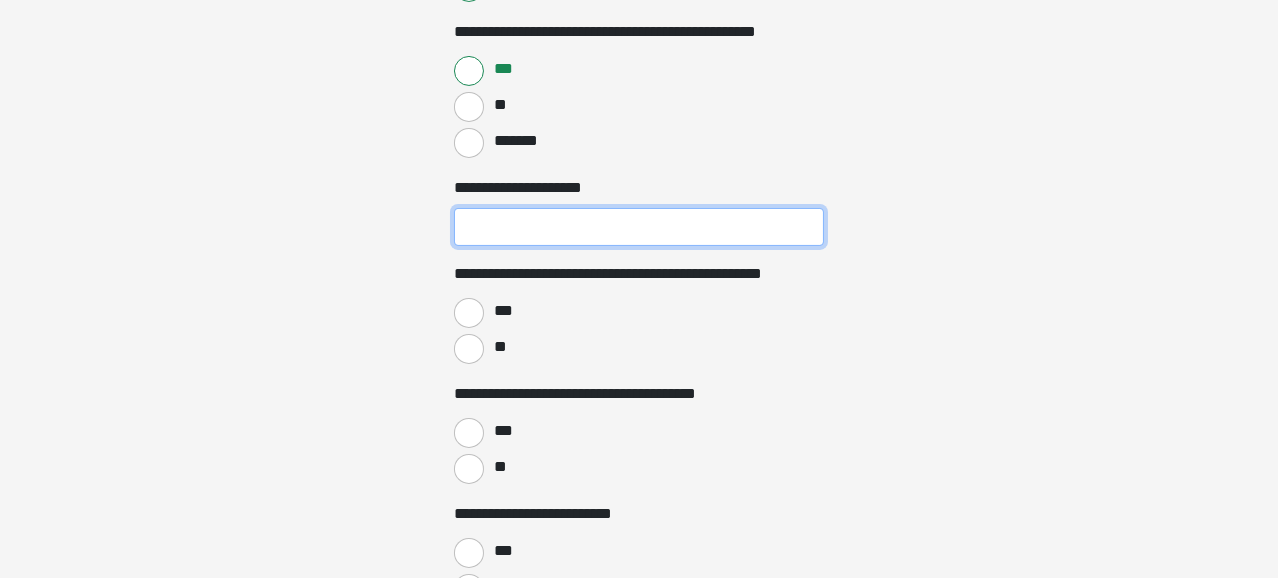click on "**********" at bounding box center (639, 227) 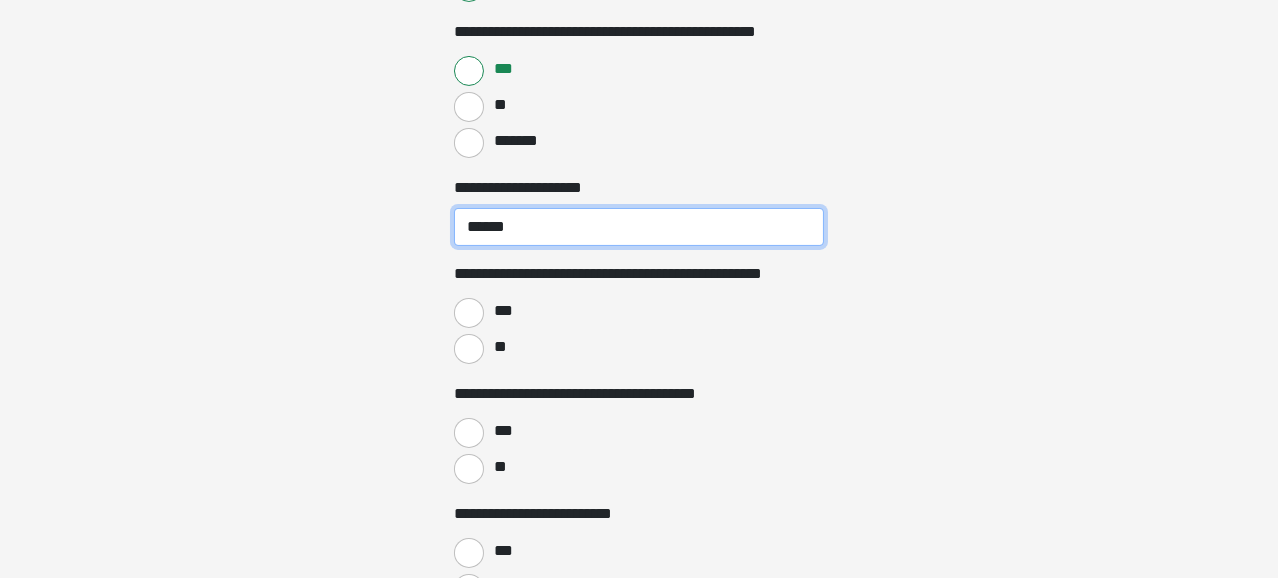 type on "******" 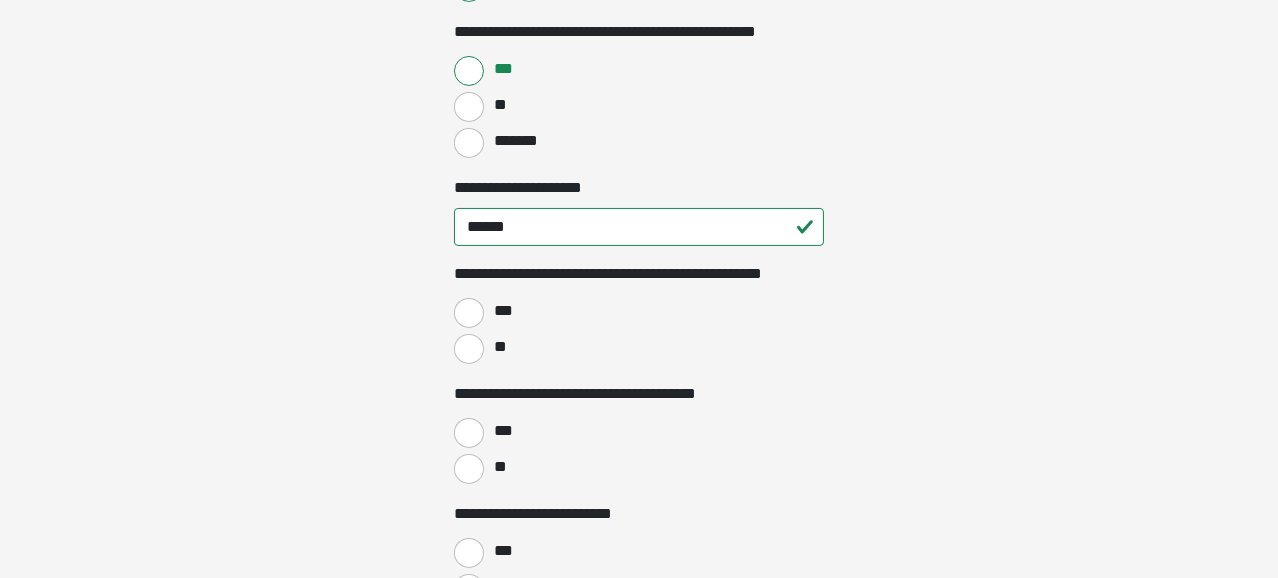 click on "**********" at bounding box center (639, -311) 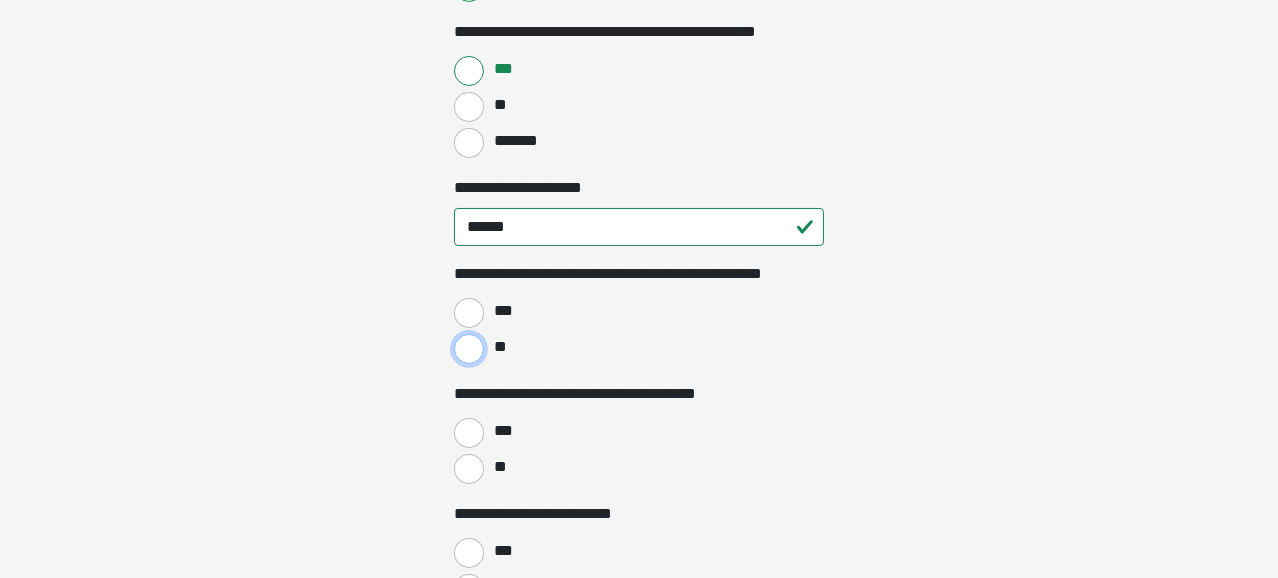 click on "**" at bounding box center [469, 349] 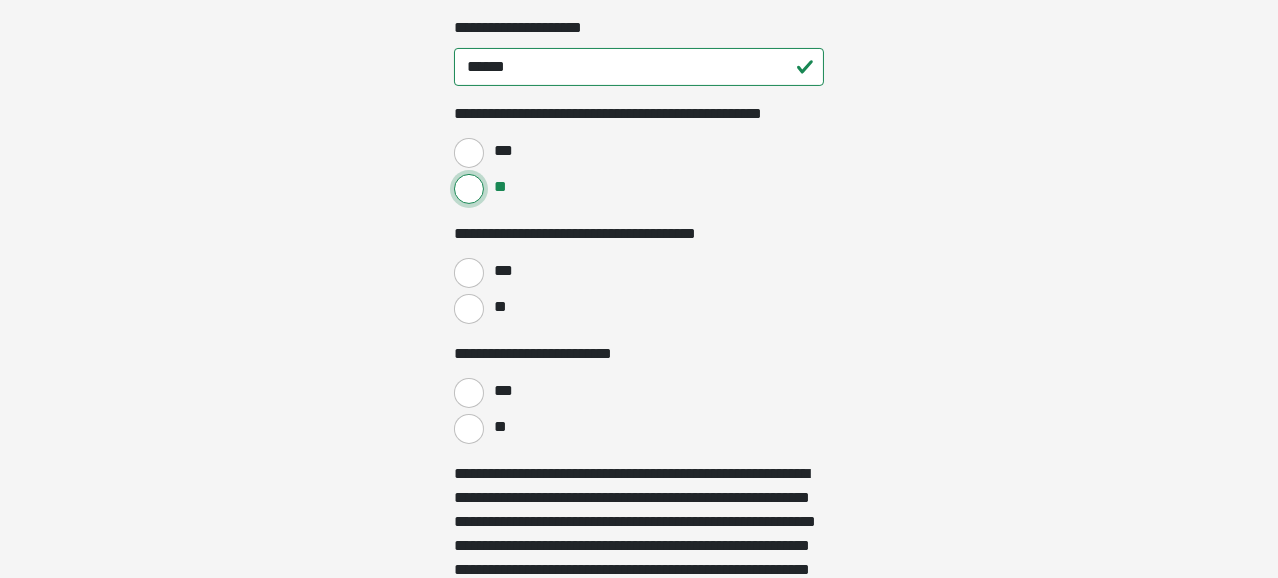 scroll, scrollTop: 800, scrollLeft: 0, axis: vertical 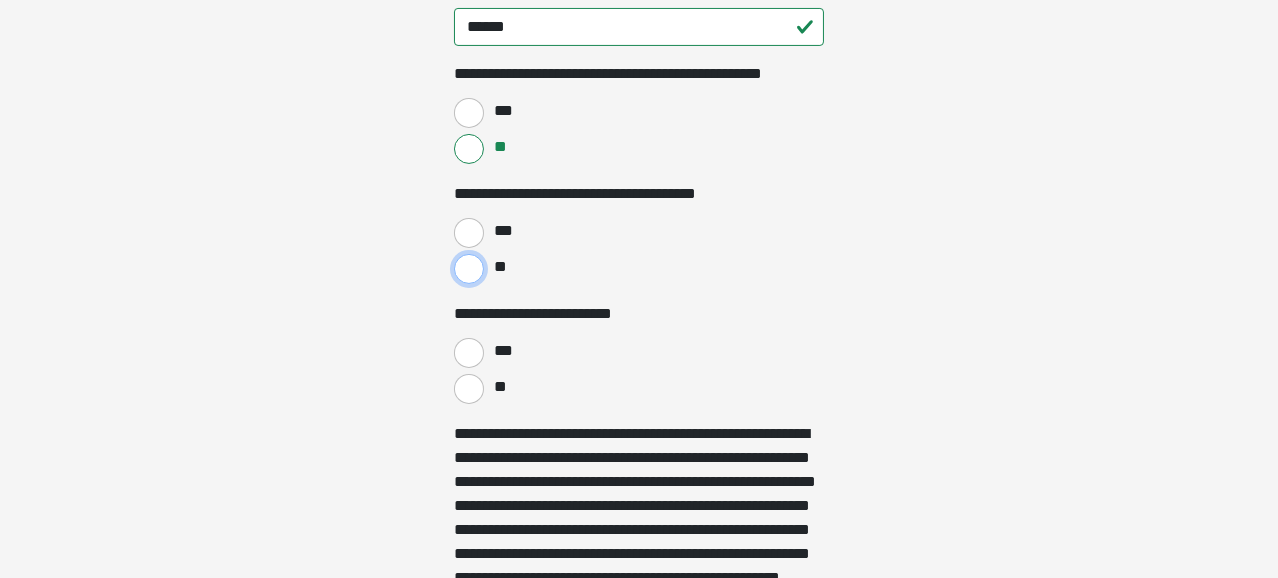 click on "**" at bounding box center (469, 269) 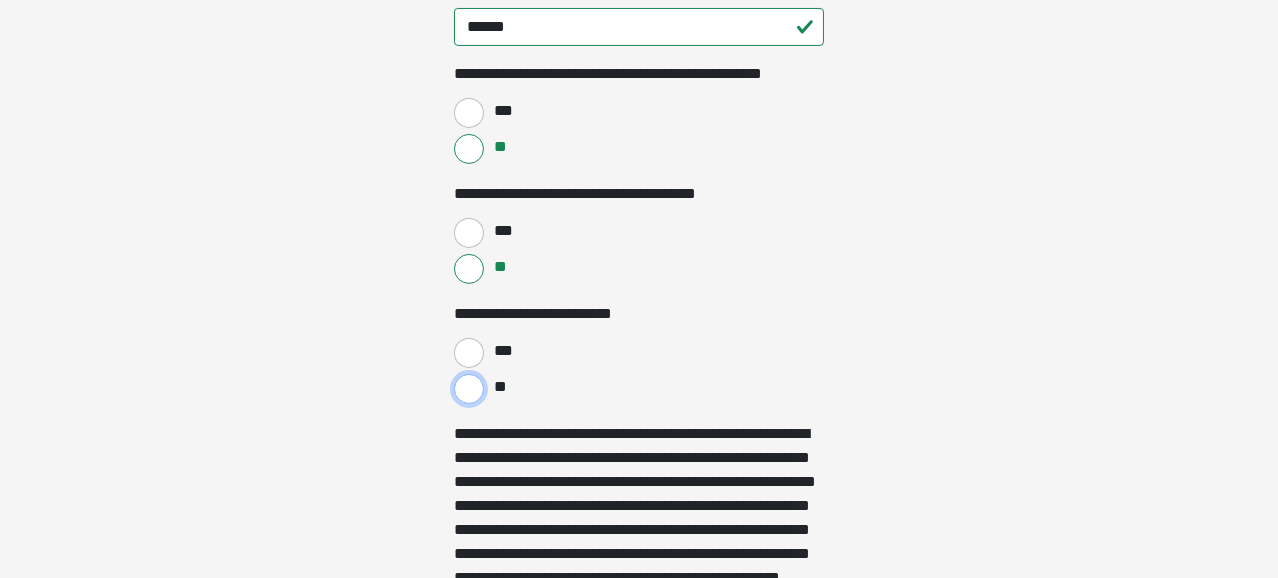click on "**" at bounding box center (469, 389) 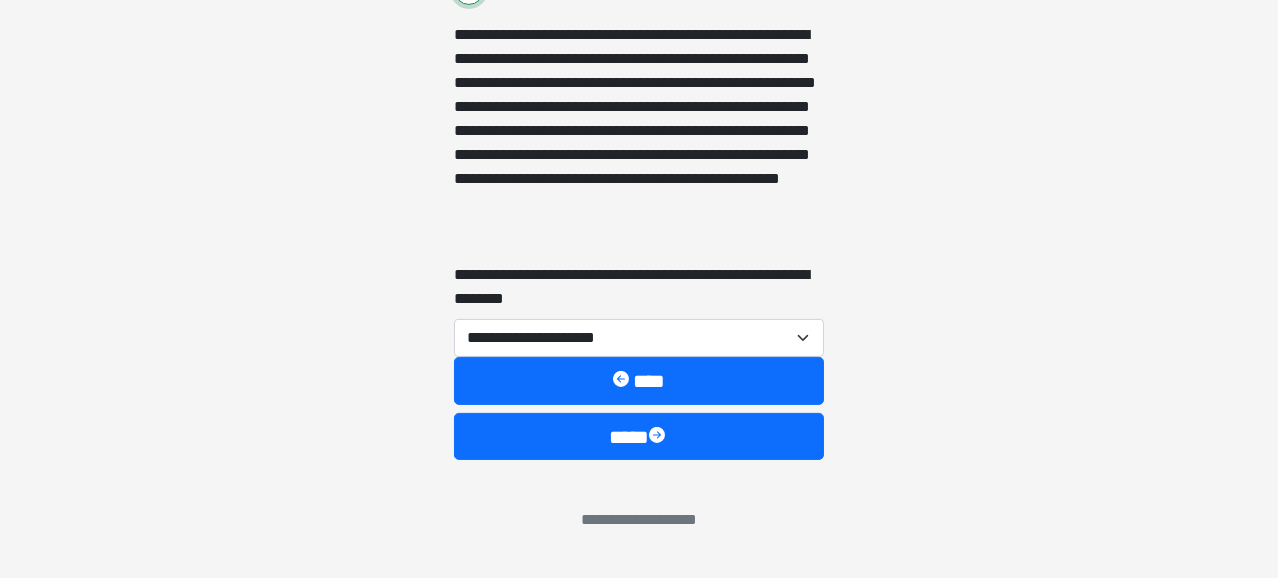 scroll, scrollTop: 1200, scrollLeft: 0, axis: vertical 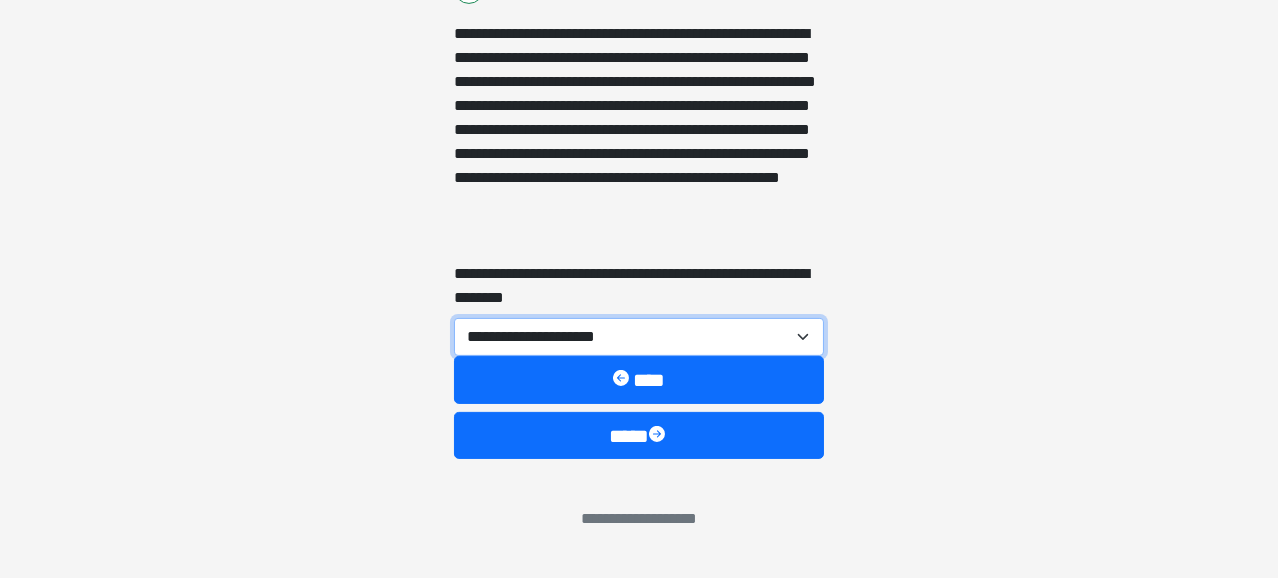 click on "**********" at bounding box center (639, 337) 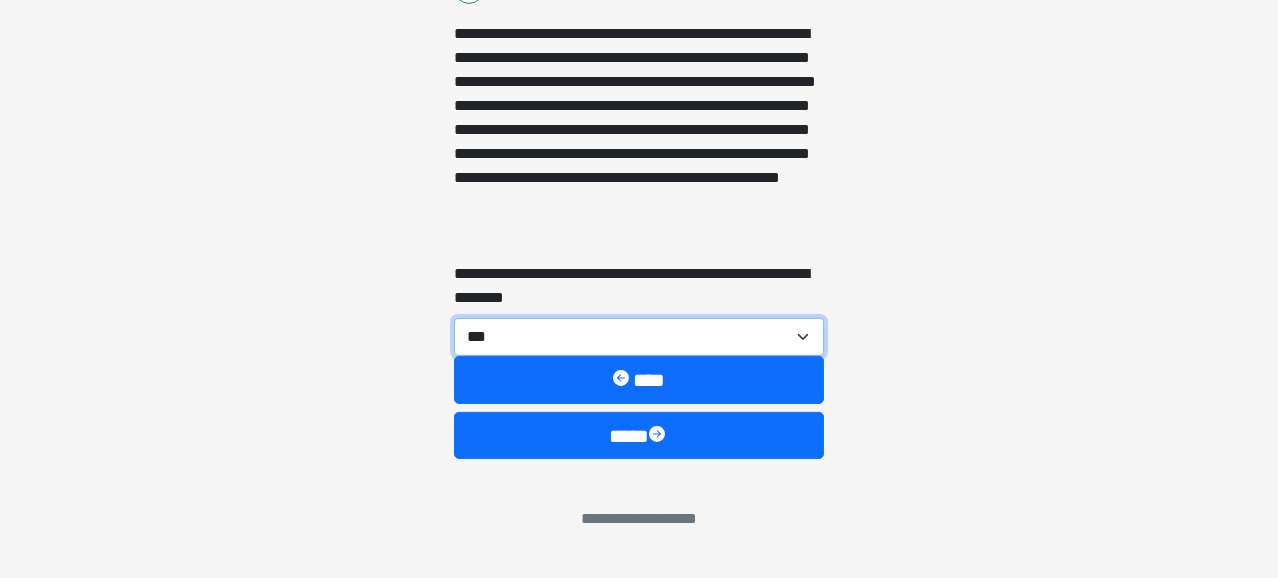 click on "**********" at bounding box center (639, 337) 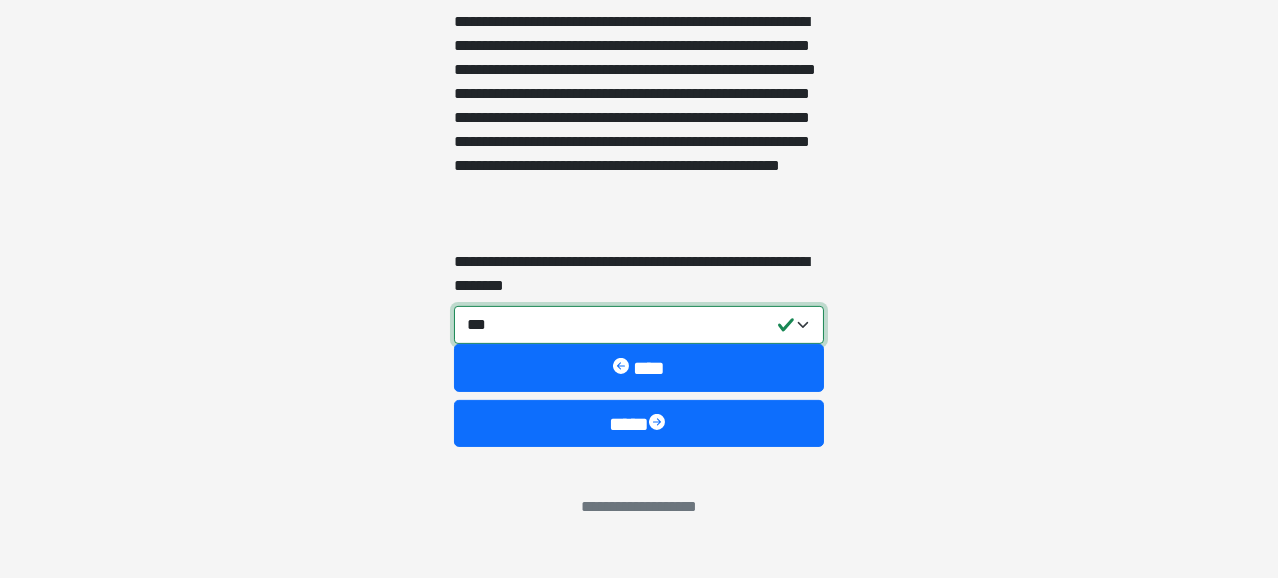 scroll, scrollTop: 1216, scrollLeft: 0, axis: vertical 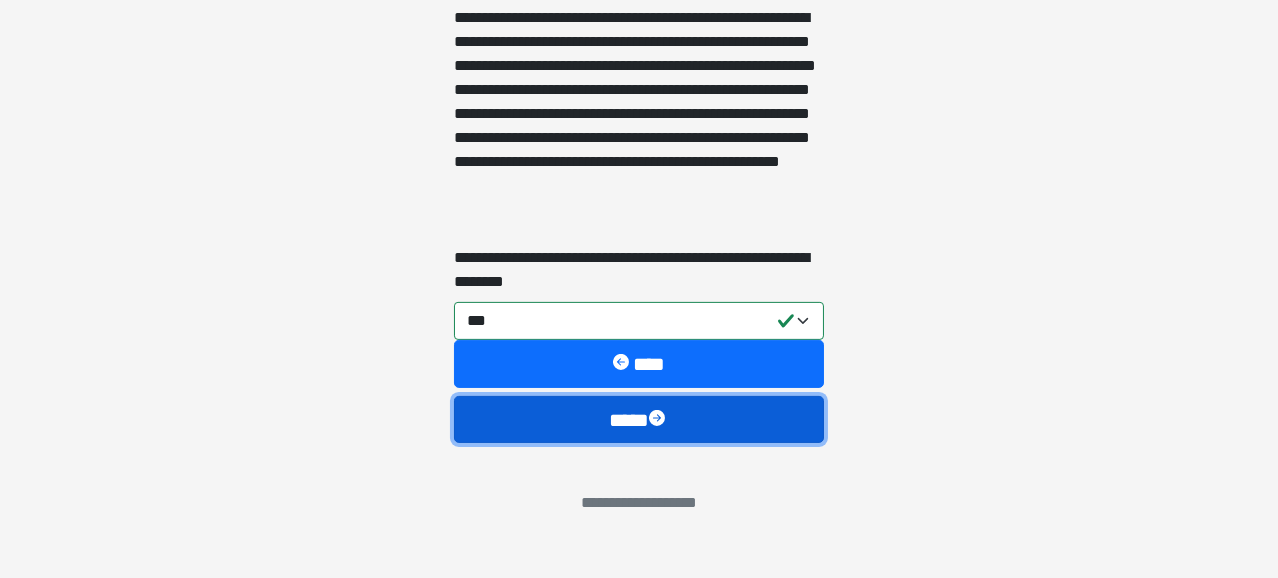 click on "****" at bounding box center [639, 420] 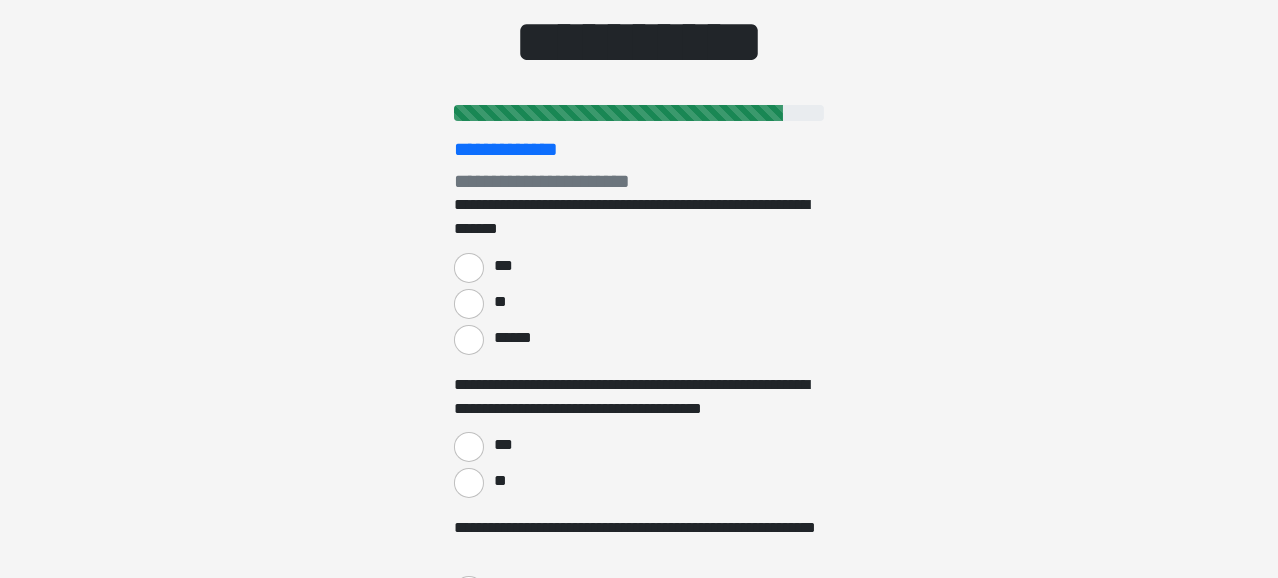 scroll, scrollTop: 200, scrollLeft: 0, axis: vertical 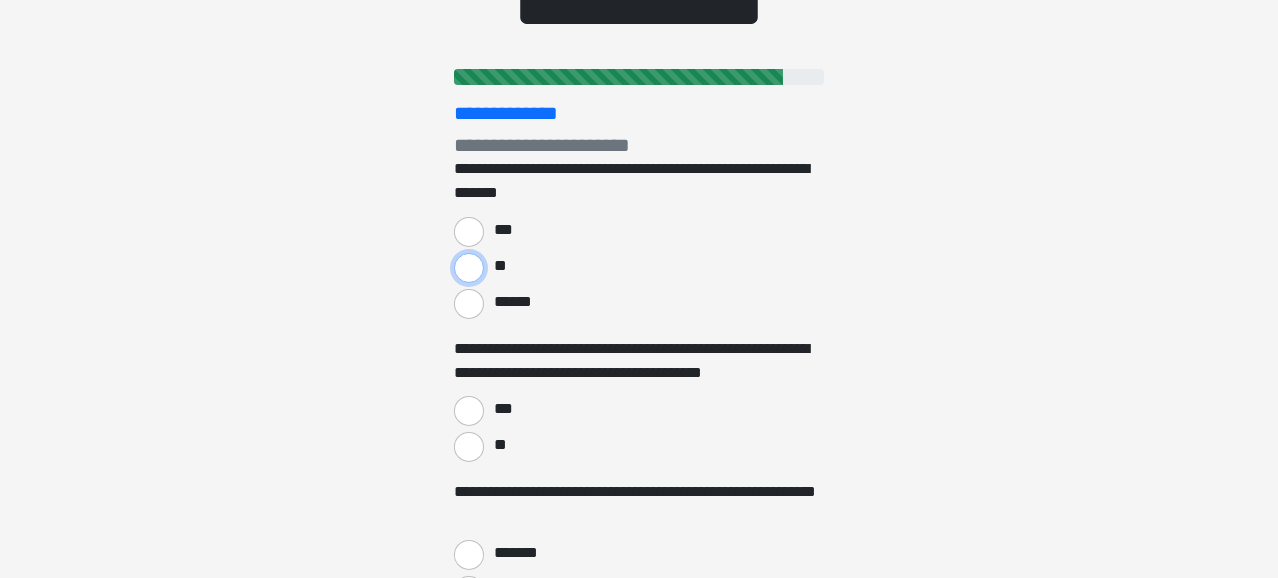 click on "**" at bounding box center (469, 268) 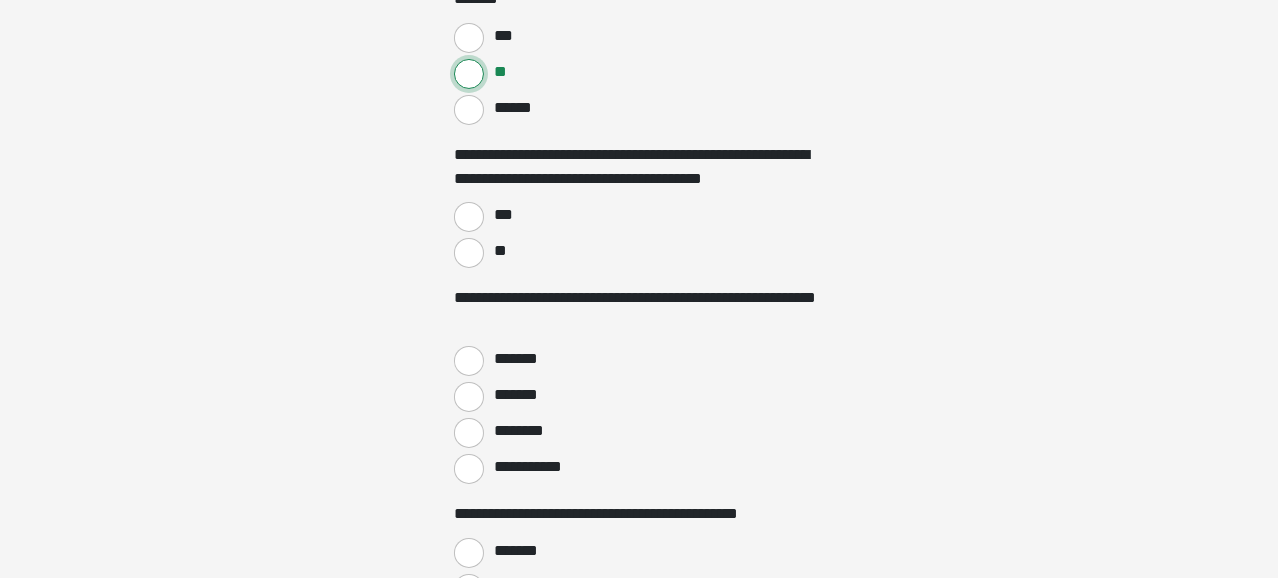 scroll, scrollTop: 400, scrollLeft: 0, axis: vertical 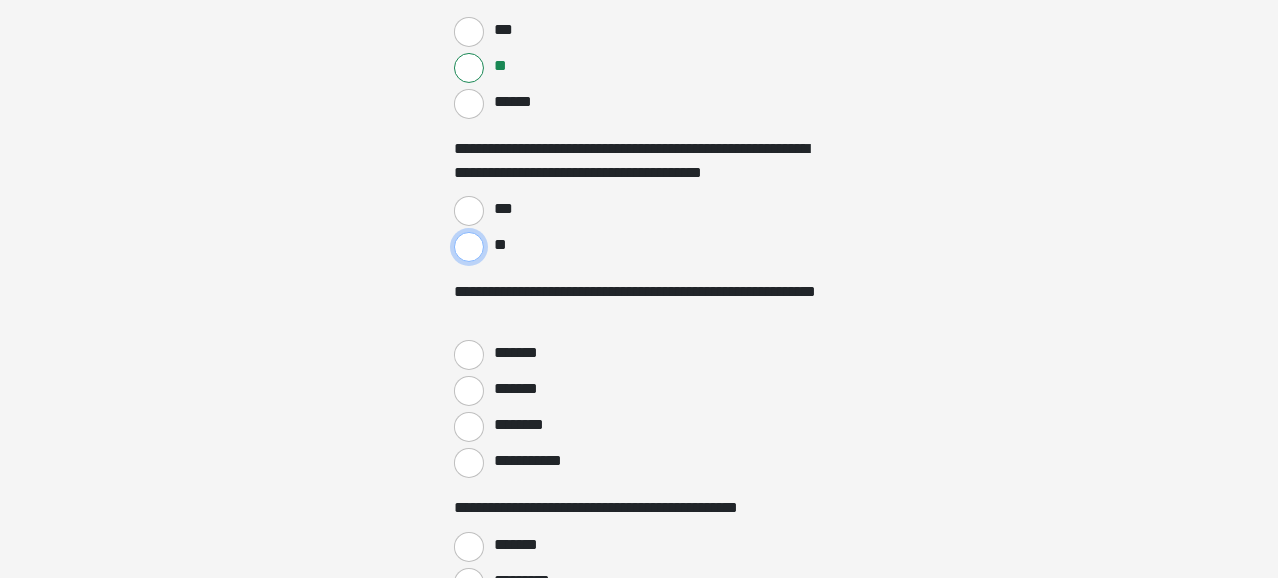 click on "**" at bounding box center [469, 247] 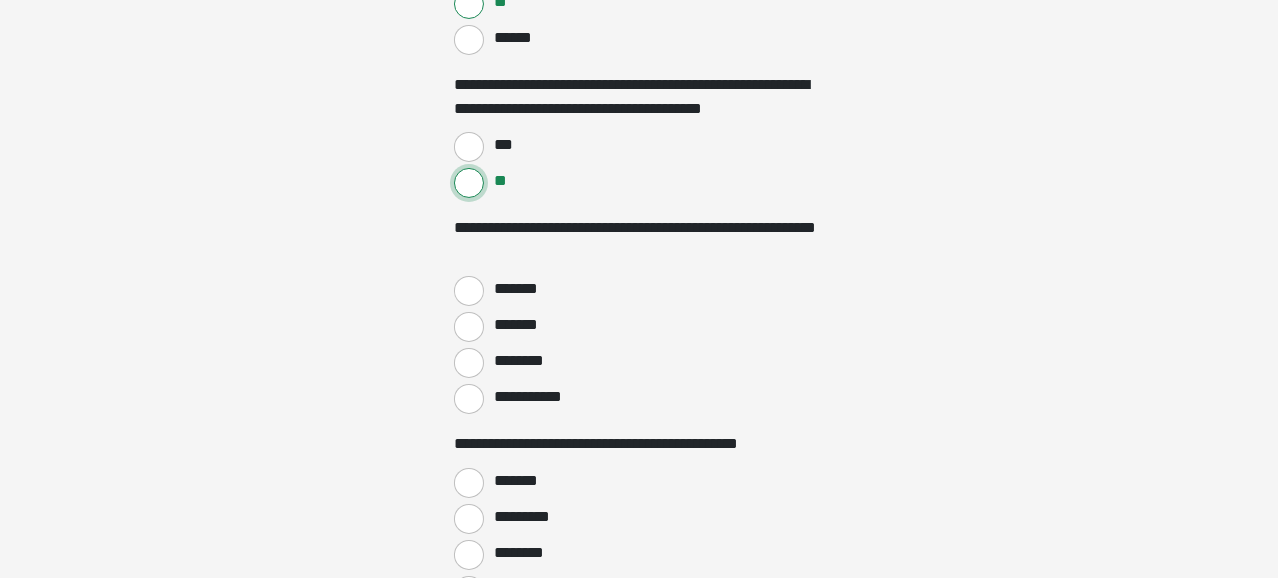 scroll, scrollTop: 500, scrollLeft: 0, axis: vertical 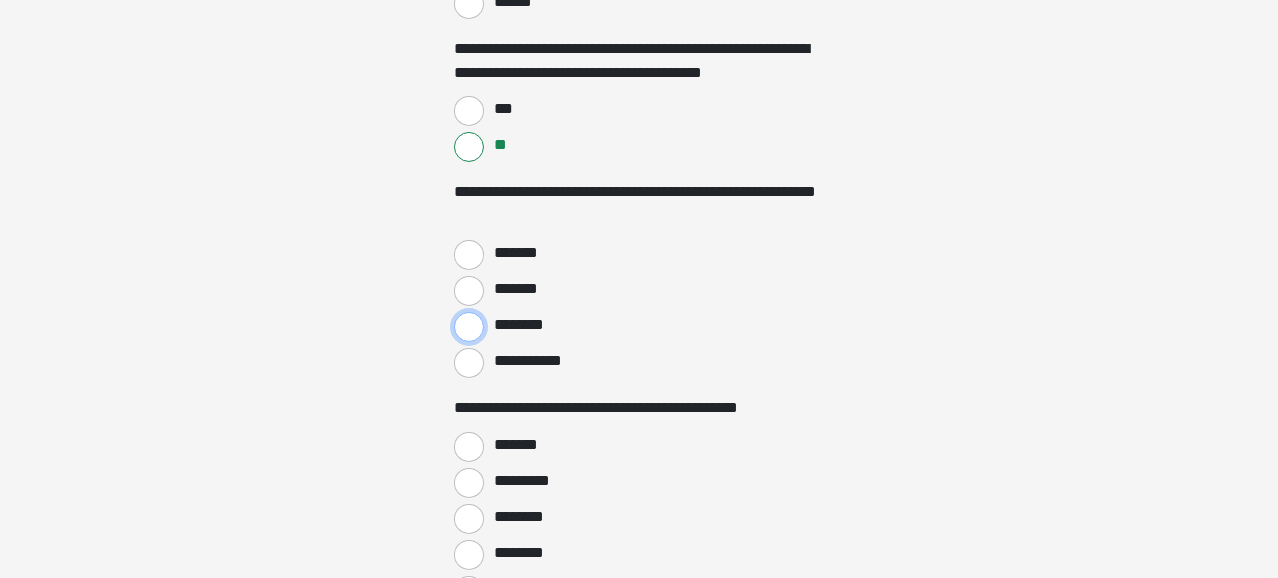 click on "********" at bounding box center [469, 327] 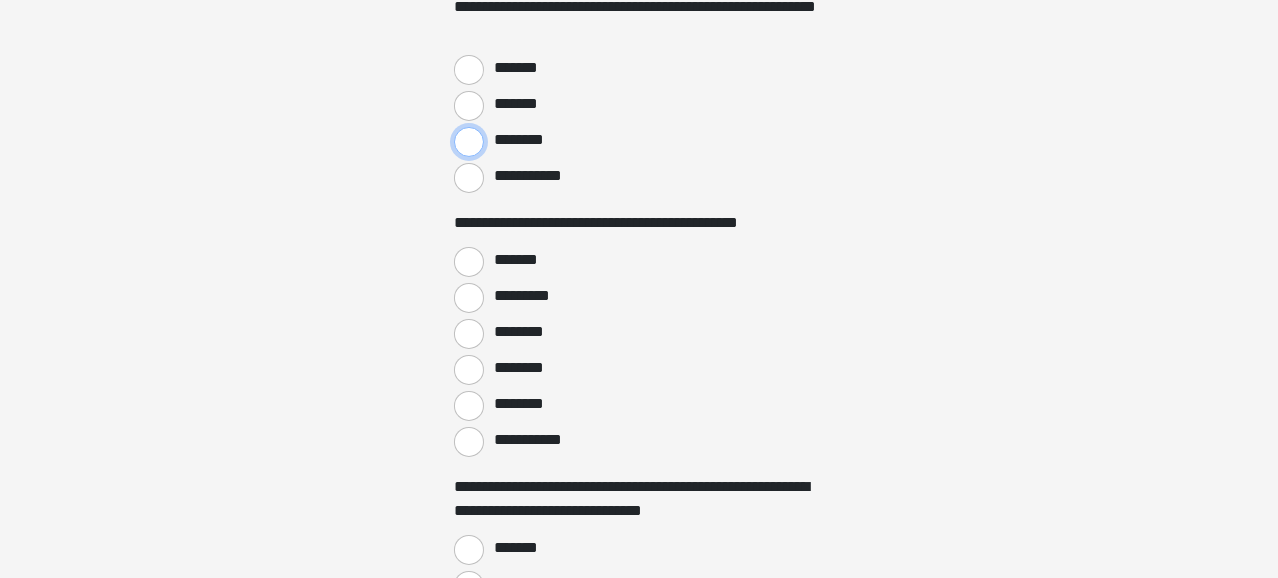 scroll, scrollTop: 700, scrollLeft: 0, axis: vertical 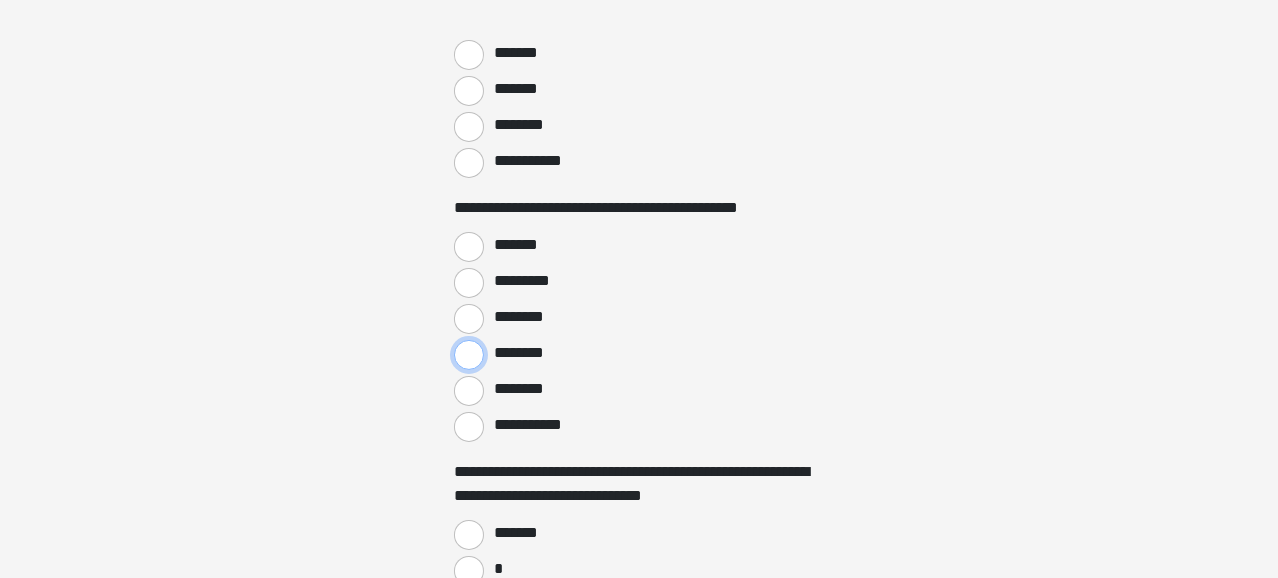 click on "********" at bounding box center (469, 355) 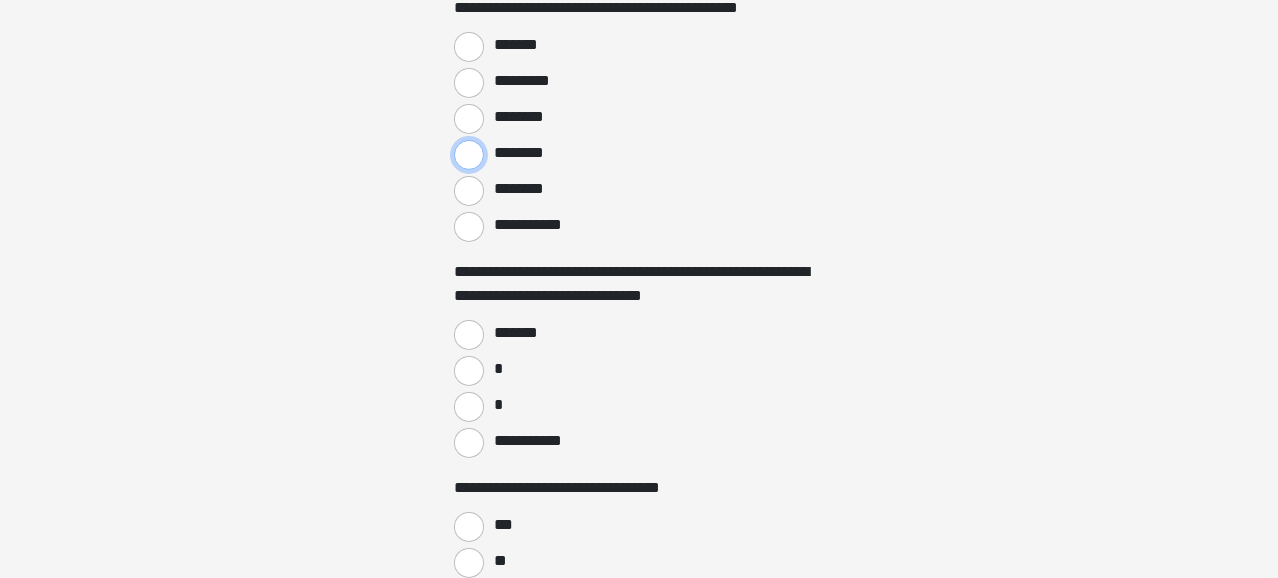 scroll, scrollTop: 1000, scrollLeft: 0, axis: vertical 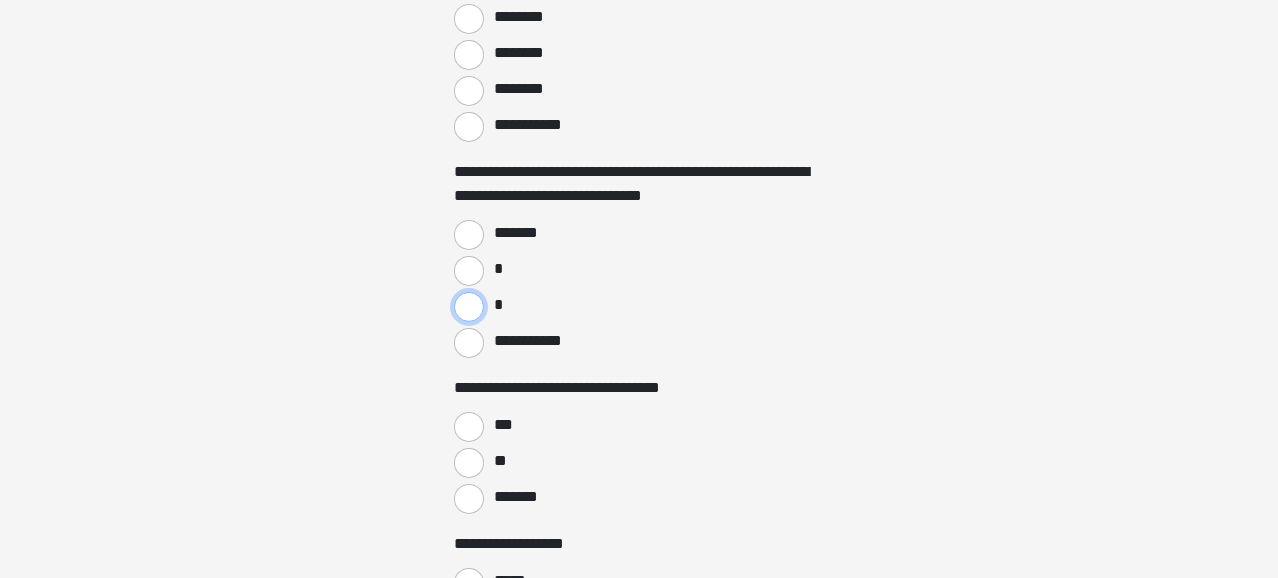 click on "*" at bounding box center [469, 307] 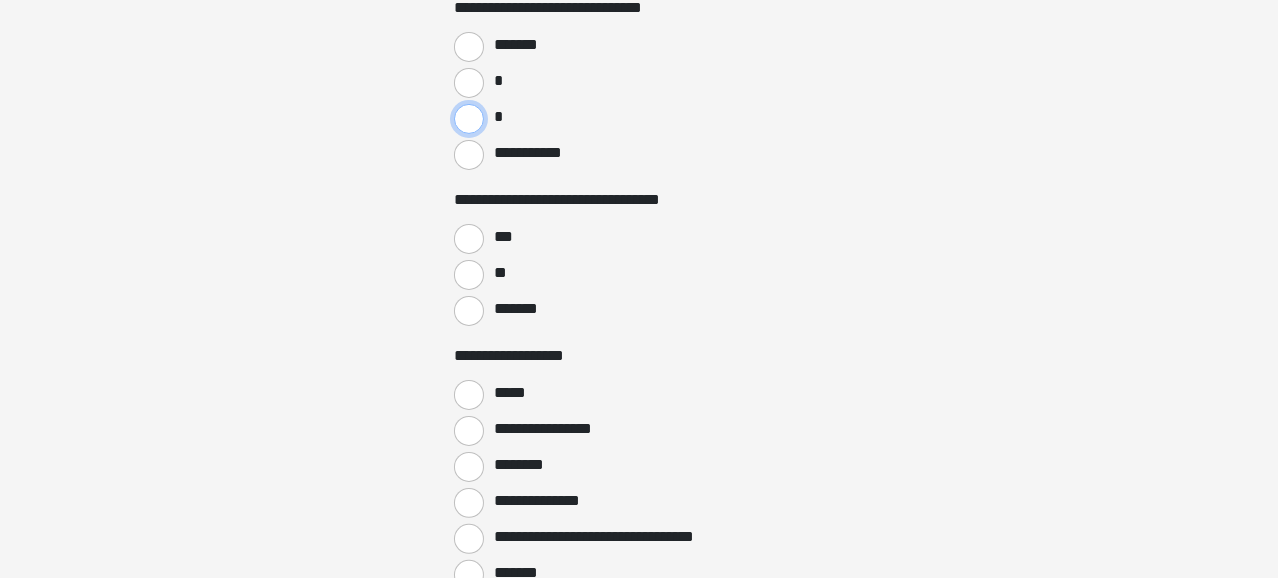 scroll, scrollTop: 1200, scrollLeft: 0, axis: vertical 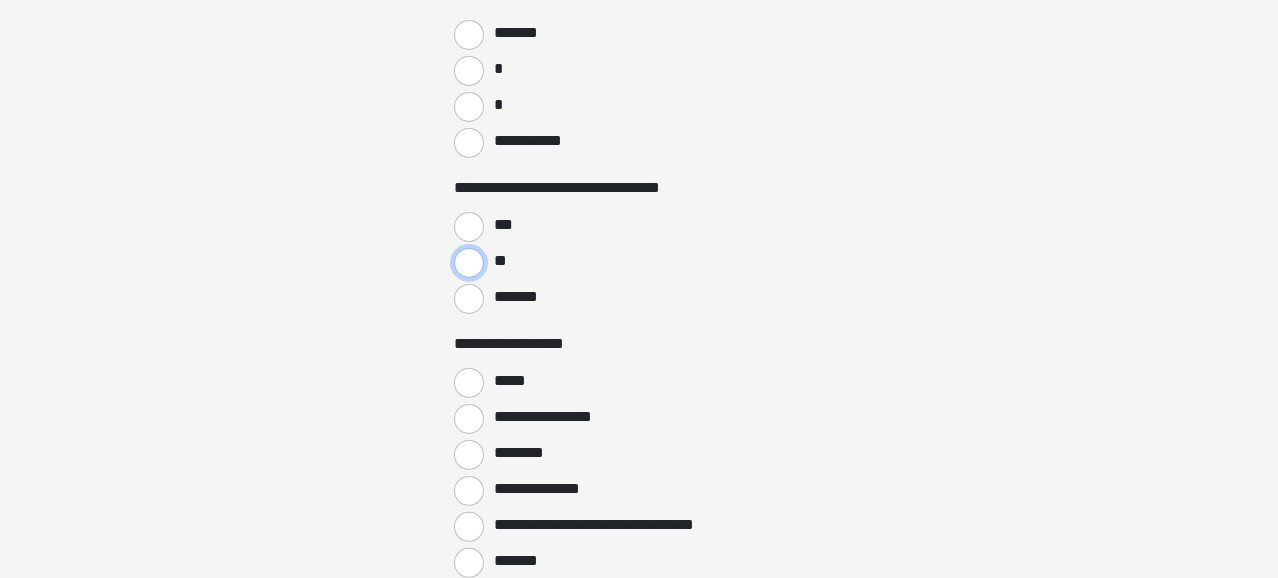 click on "**" at bounding box center (469, 263) 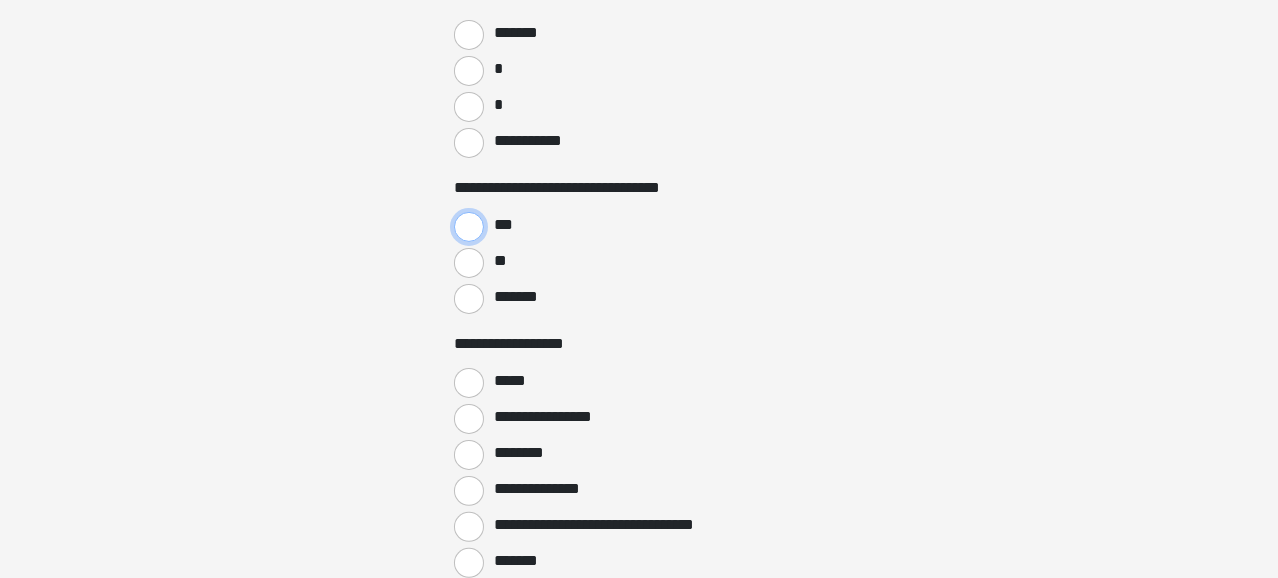 click on "***" at bounding box center (469, 227) 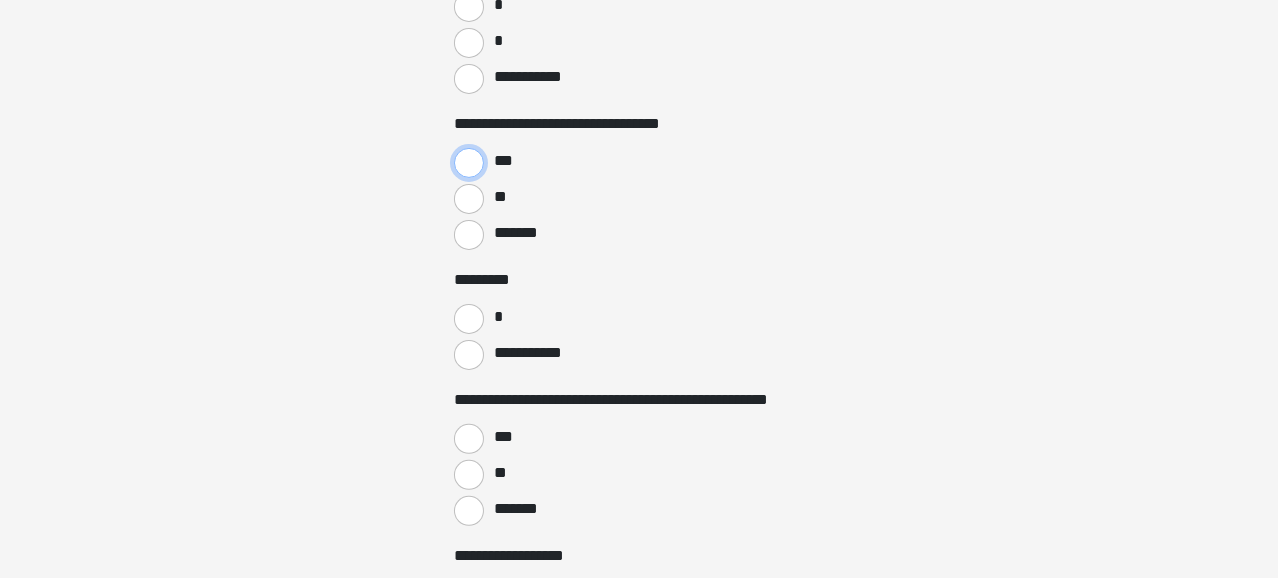 scroll, scrollTop: 1300, scrollLeft: 0, axis: vertical 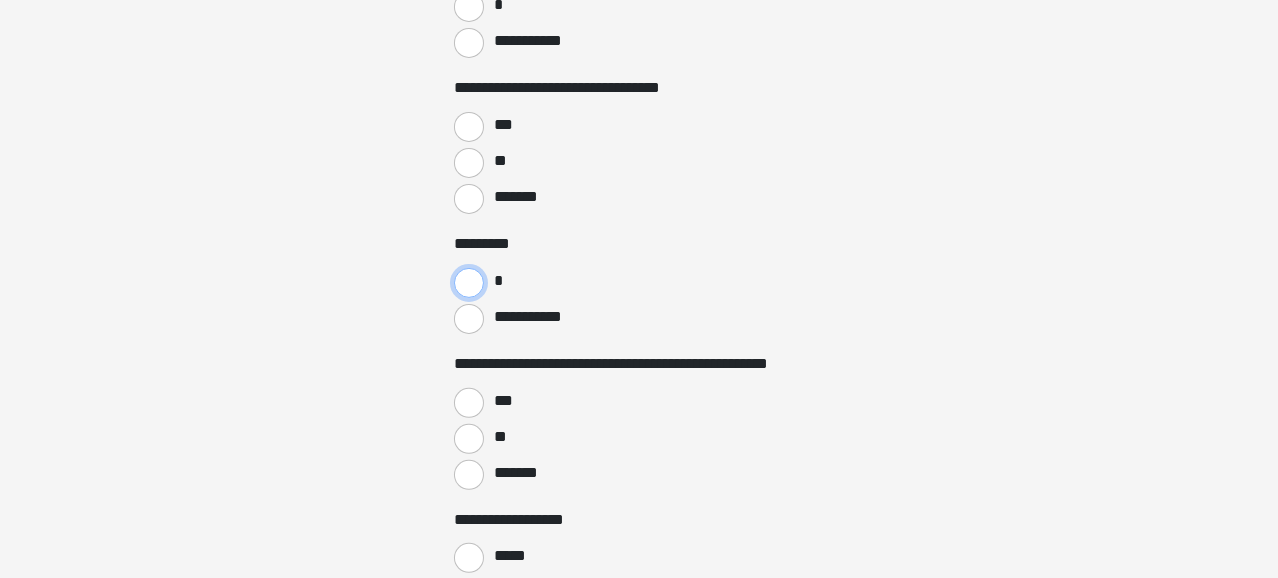 click on "*" at bounding box center [469, 283] 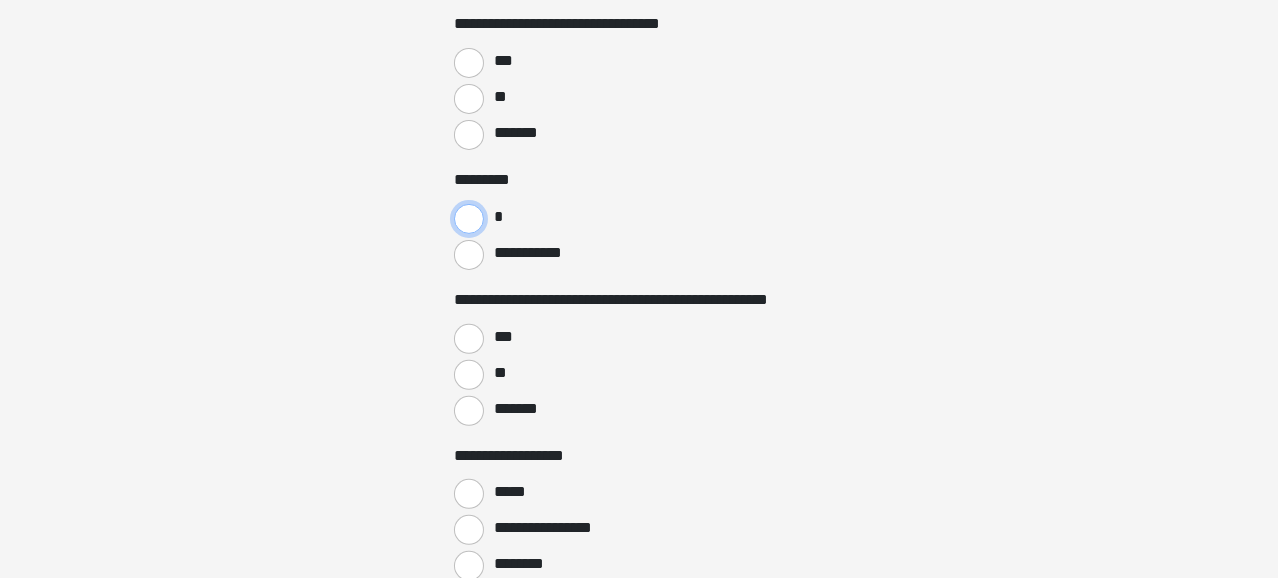 scroll, scrollTop: 1400, scrollLeft: 0, axis: vertical 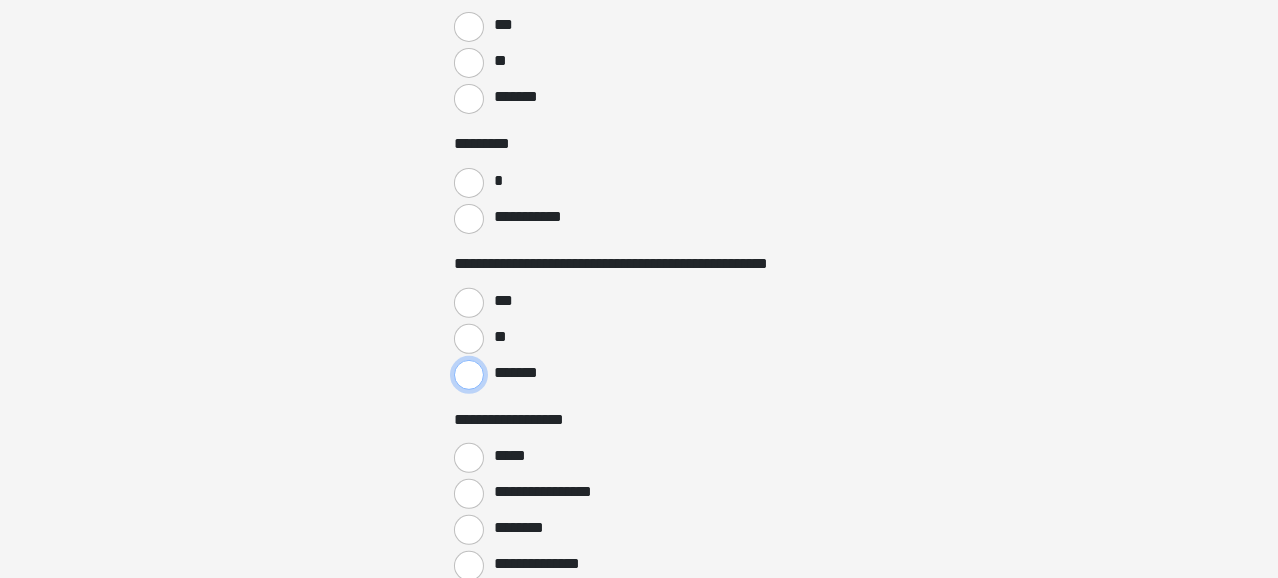 click on "*******" at bounding box center (469, 375) 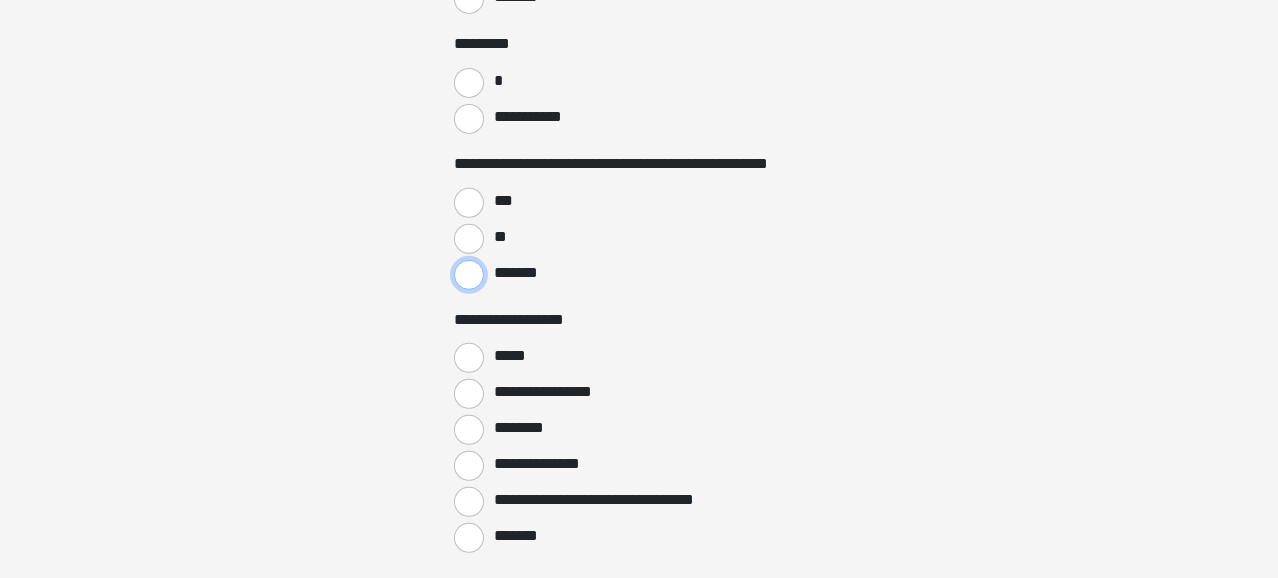 scroll, scrollTop: 1600, scrollLeft: 0, axis: vertical 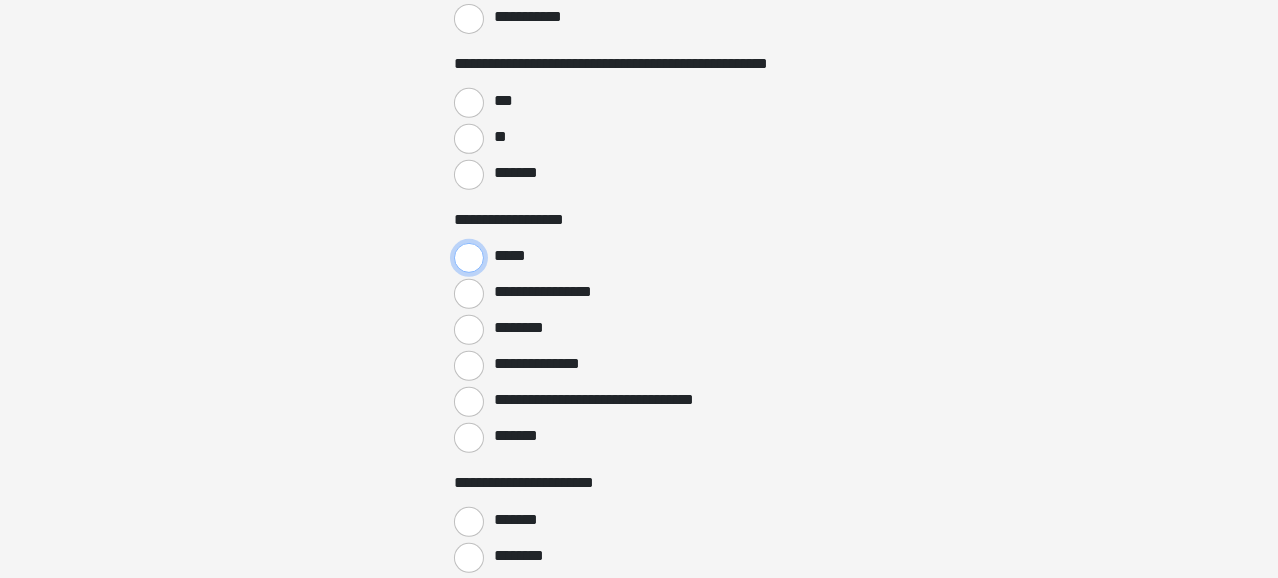 click on "*****" at bounding box center (469, 258) 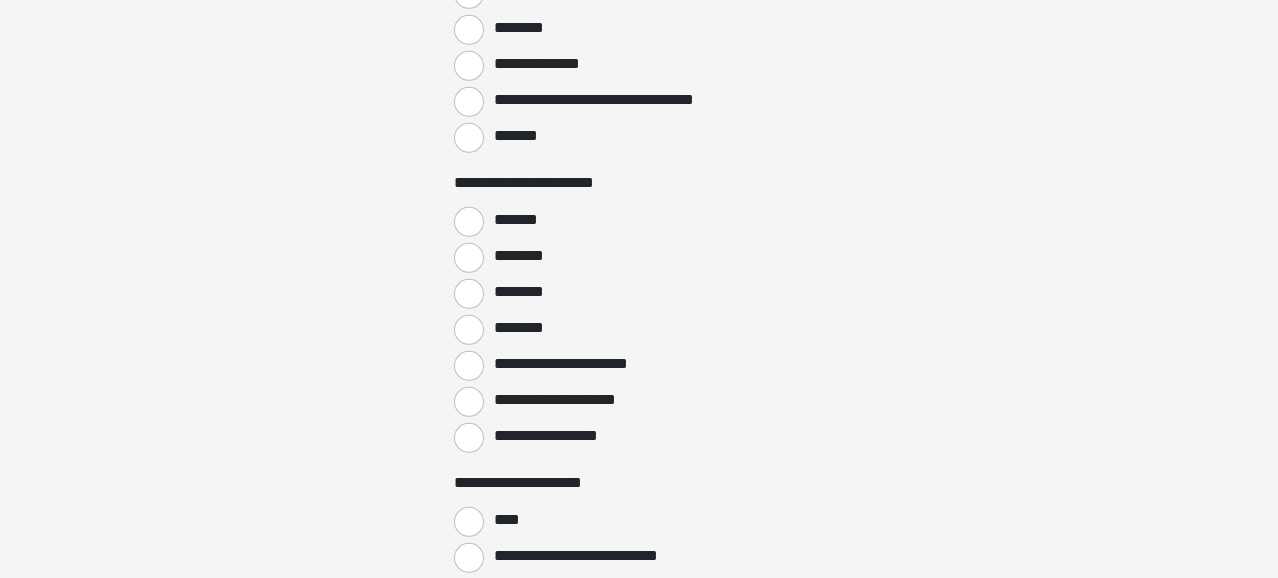 scroll, scrollTop: 2000, scrollLeft: 0, axis: vertical 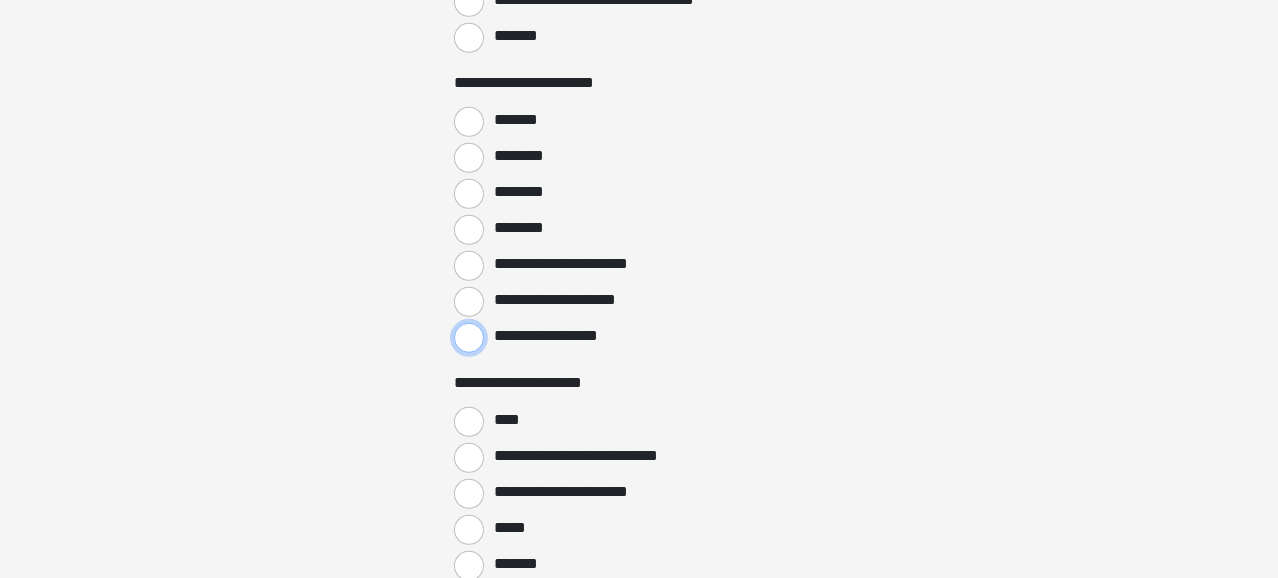 click on "**********" at bounding box center [469, 338] 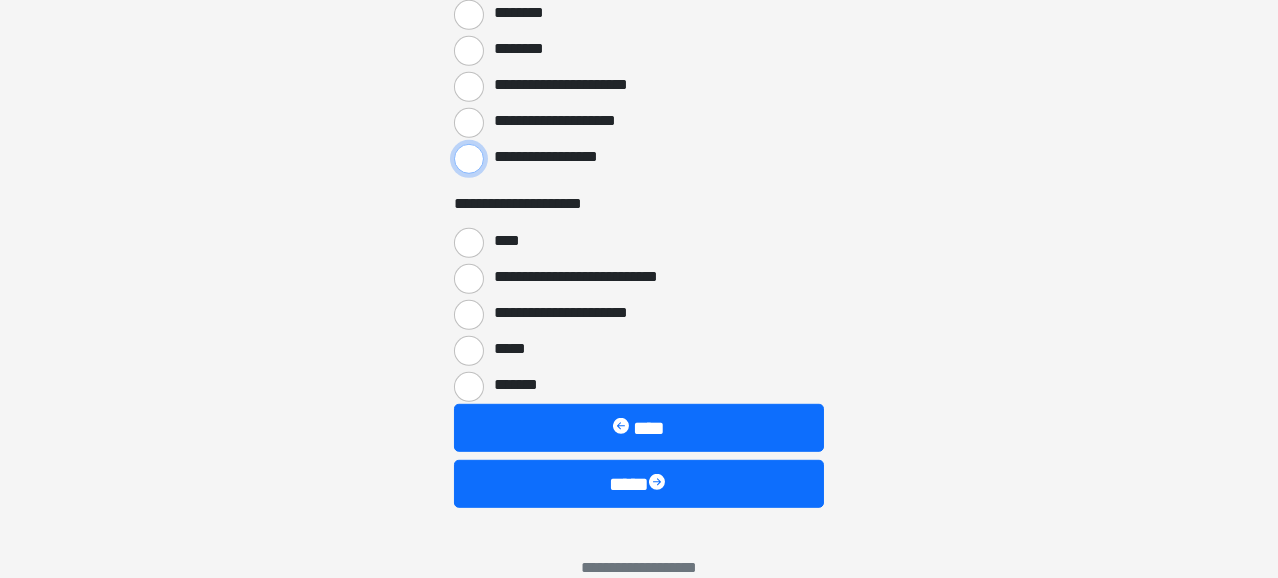 scroll, scrollTop: 2200, scrollLeft: 0, axis: vertical 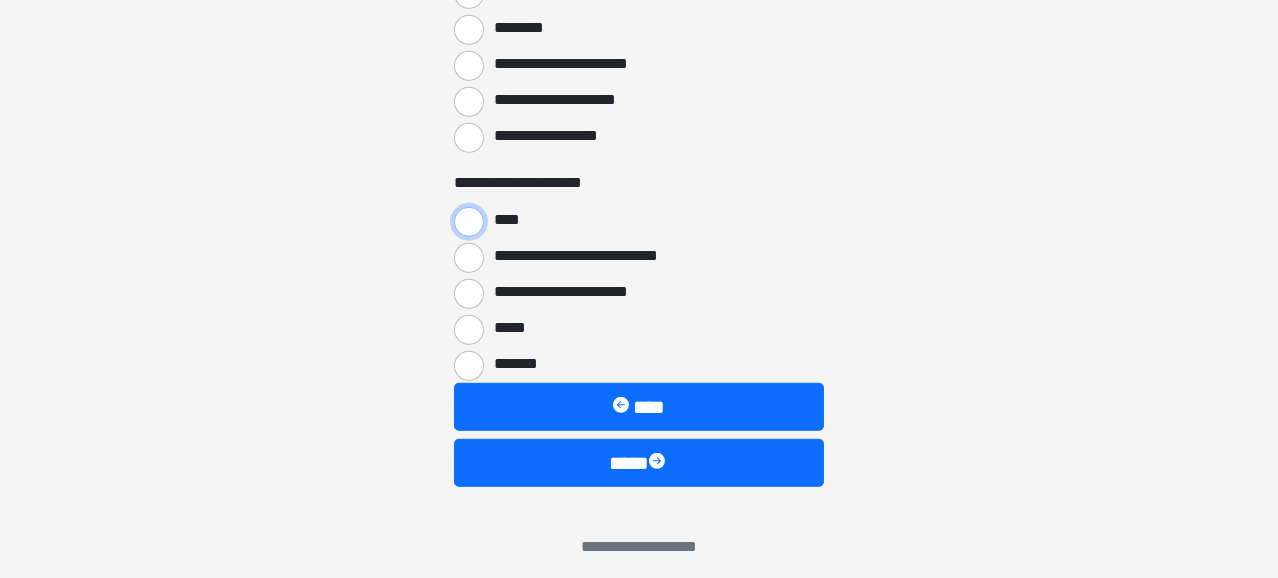 click on "****" at bounding box center (469, 222) 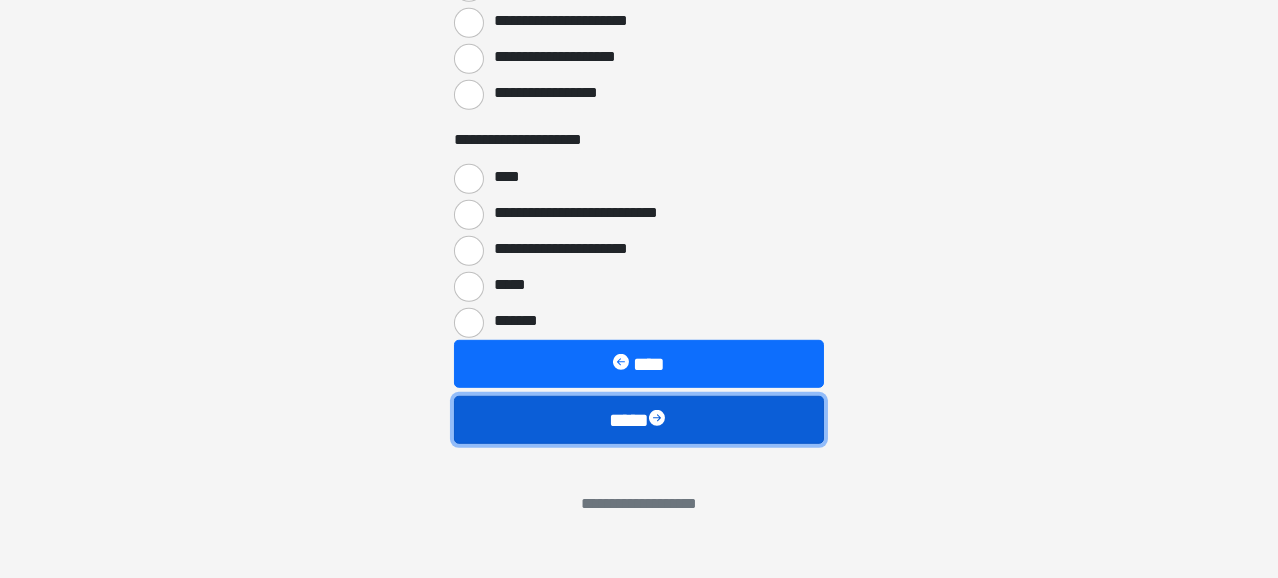 click on "****" at bounding box center [639, 420] 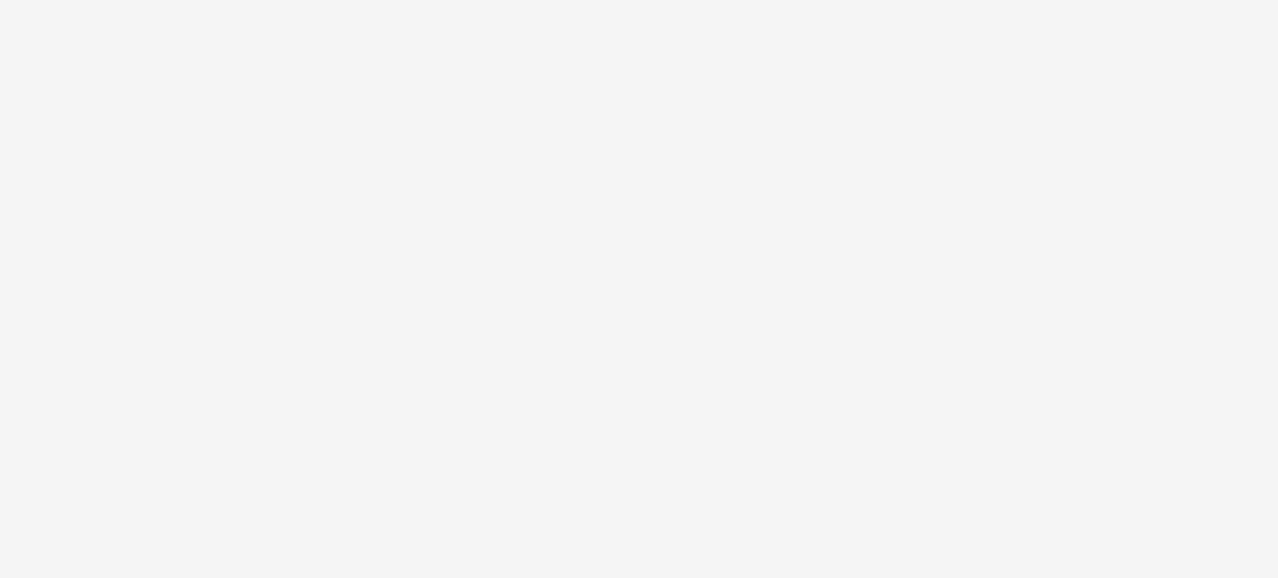 scroll, scrollTop: 191, scrollLeft: 0, axis: vertical 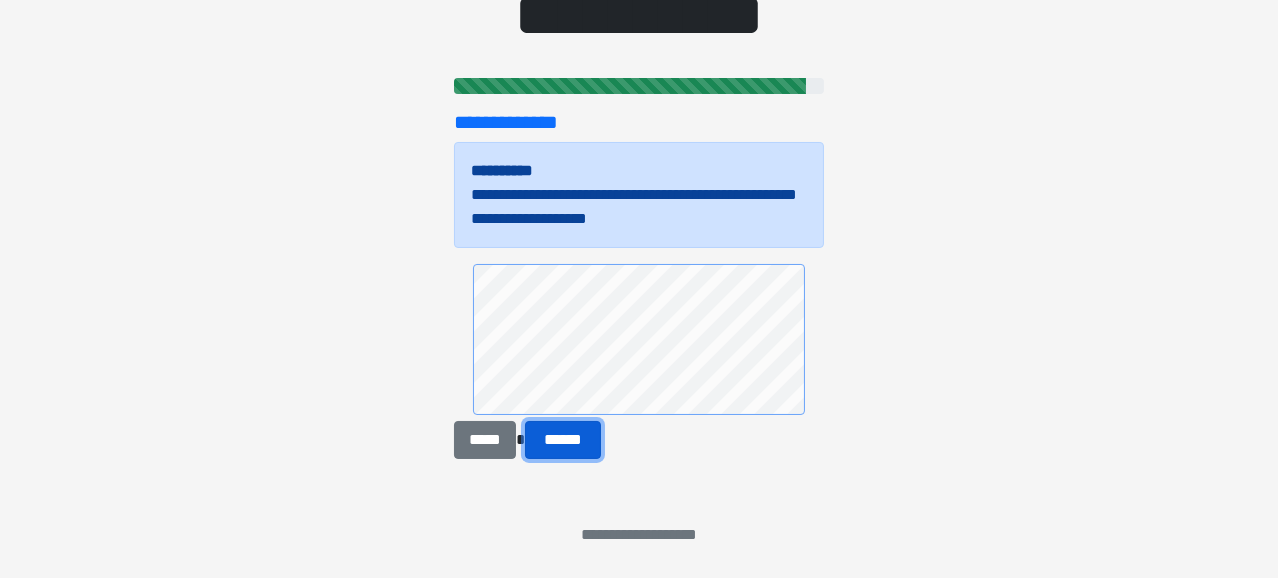 click on "******" at bounding box center [563, 440] 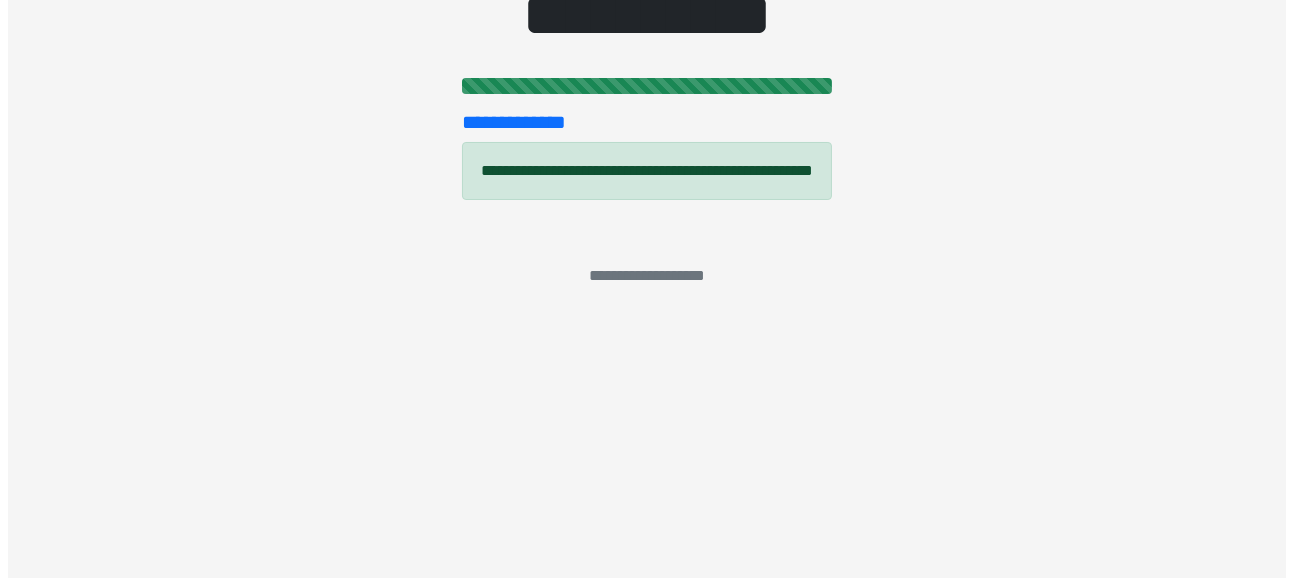 scroll, scrollTop: 0, scrollLeft: 0, axis: both 